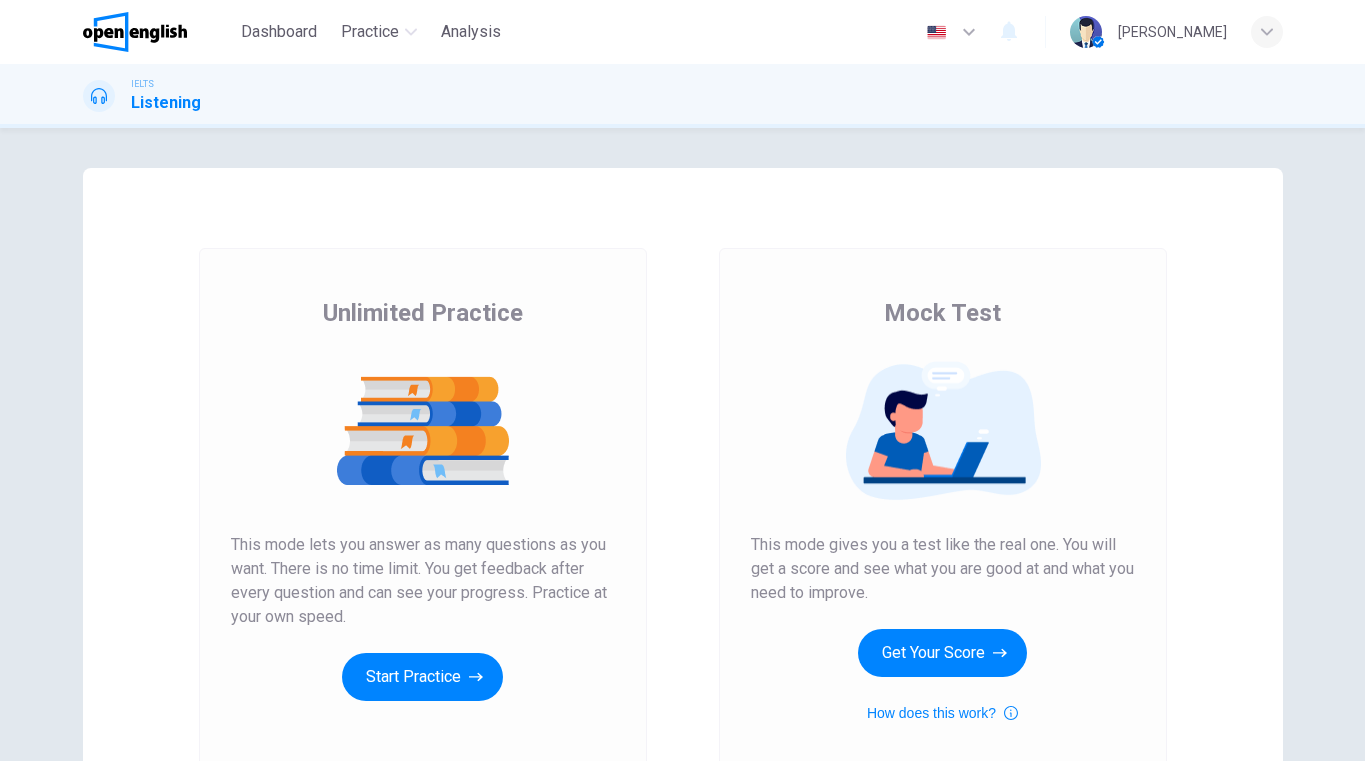 scroll, scrollTop: 0, scrollLeft: 0, axis: both 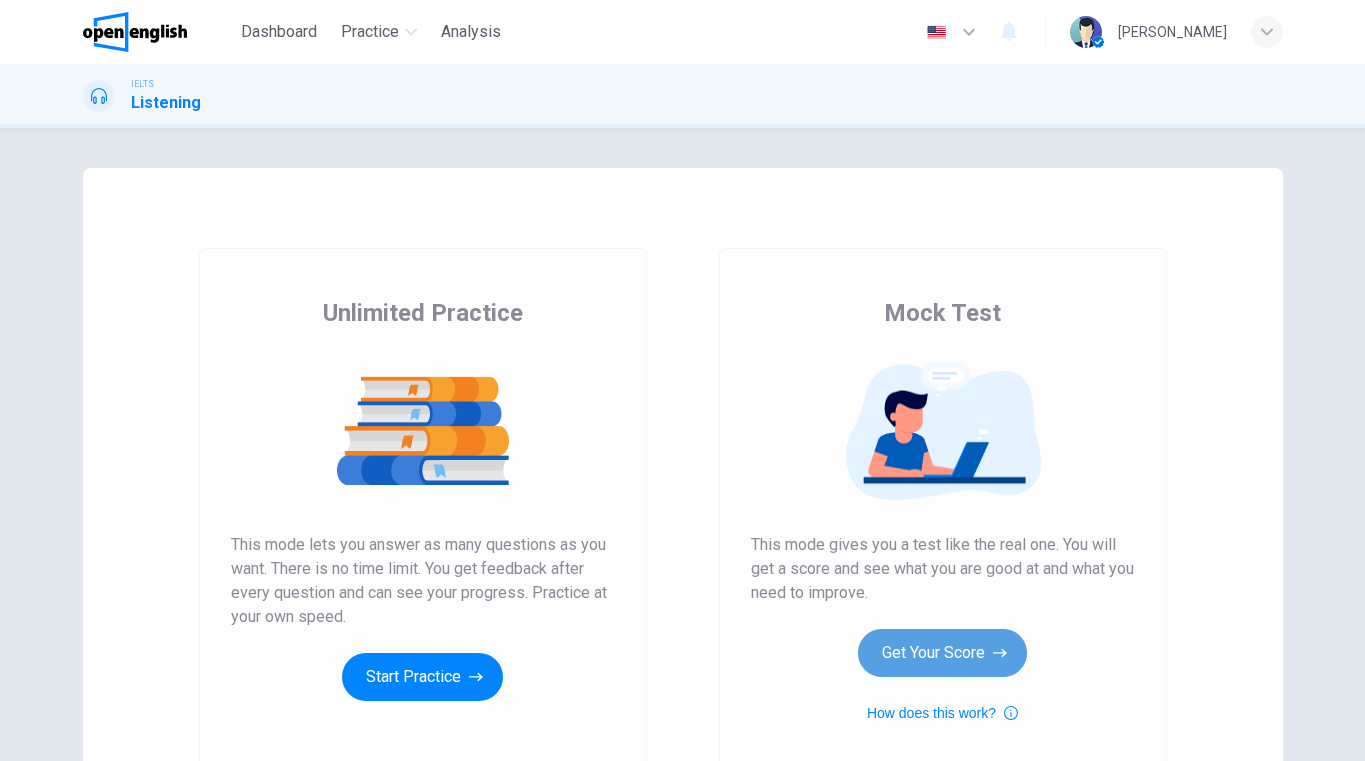 click on "Get Your Score" at bounding box center [942, 653] 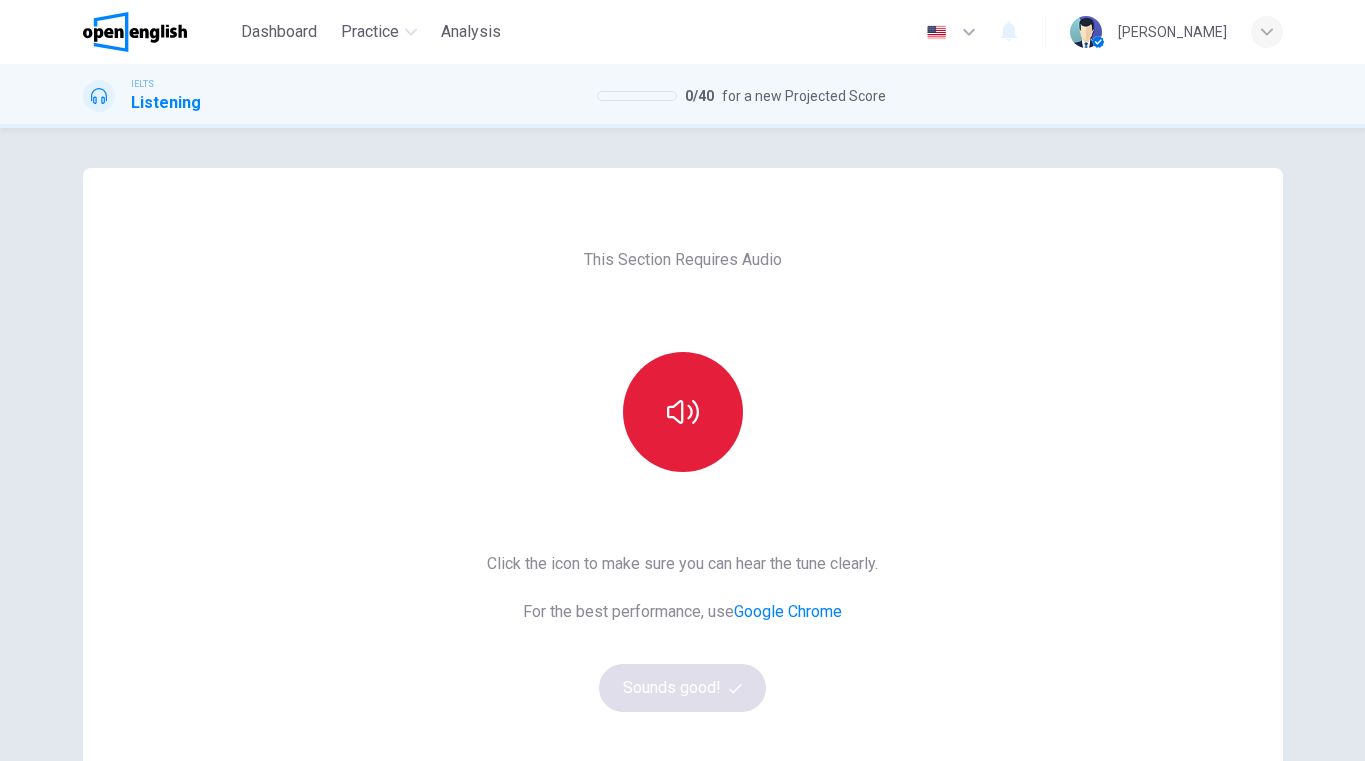 click at bounding box center [683, 412] 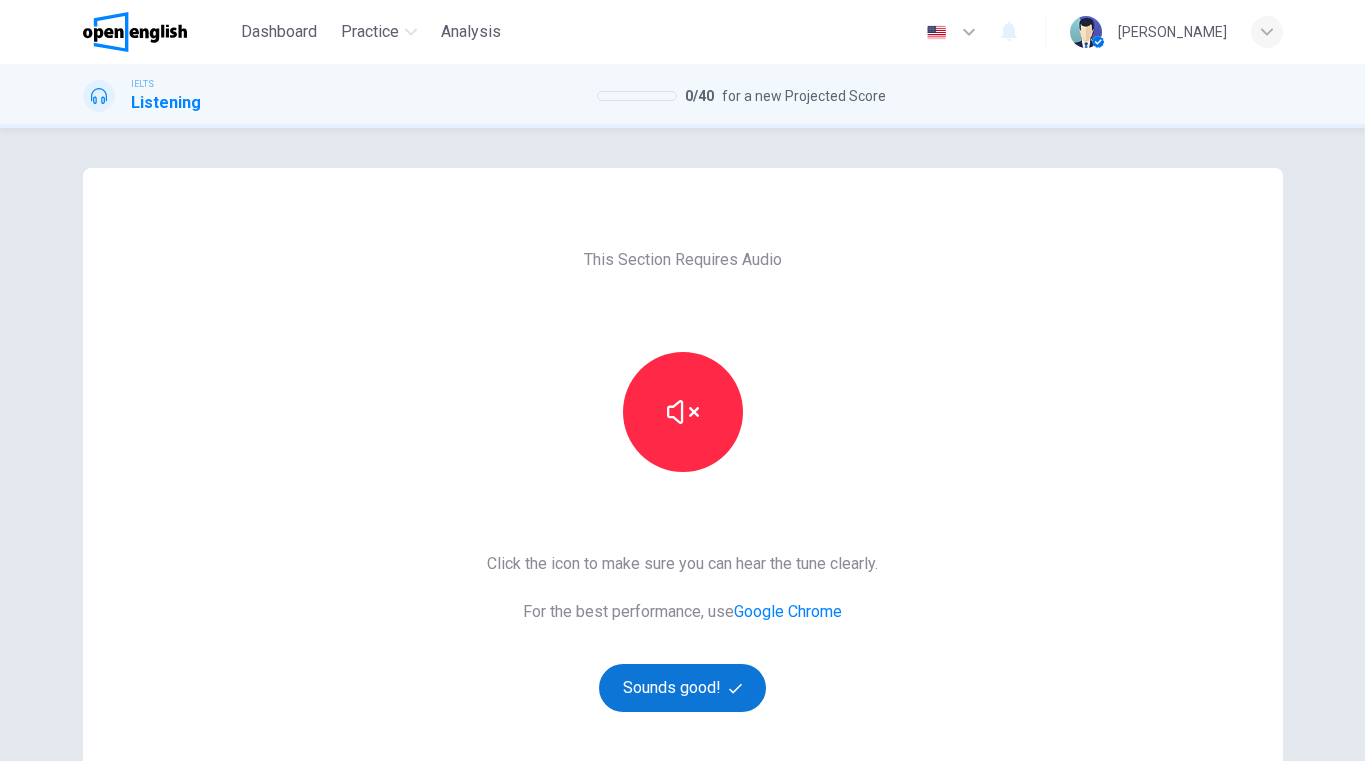 click on "Sounds good!" at bounding box center (683, 688) 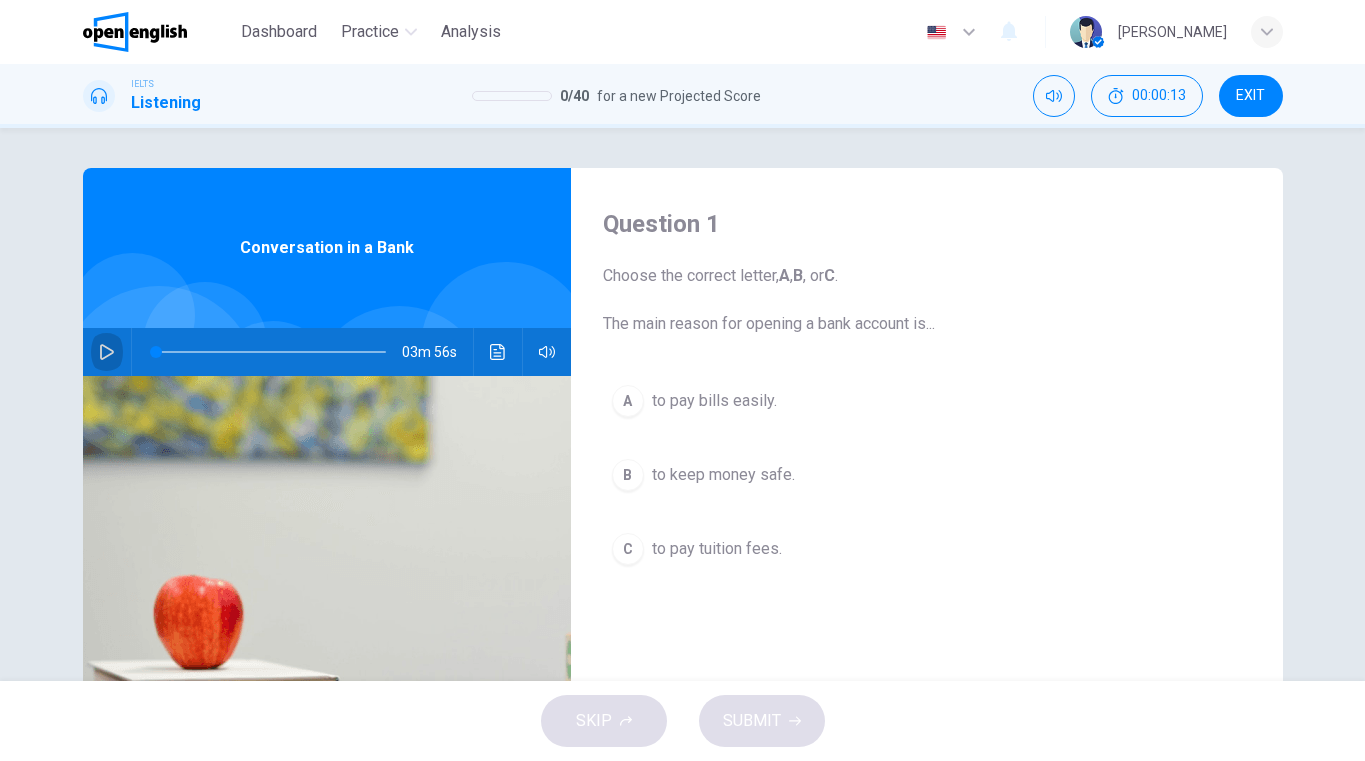 click 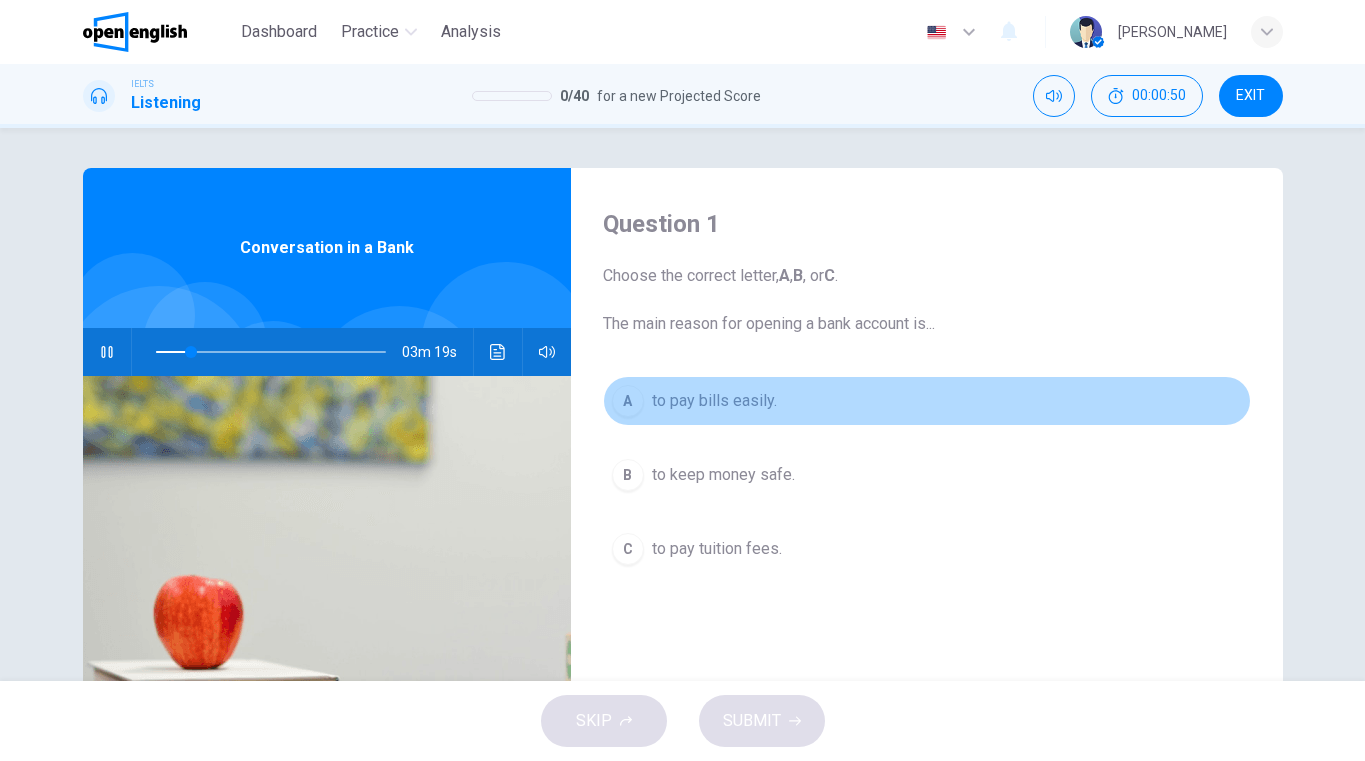 click on "to pay bills easily." at bounding box center (714, 401) 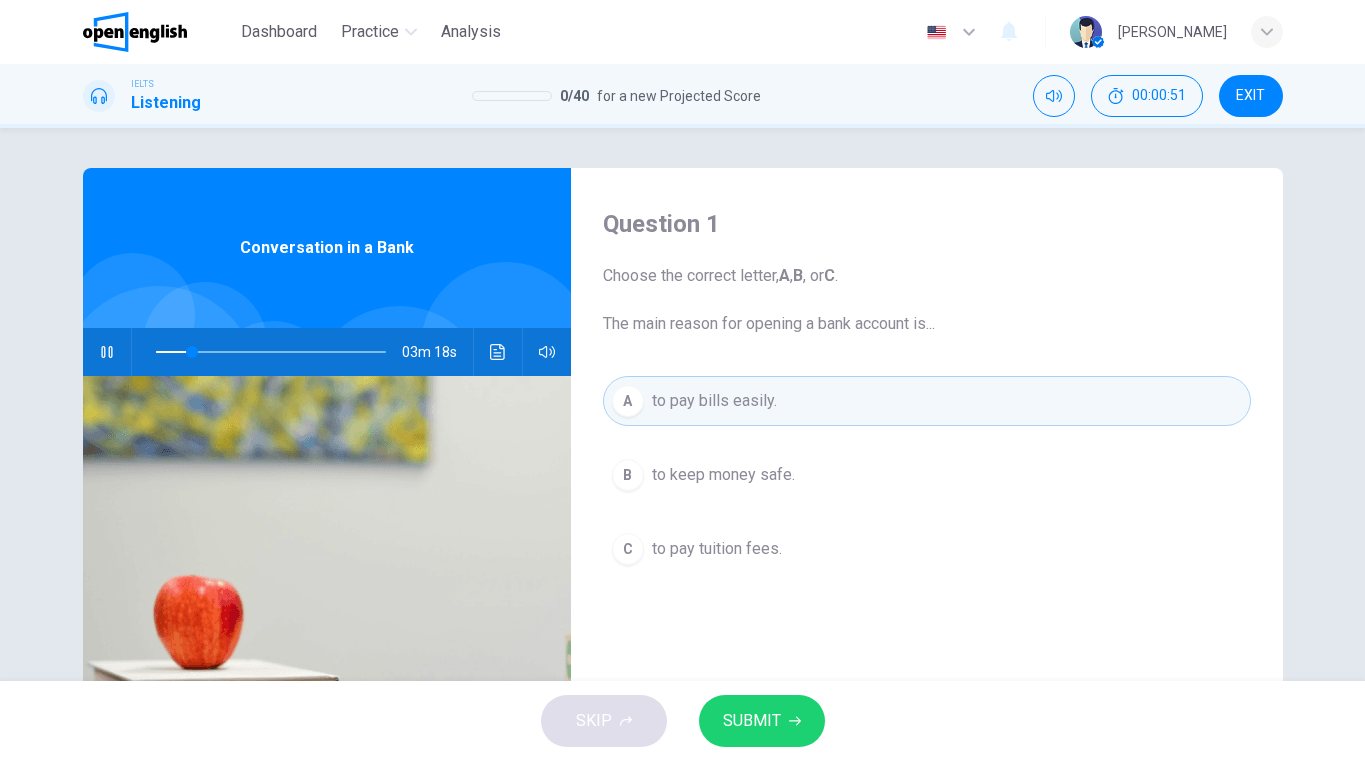 click on "SUBMIT" at bounding box center (752, 721) 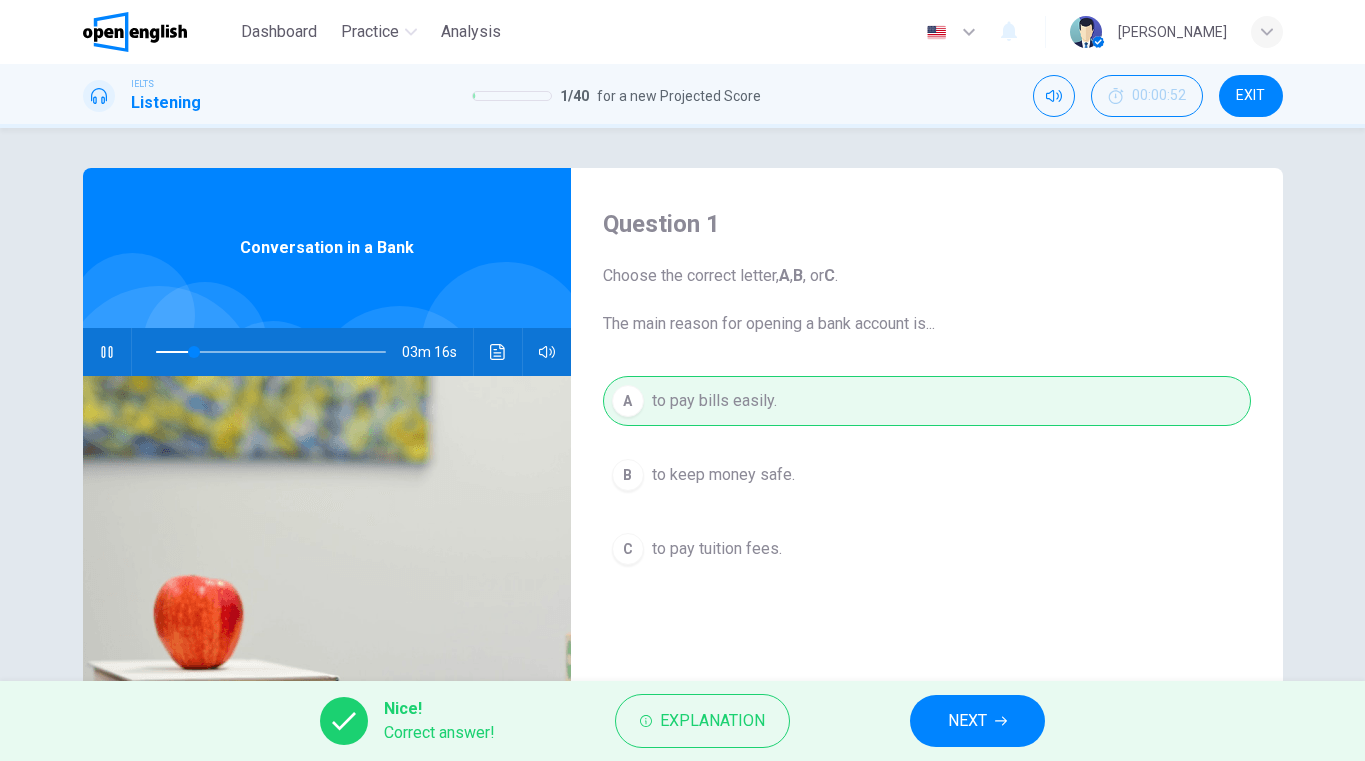 click on "NEXT" at bounding box center [977, 721] 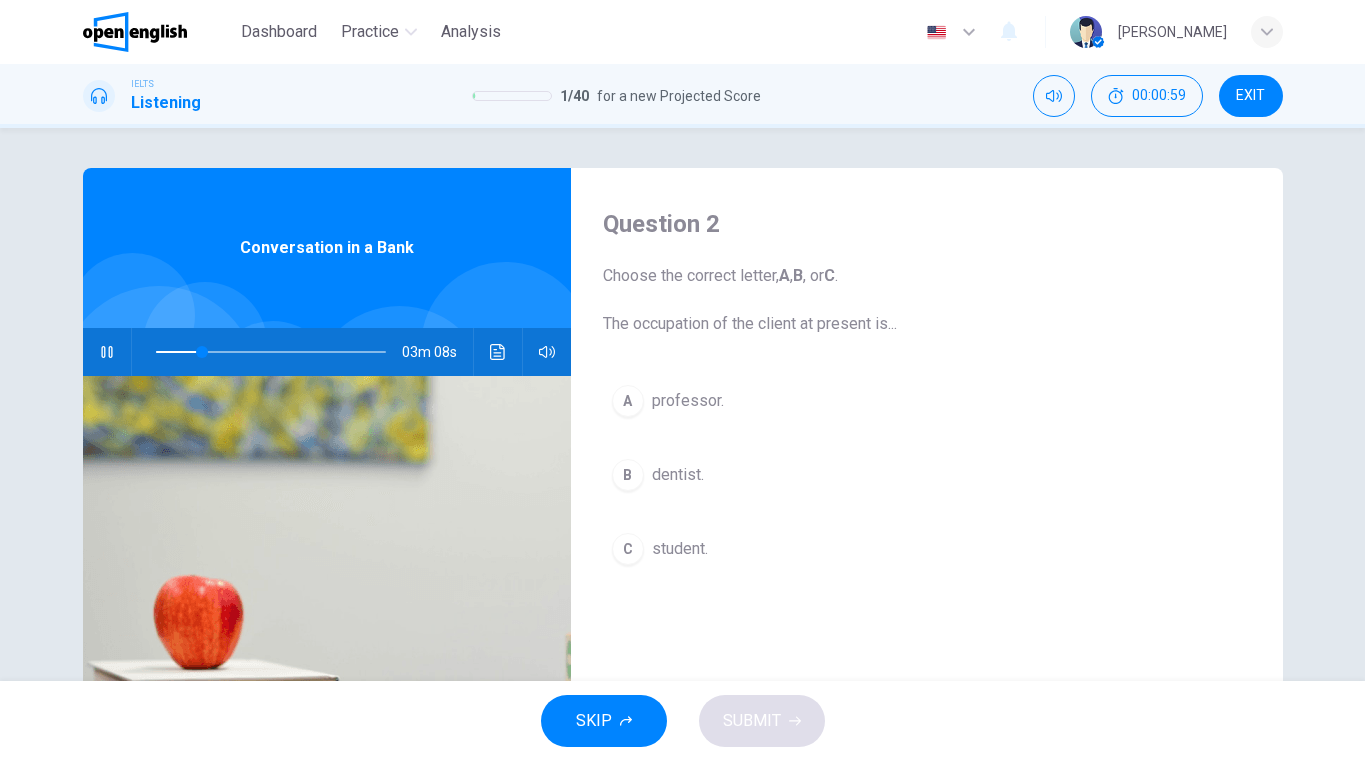 click on "dentist." at bounding box center (678, 475) 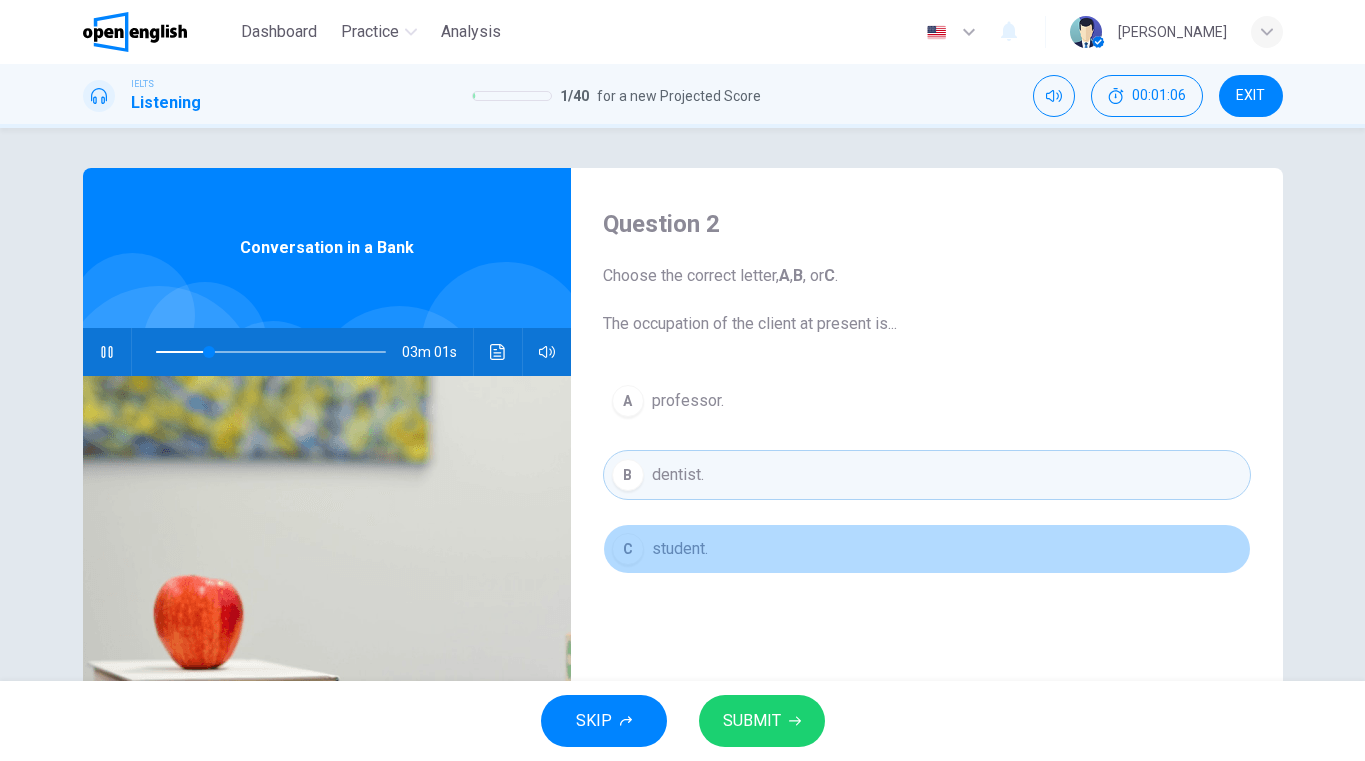 click on "student." at bounding box center (680, 549) 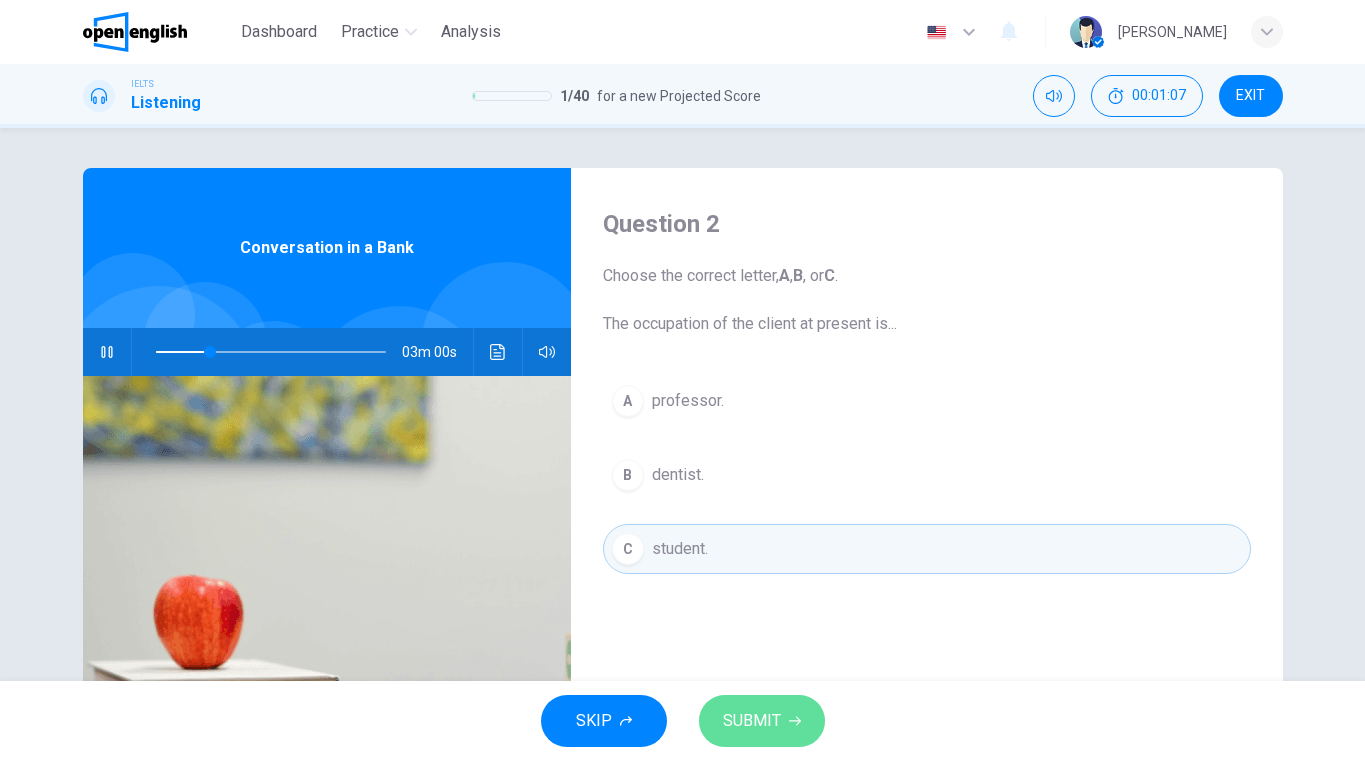 click on "SUBMIT" at bounding box center [752, 721] 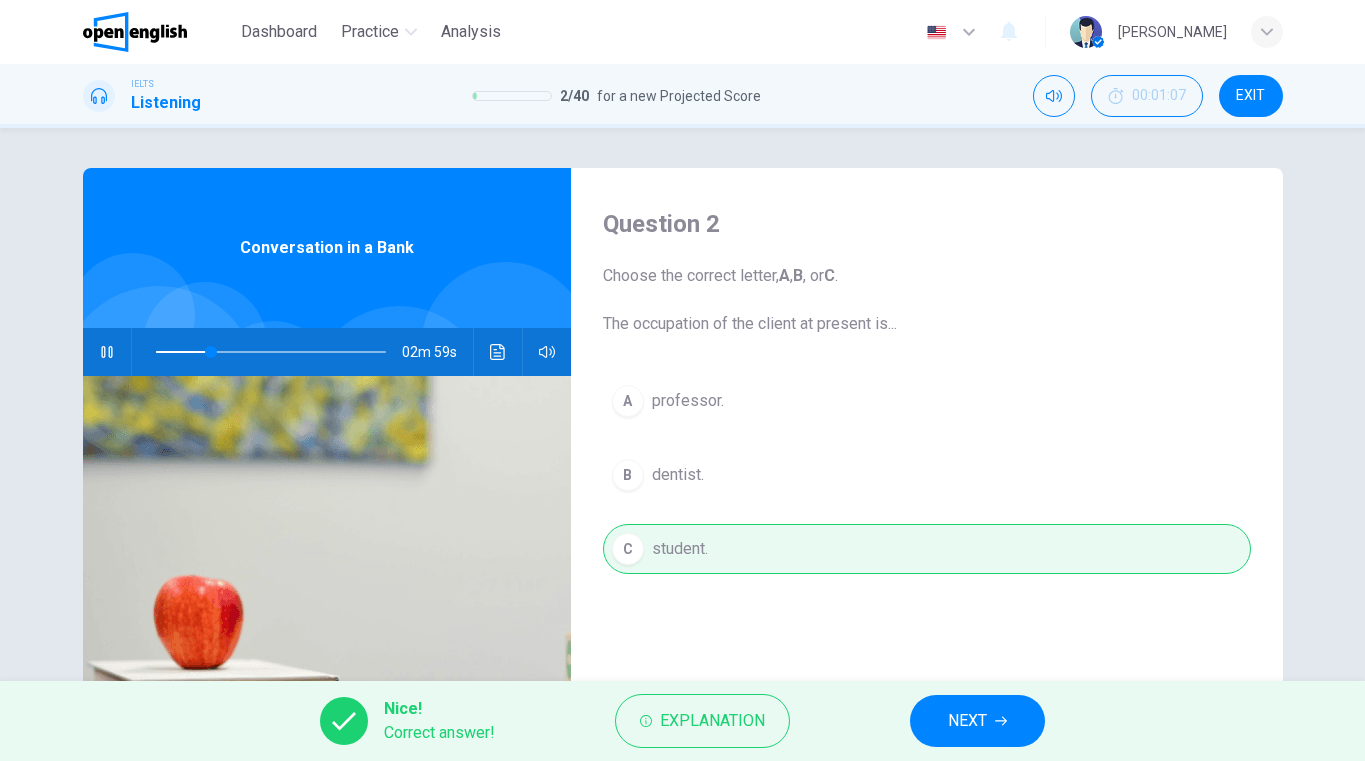 click on "NEXT" at bounding box center (967, 721) 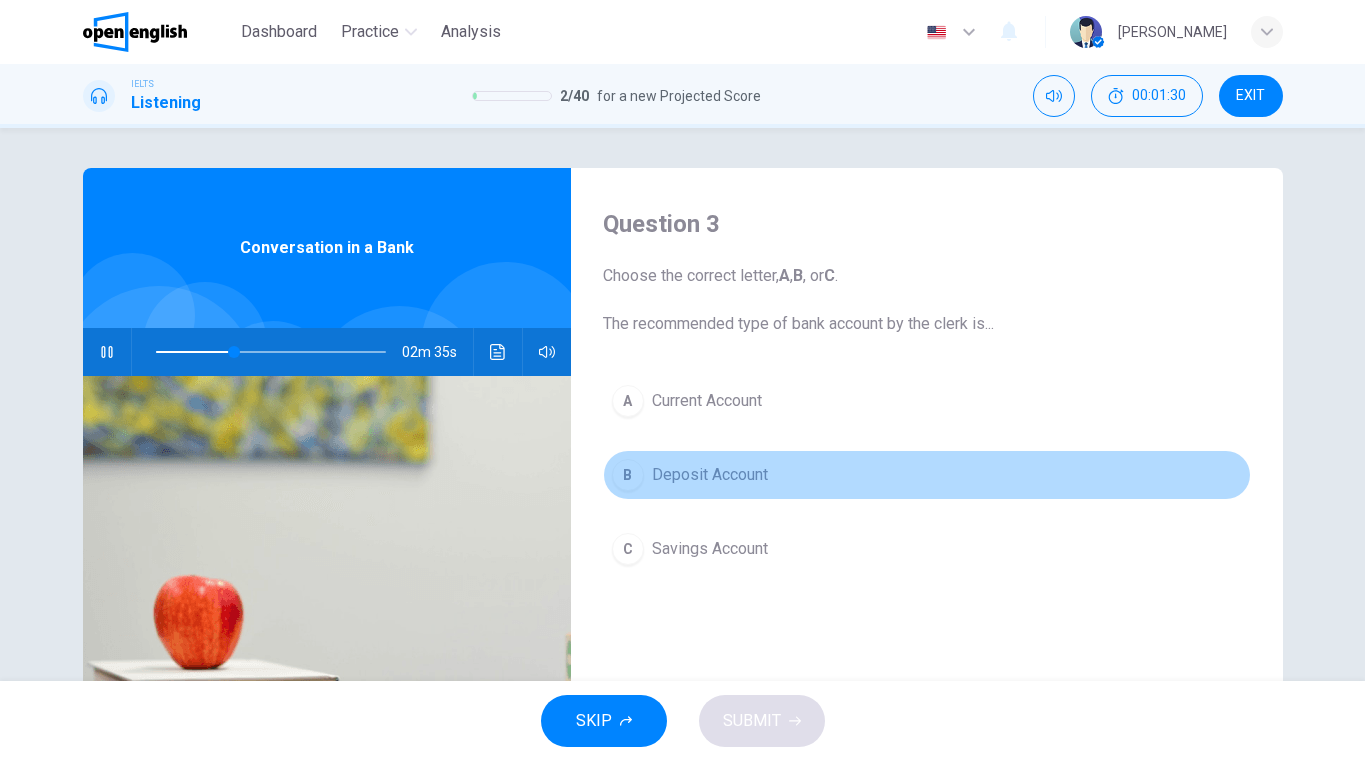 click on "Deposit Account" at bounding box center (710, 475) 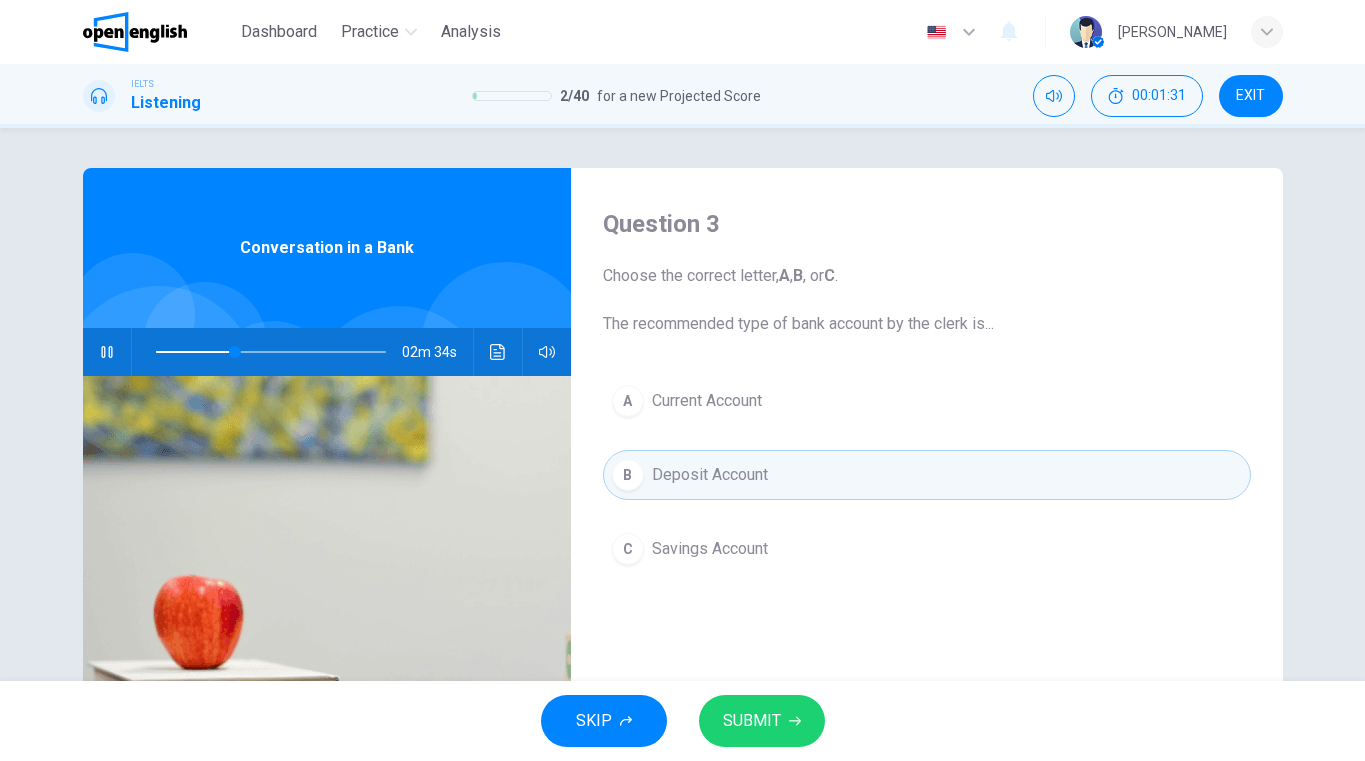 click on "SUBMIT" at bounding box center (752, 721) 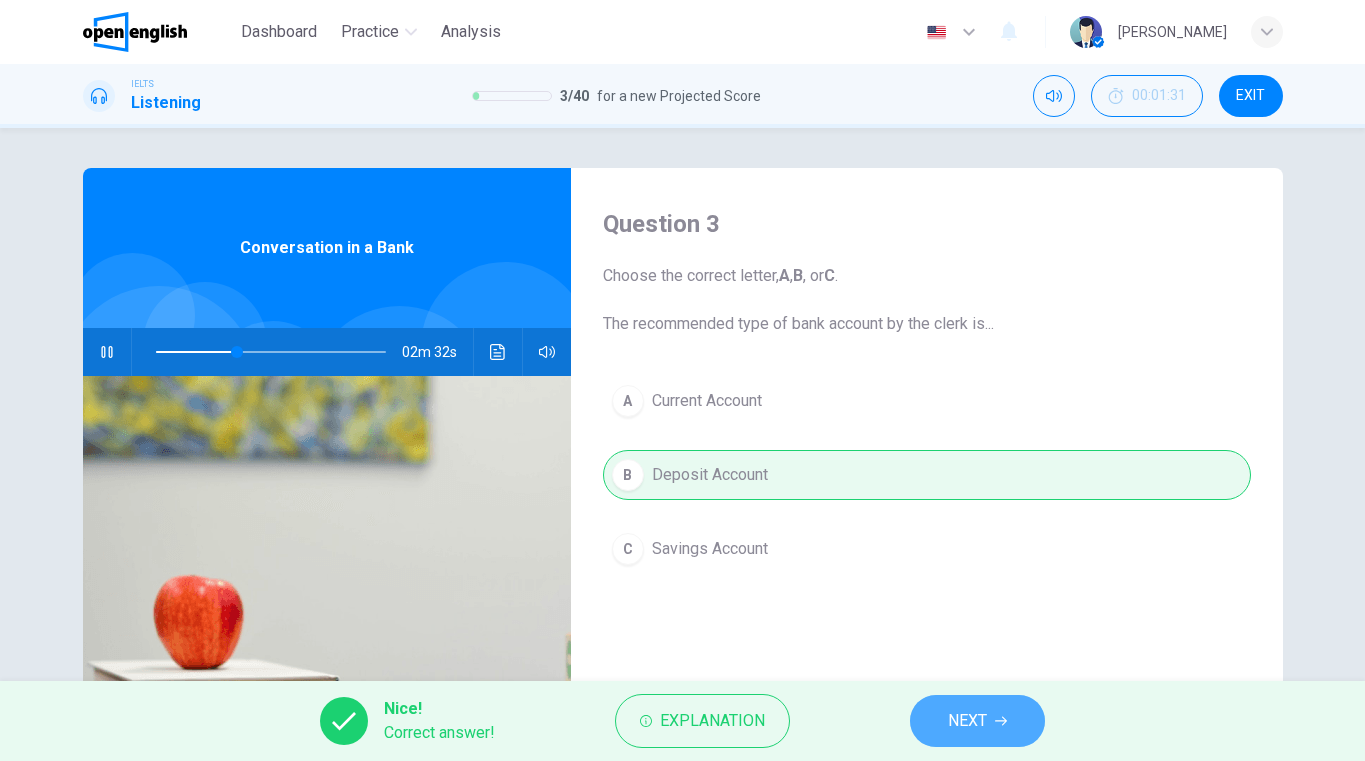 click on "NEXT" at bounding box center (967, 721) 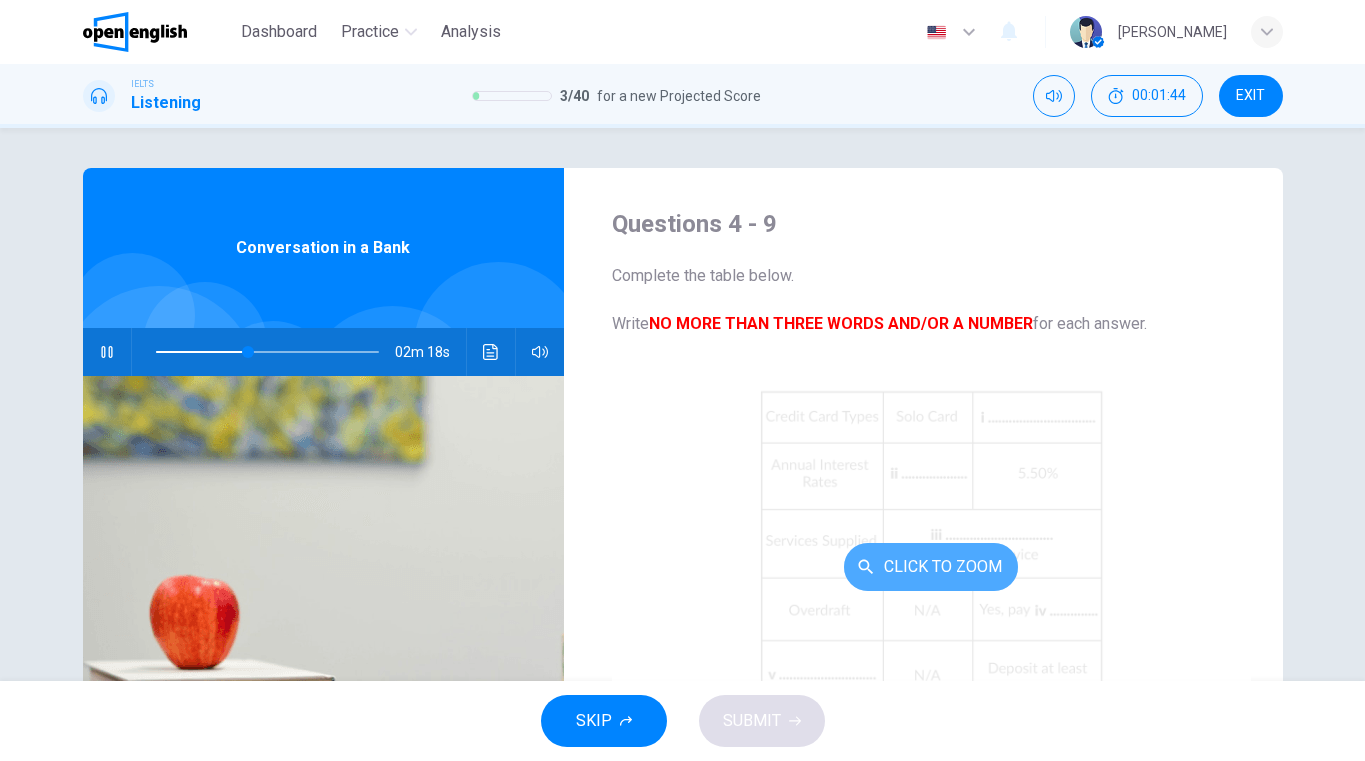 click on "Click to Zoom" at bounding box center [931, 567] 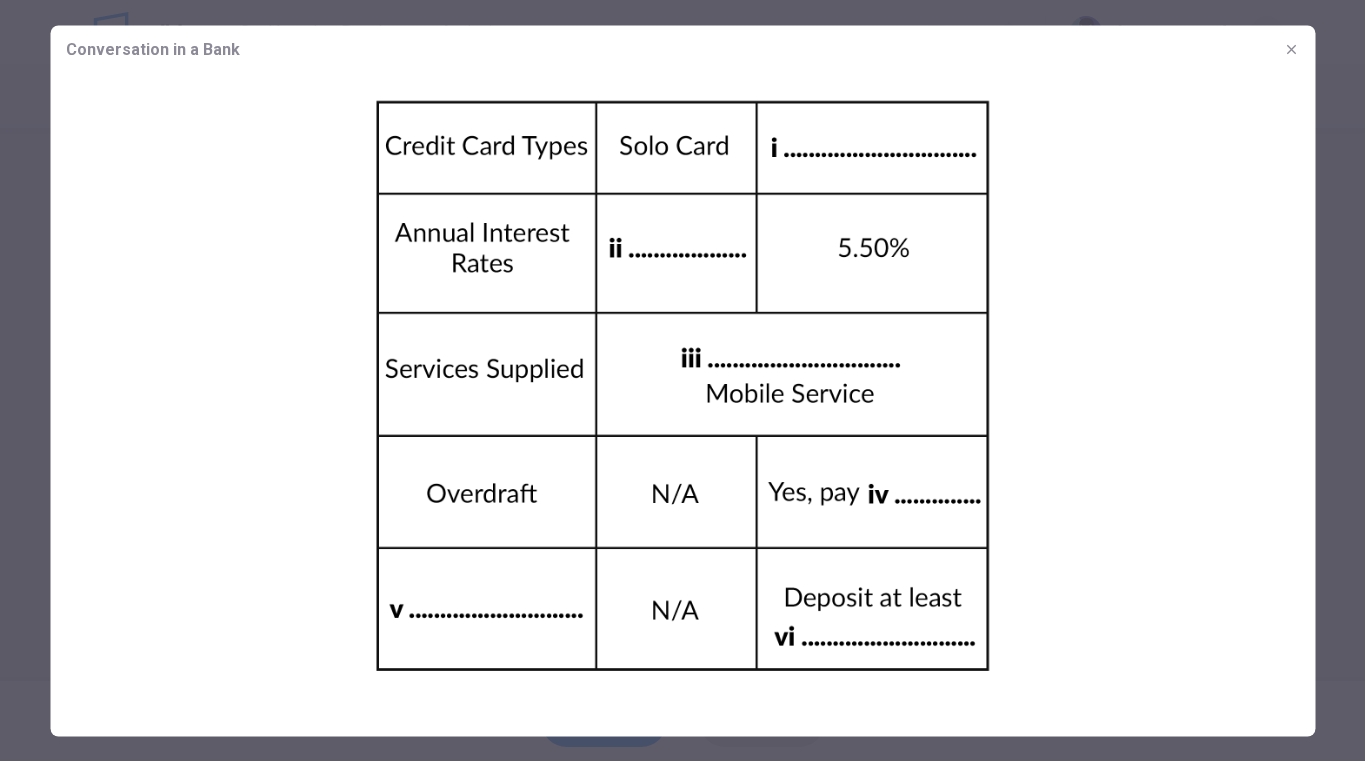 click at bounding box center (682, 386) 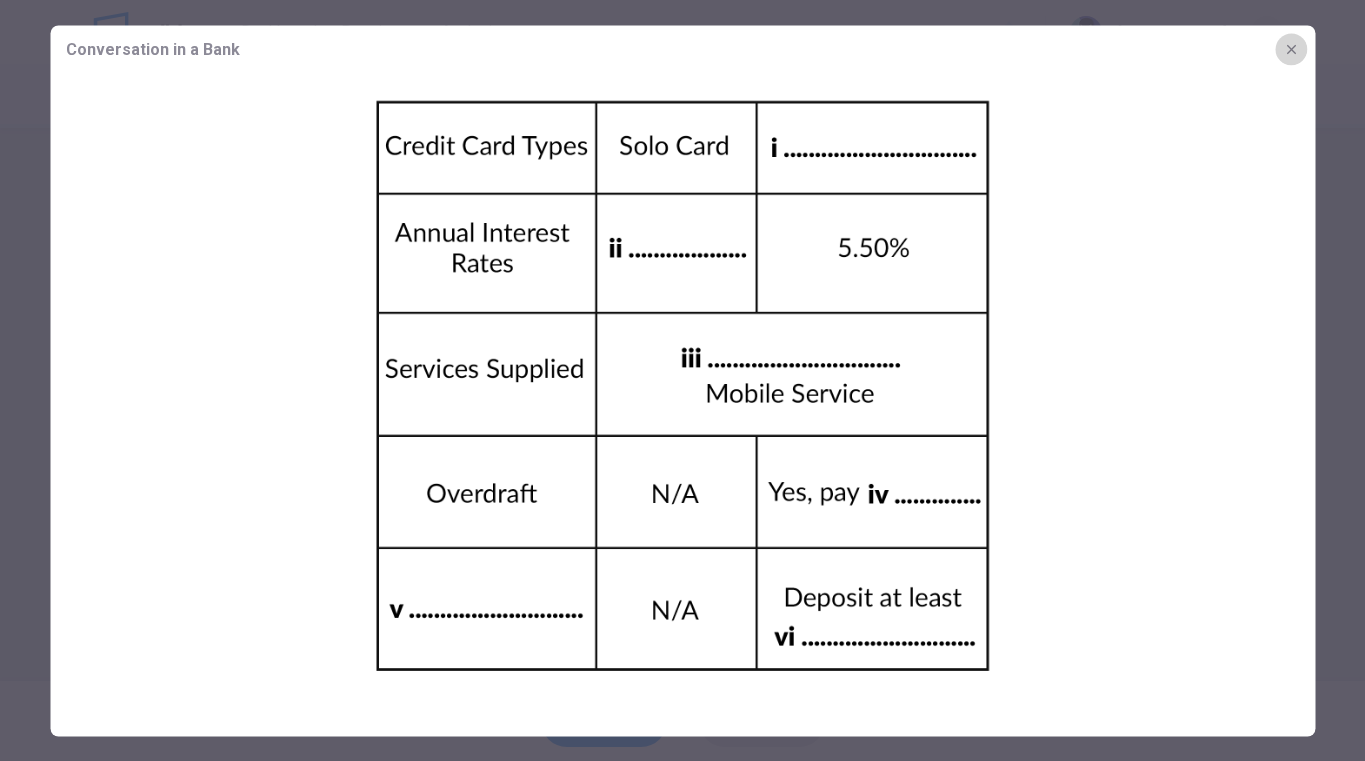 click 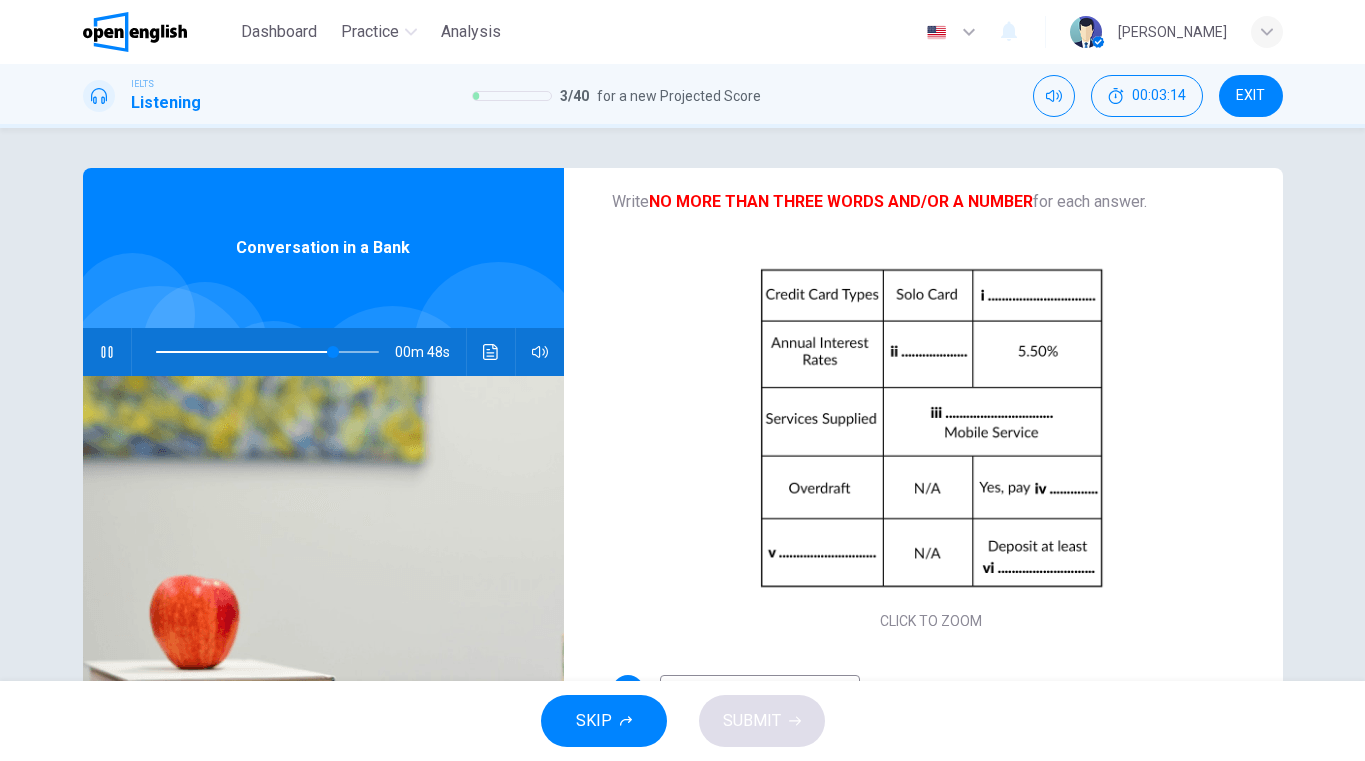 scroll, scrollTop: 286, scrollLeft: 0, axis: vertical 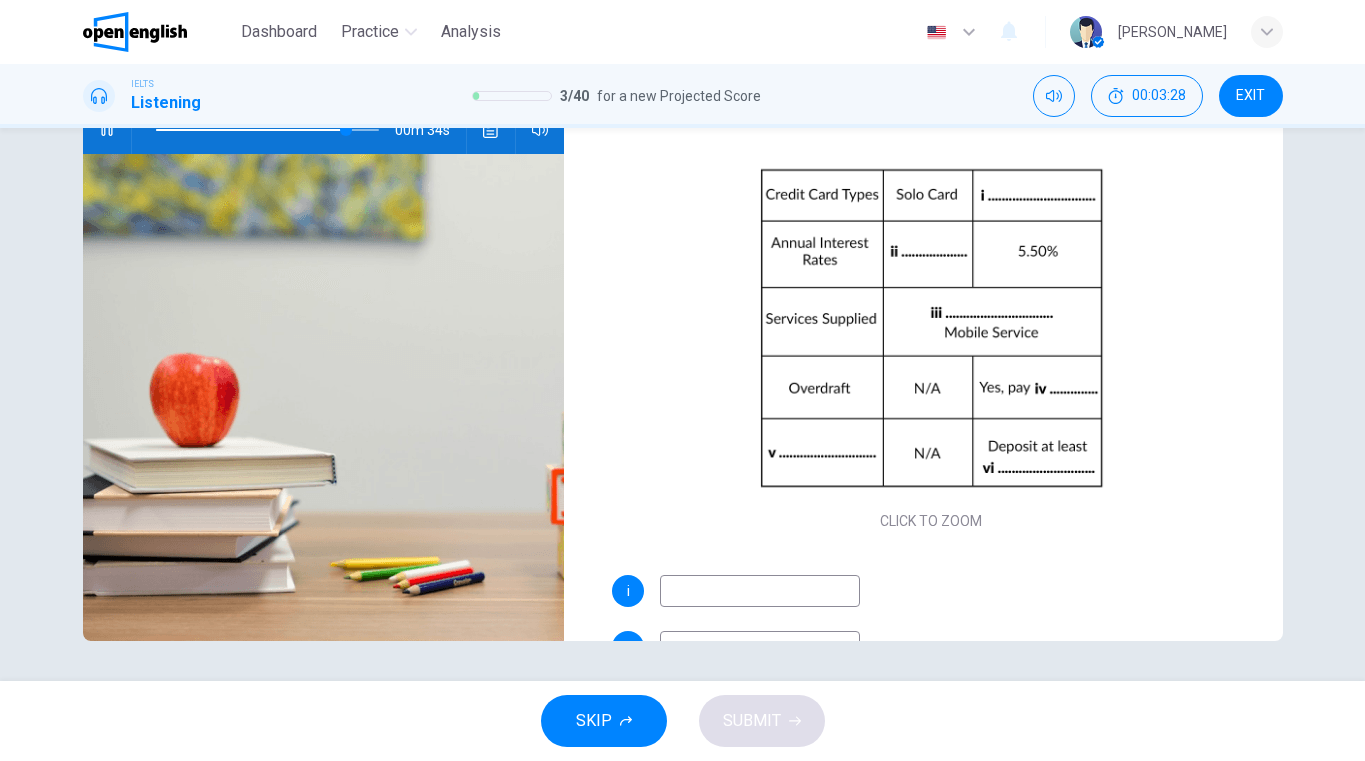 click at bounding box center (760, 591) 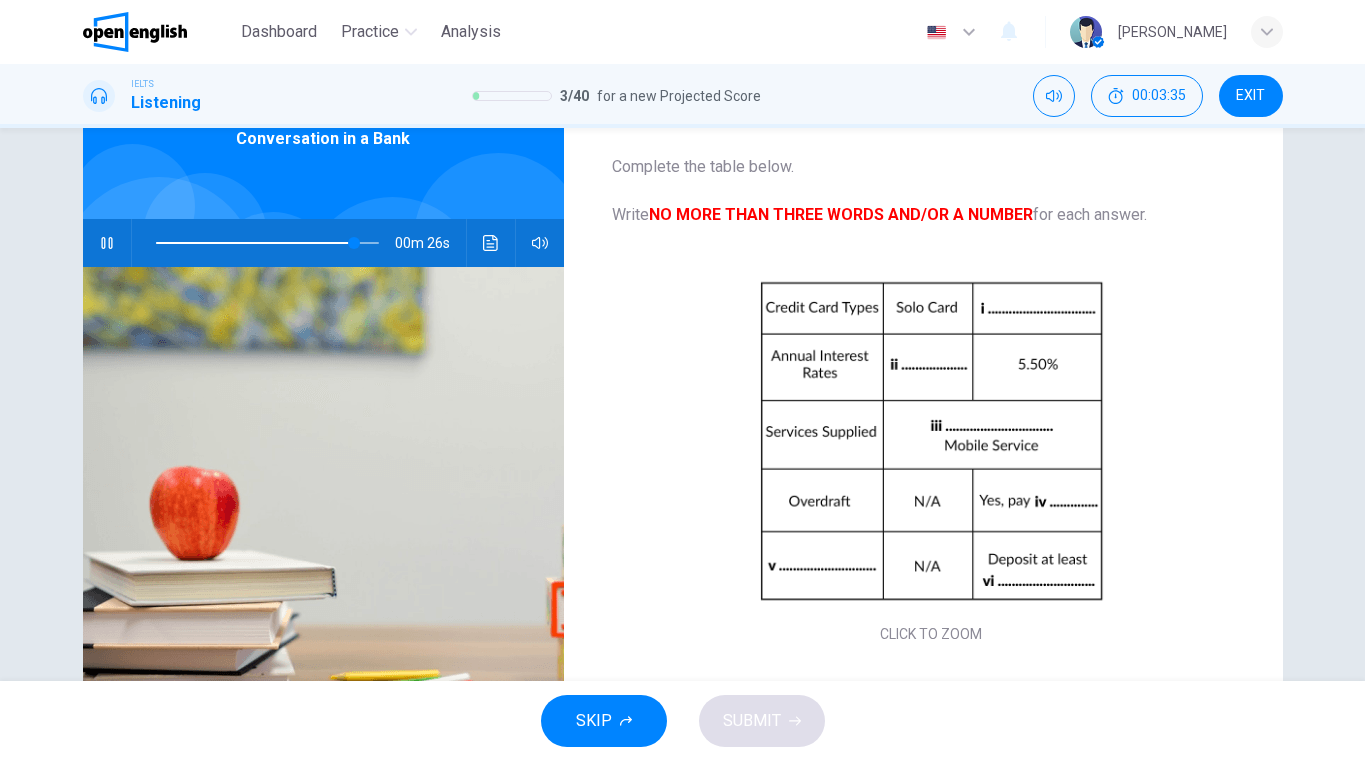 scroll, scrollTop: 108, scrollLeft: 0, axis: vertical 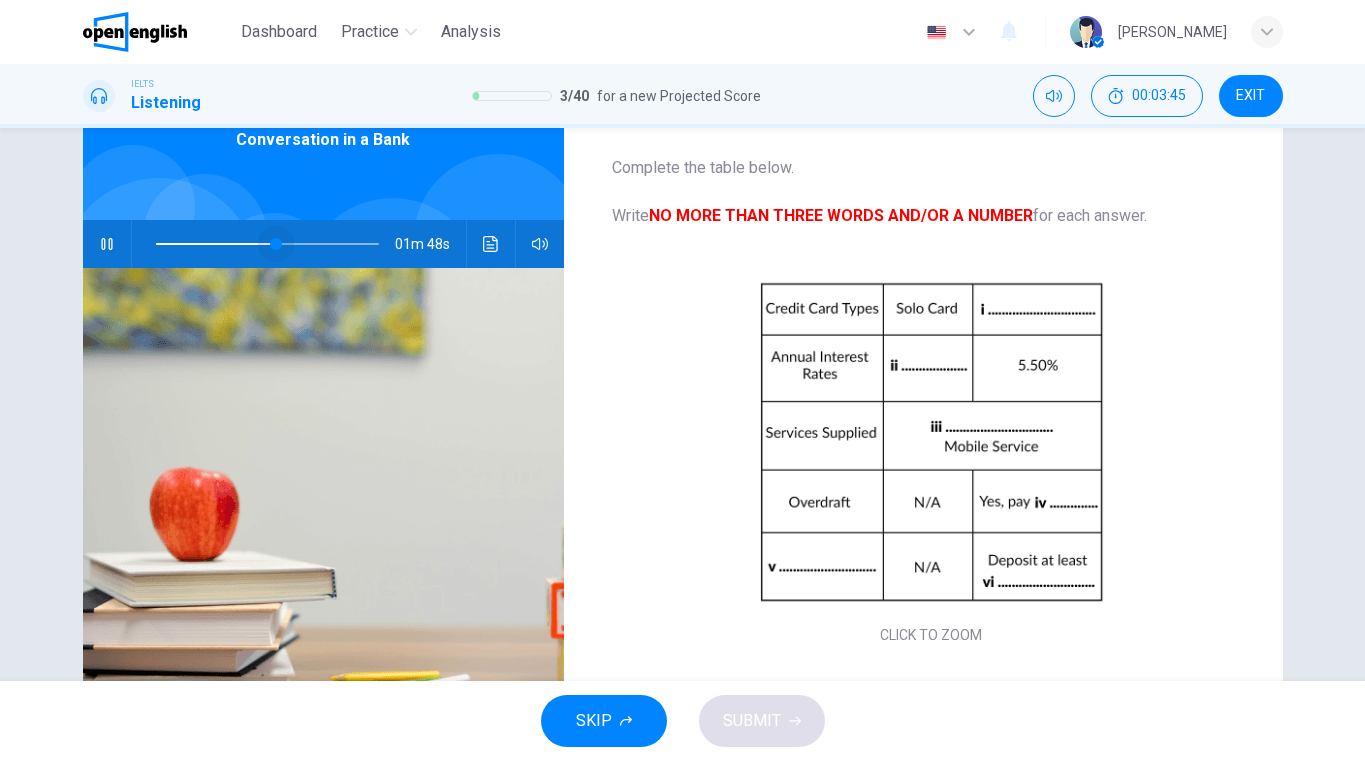 click at bounding box center (268, 244) 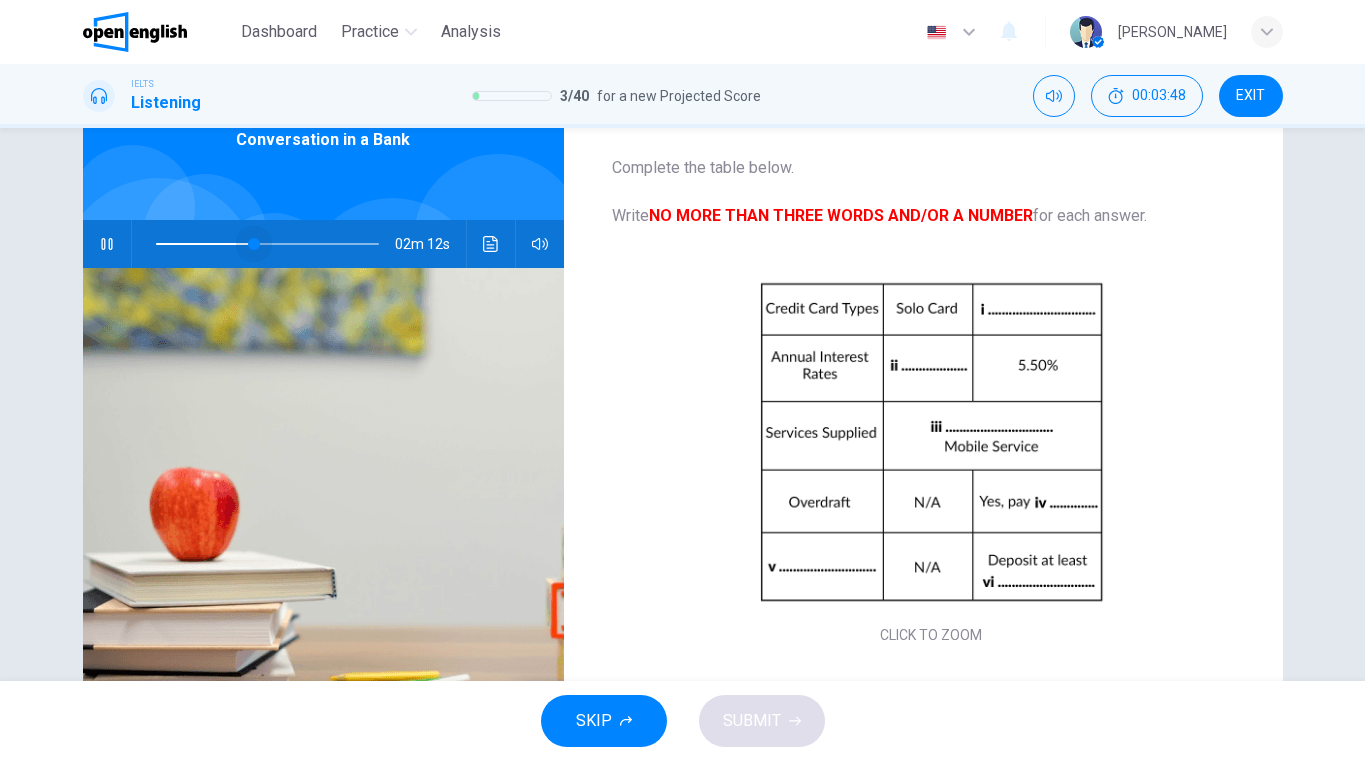 click at bounding box center (268, 244) 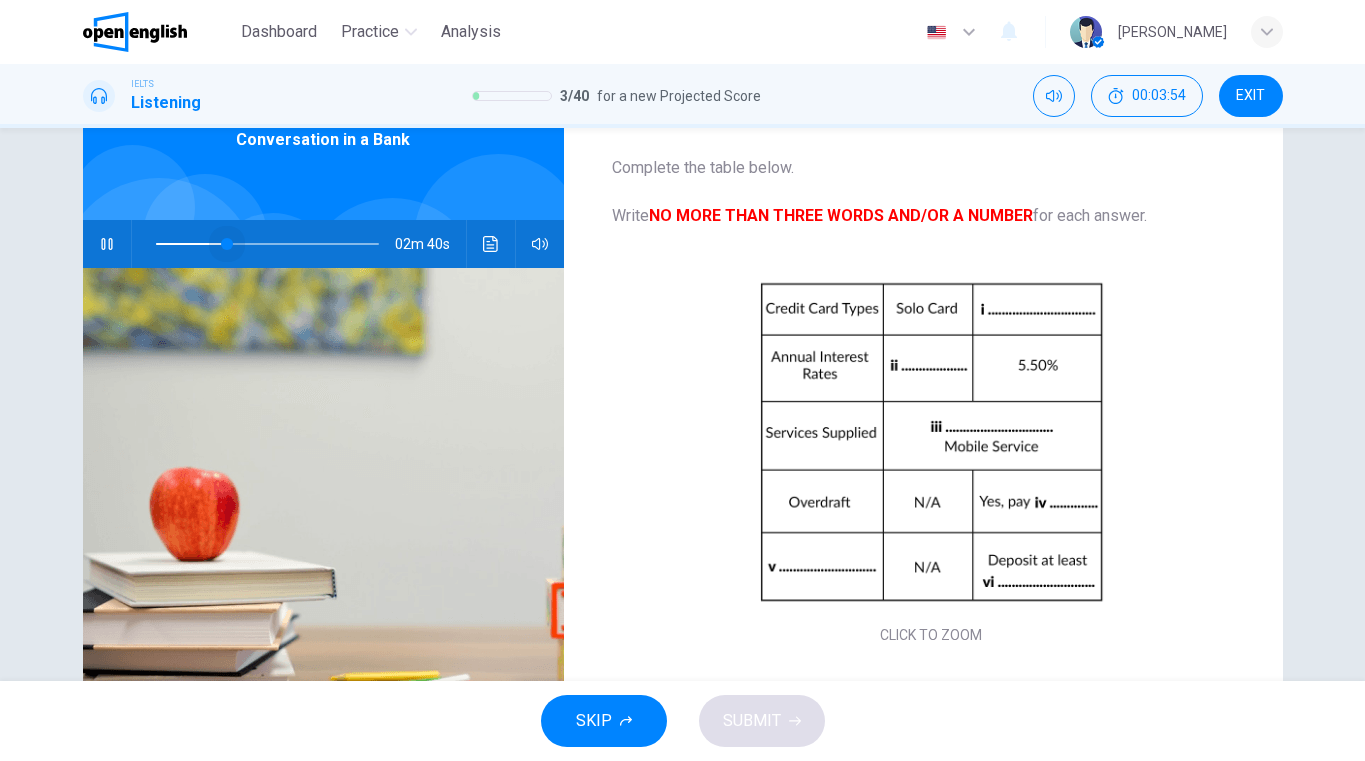 click at bounding box center [268, 244] 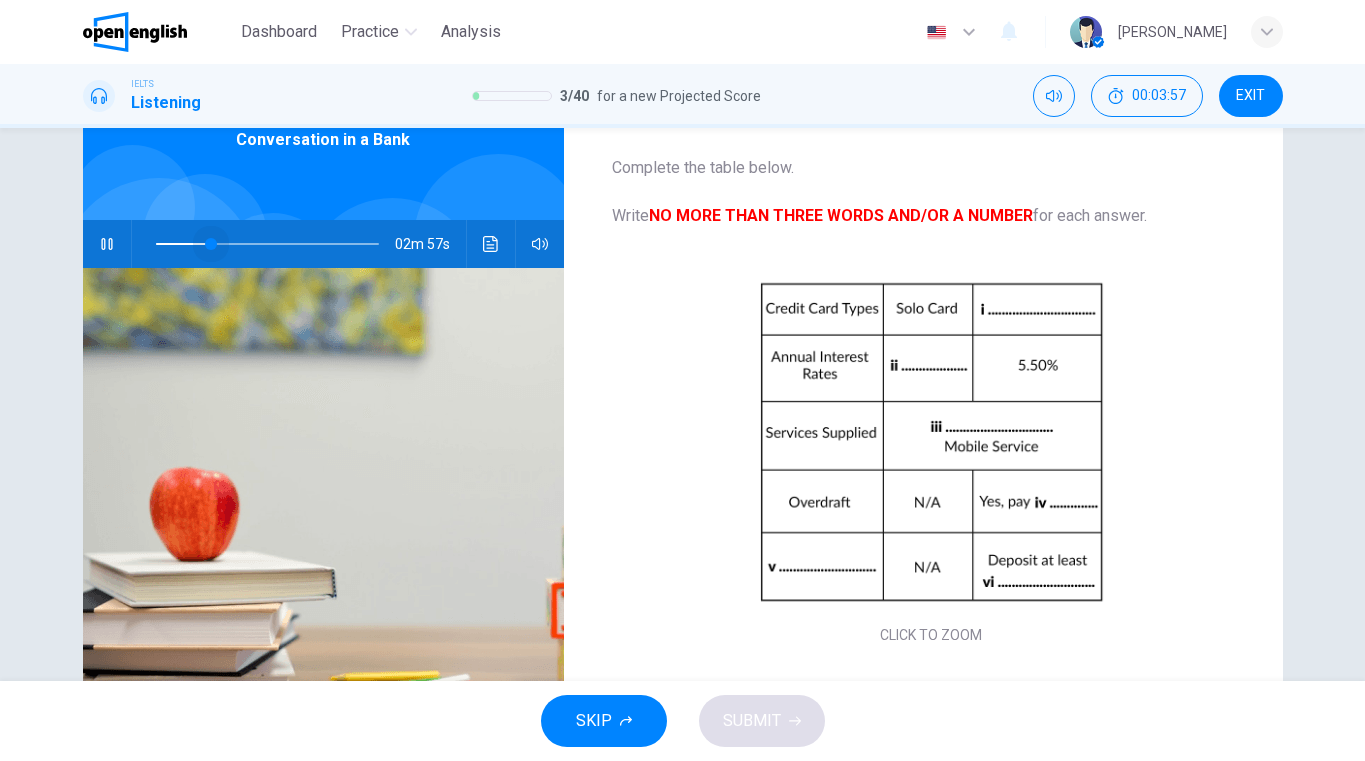 click at bounding box center (211, 244) 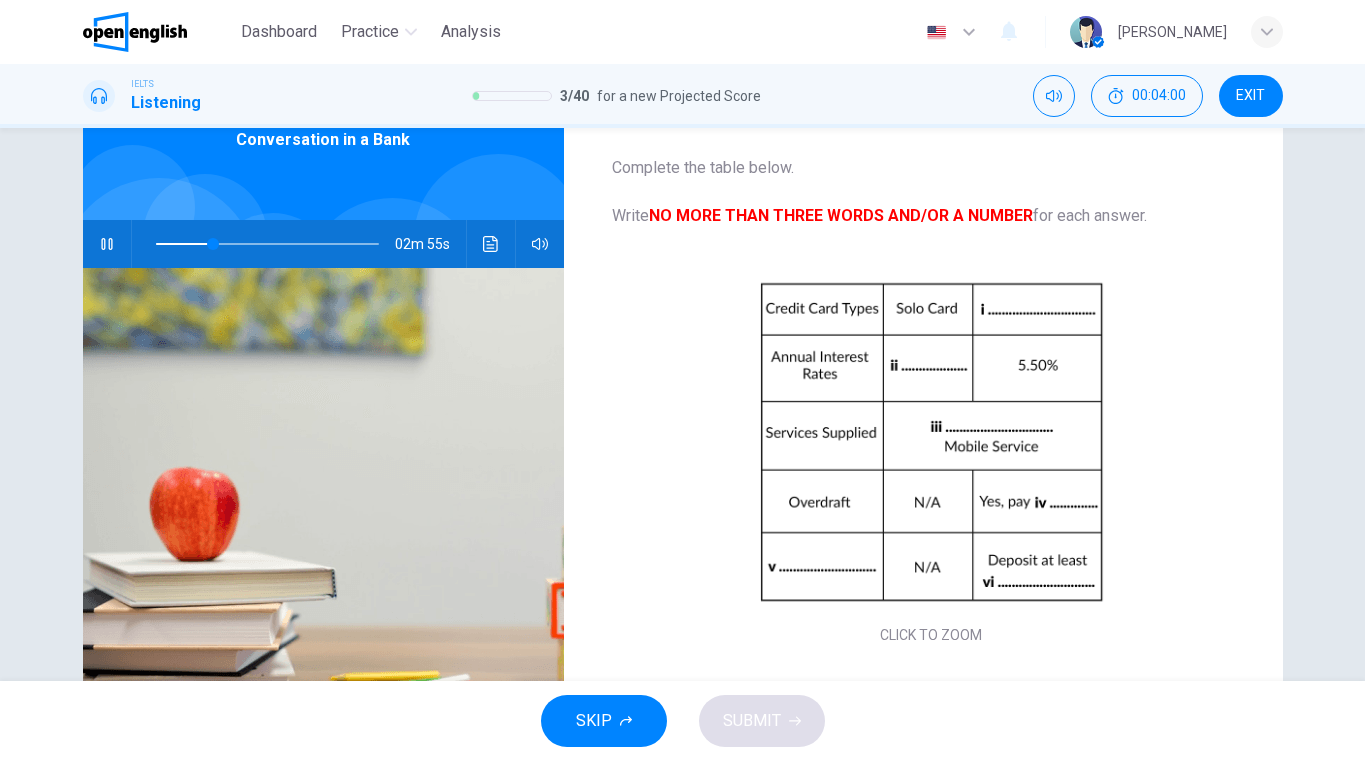 scroll, scrollTop: 114, scrollLeft: 0, axis: vertical 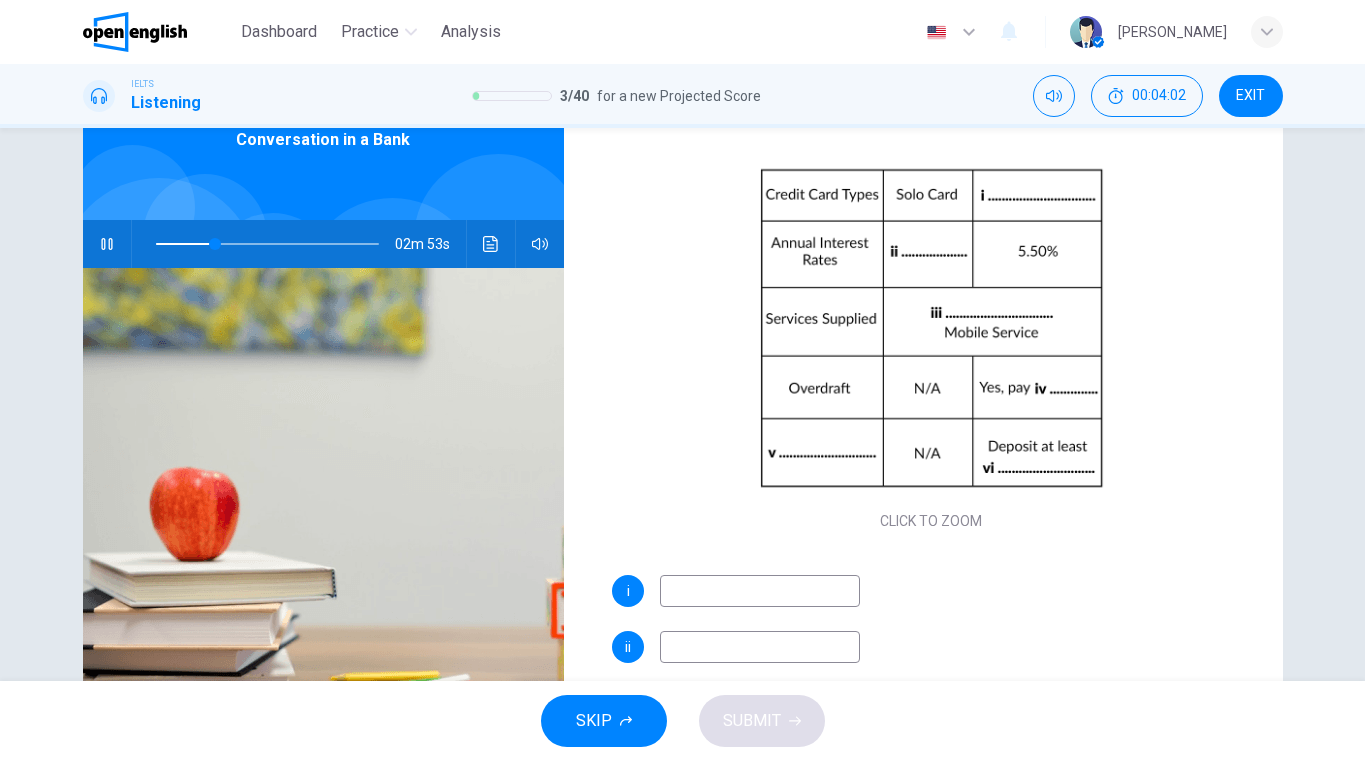click at bounding box center [760, 591] 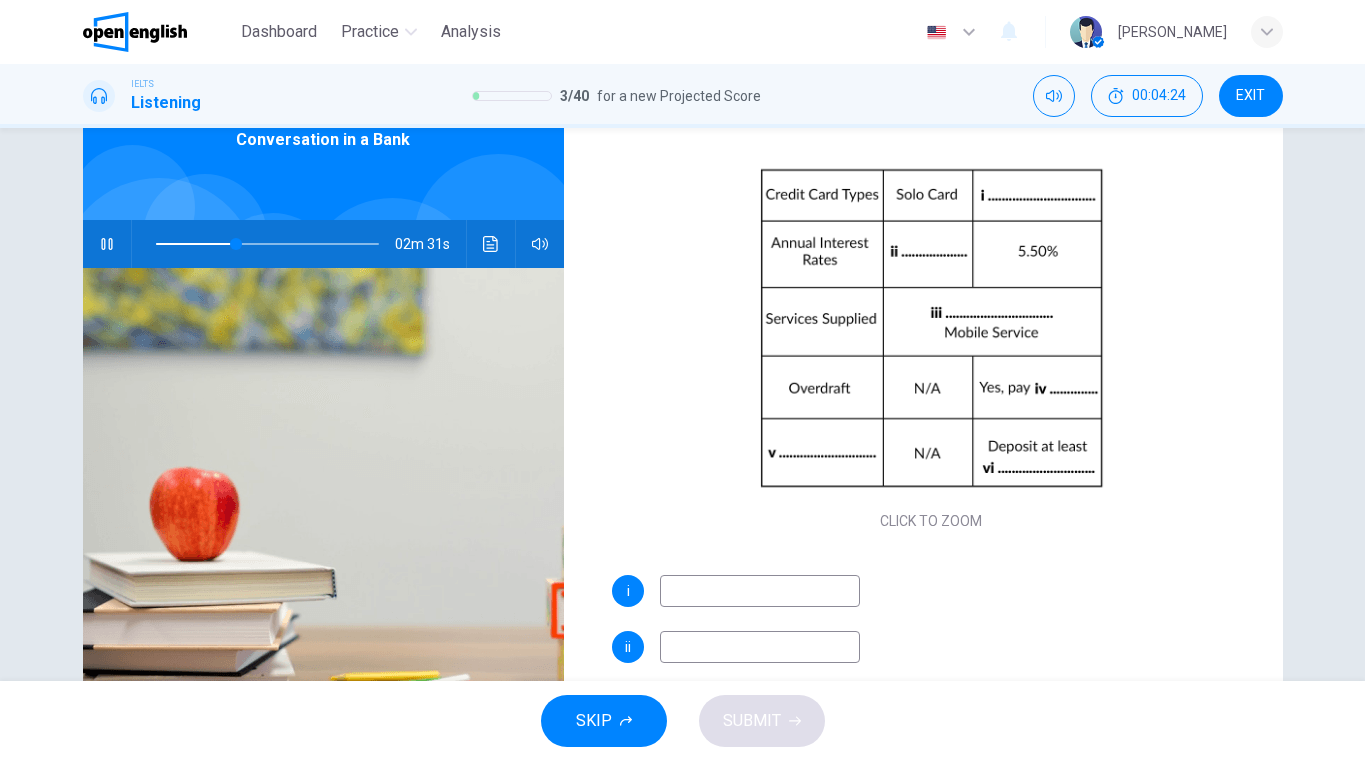 type on "**" 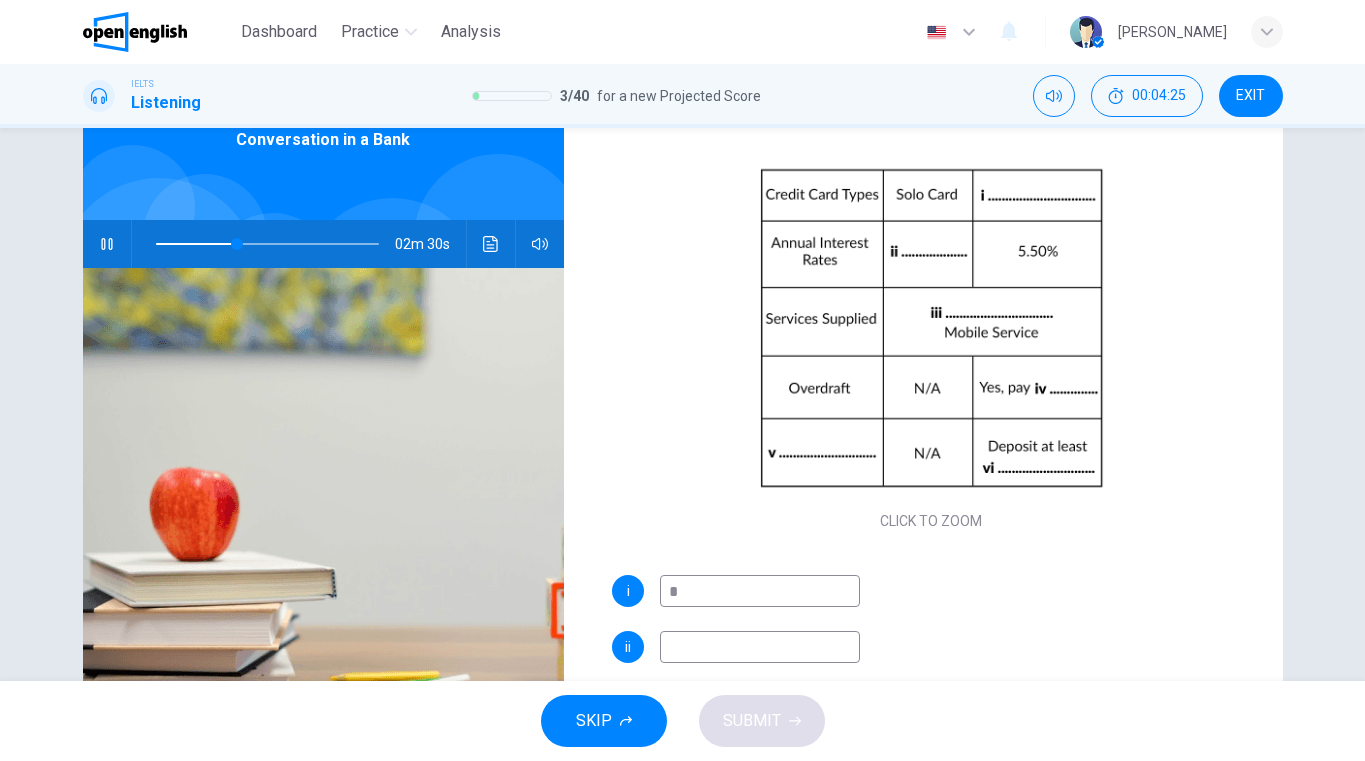 type on "**" 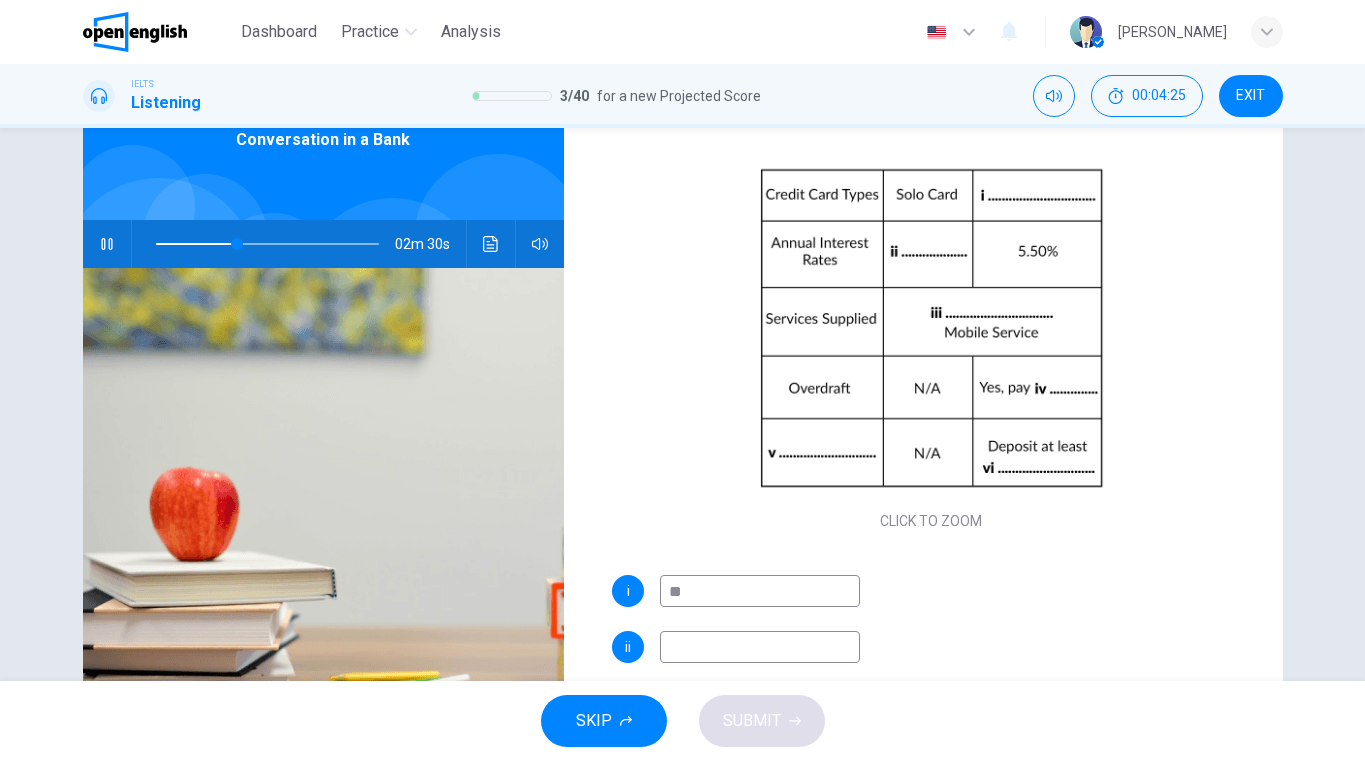 type on "**" 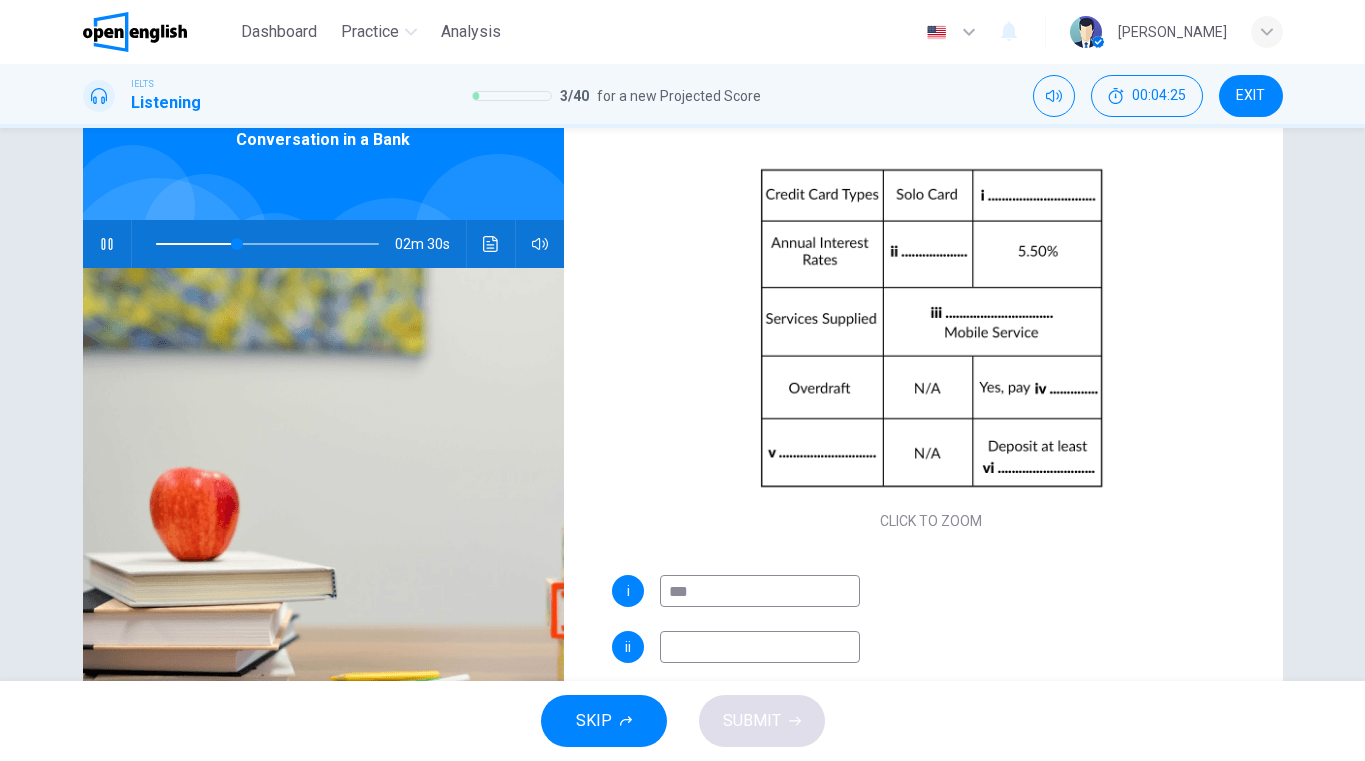 type on "**" 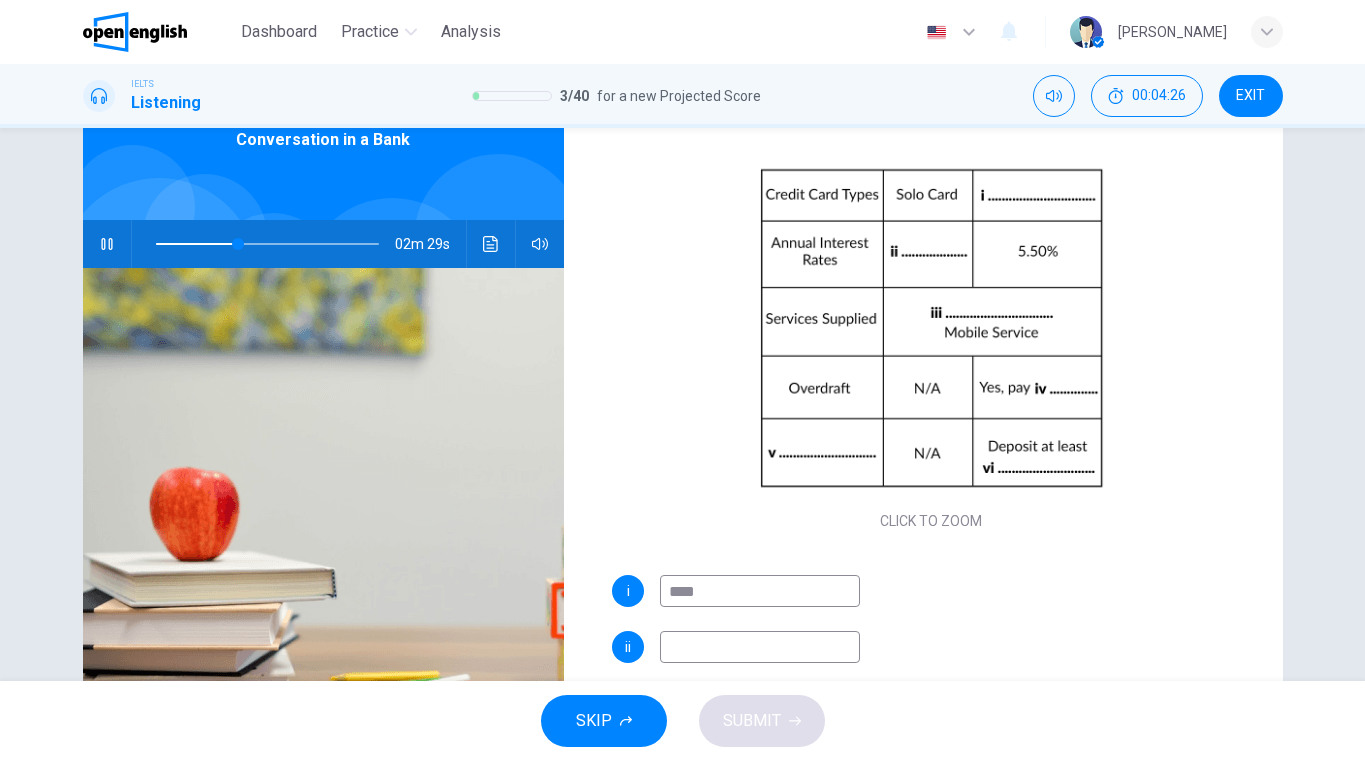 type on "*****" 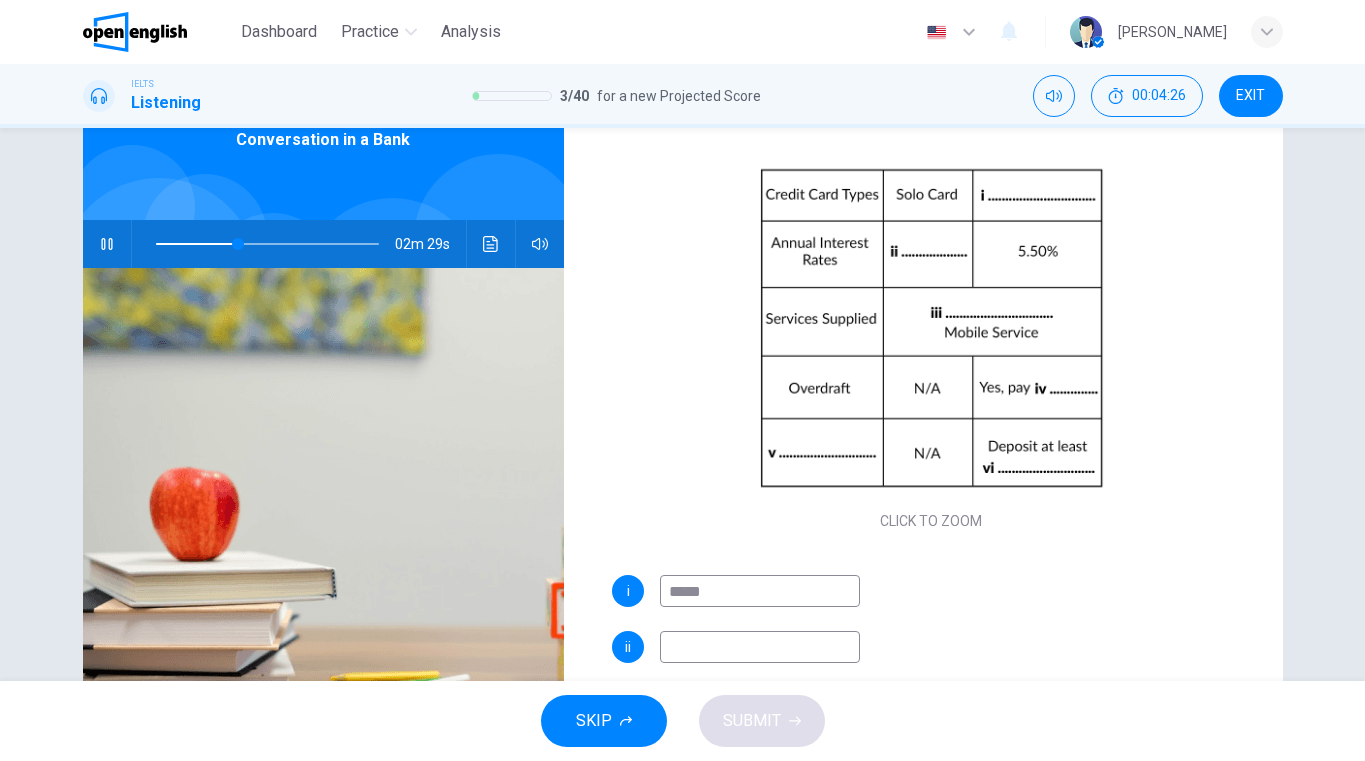type on "**" 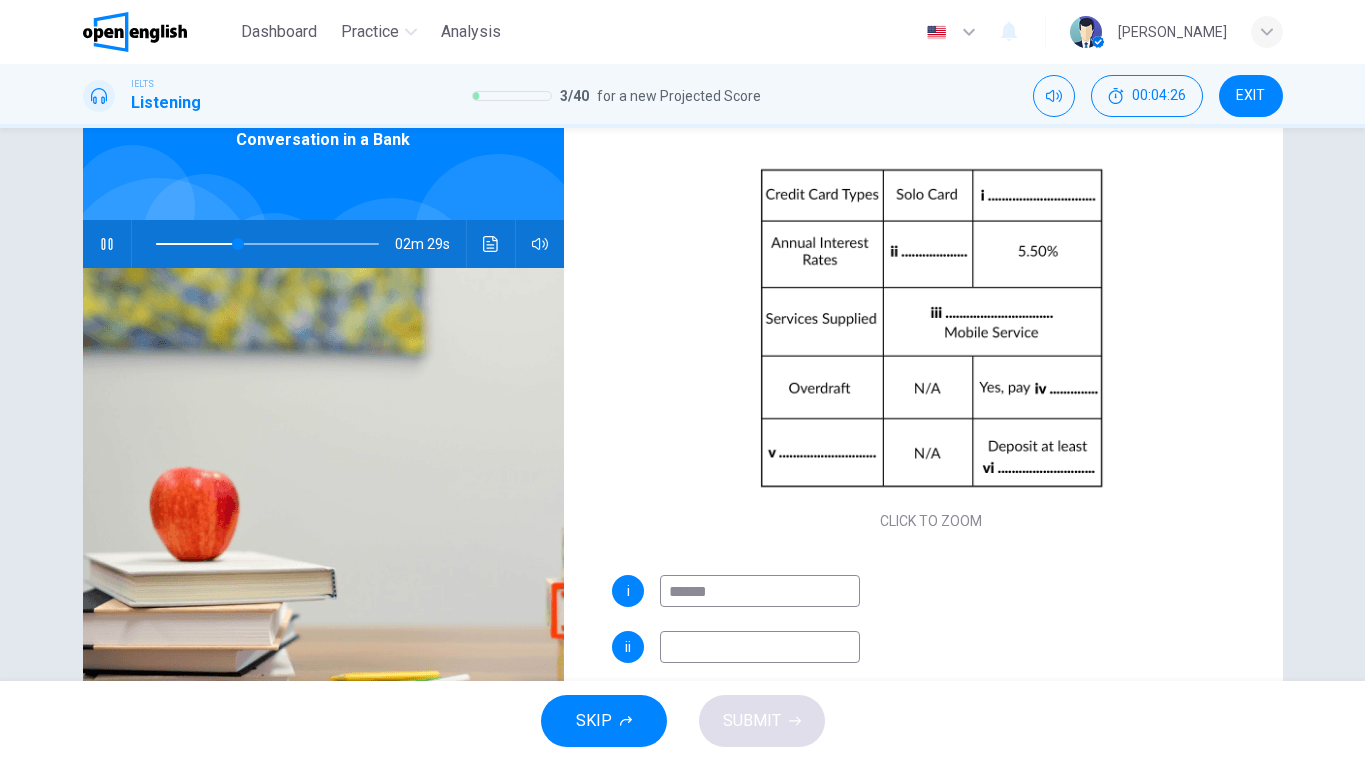 type on "**" 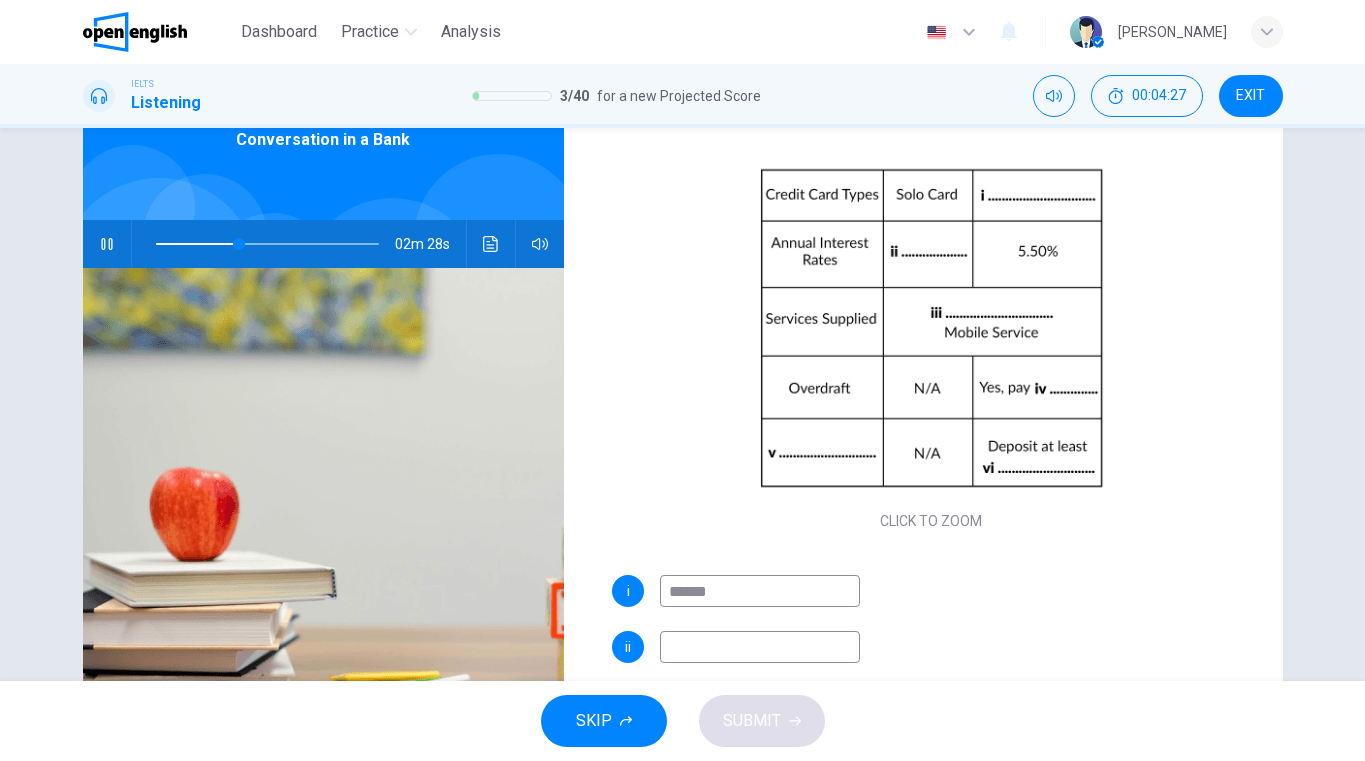 type on "******" 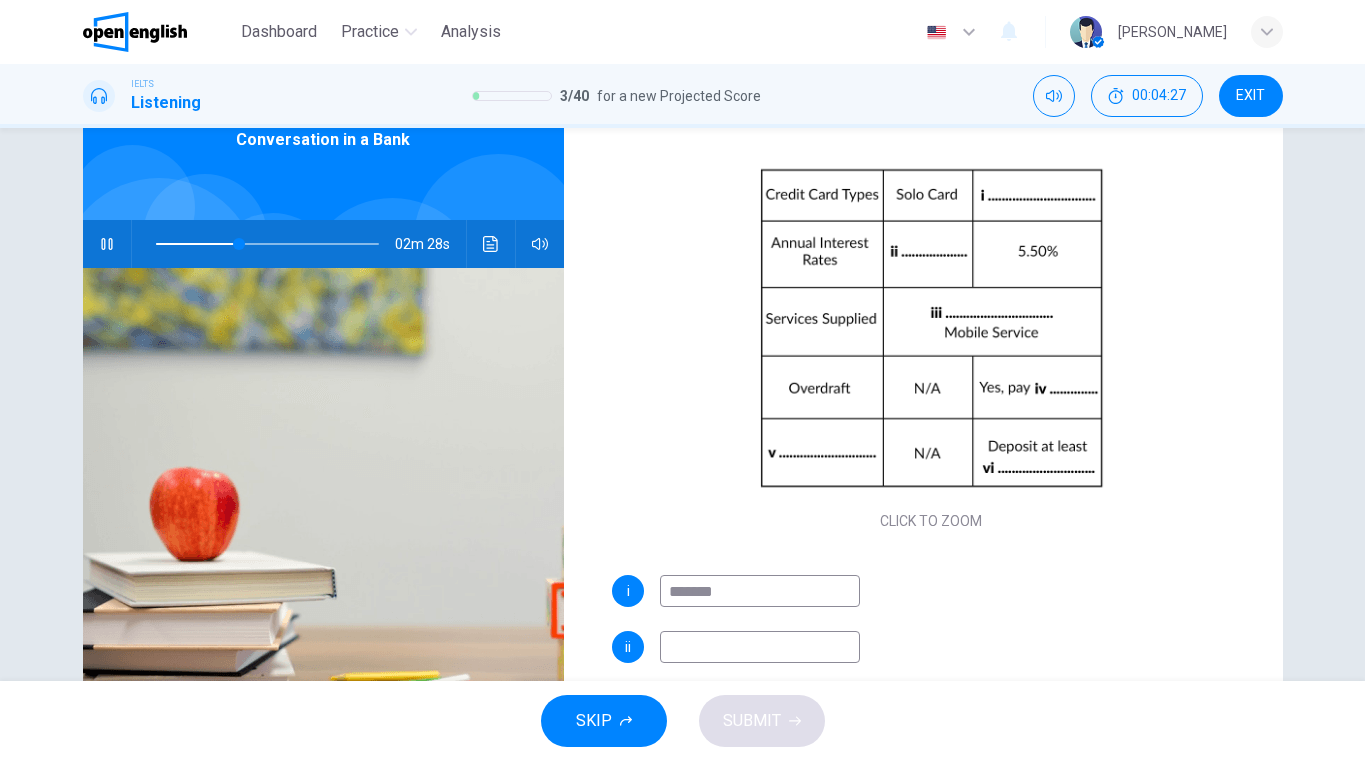 type on "**" 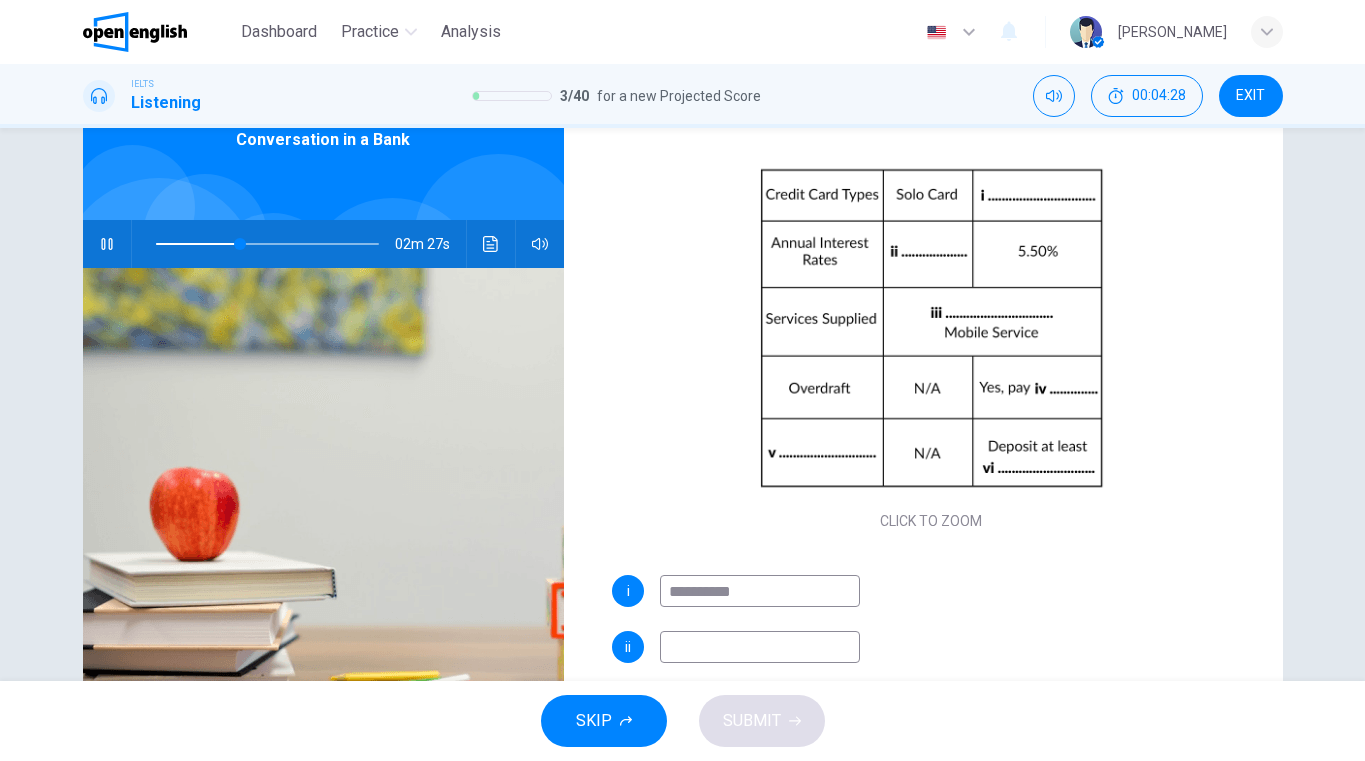 type on "**********" 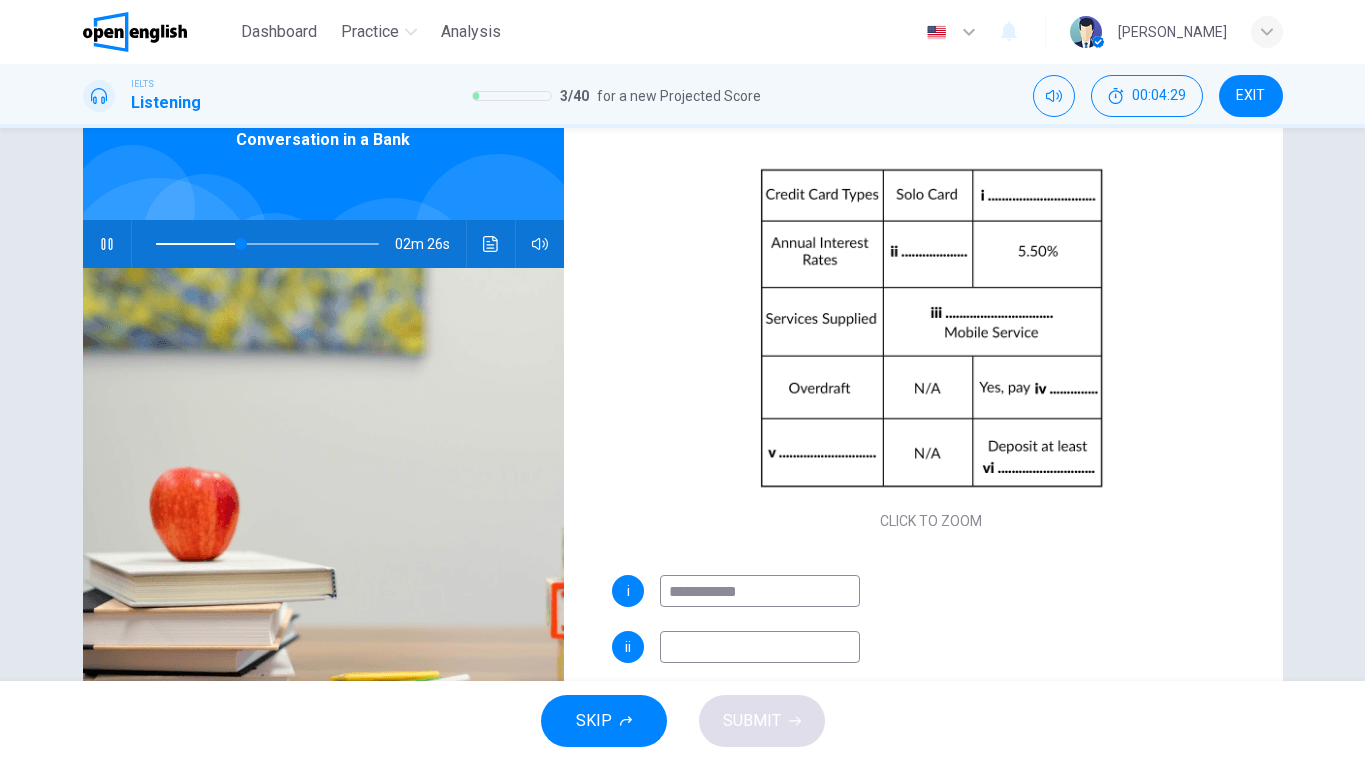 type on "**" 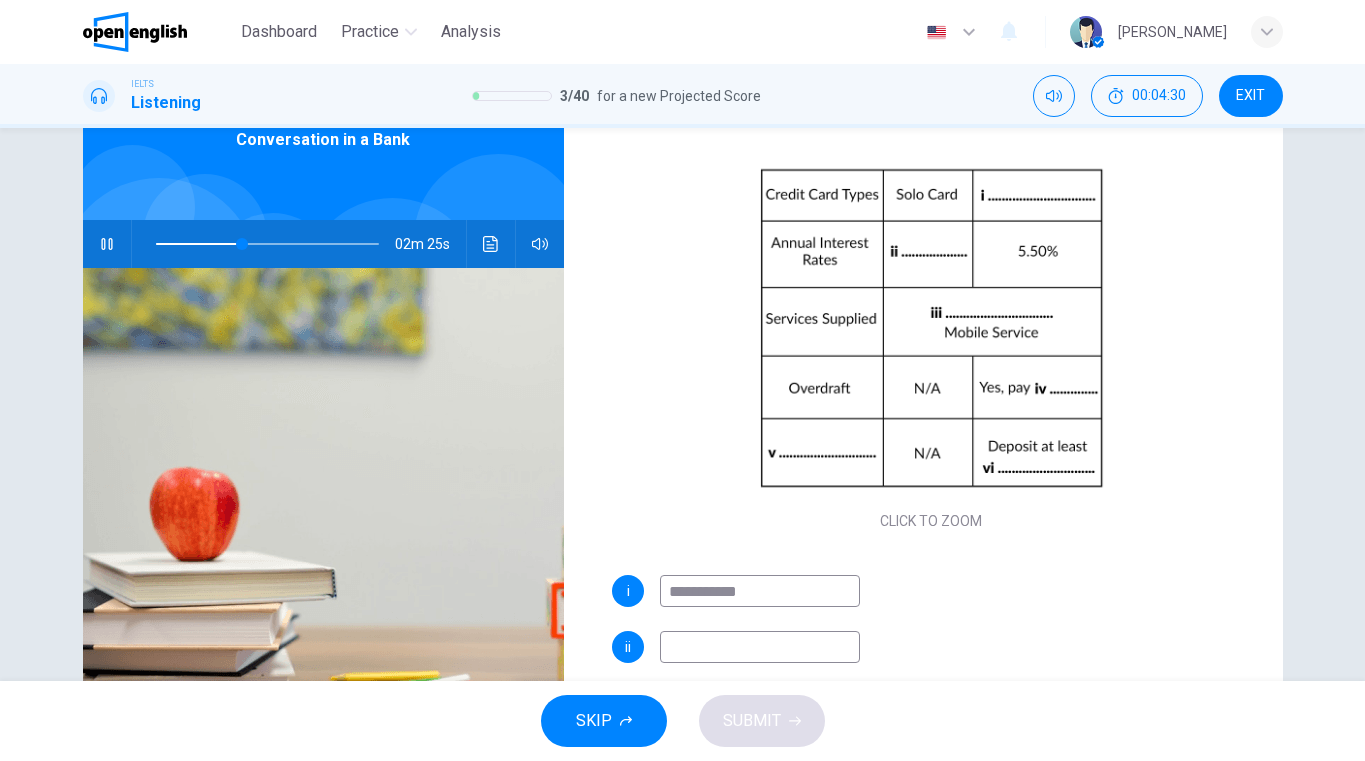 type on "**********" 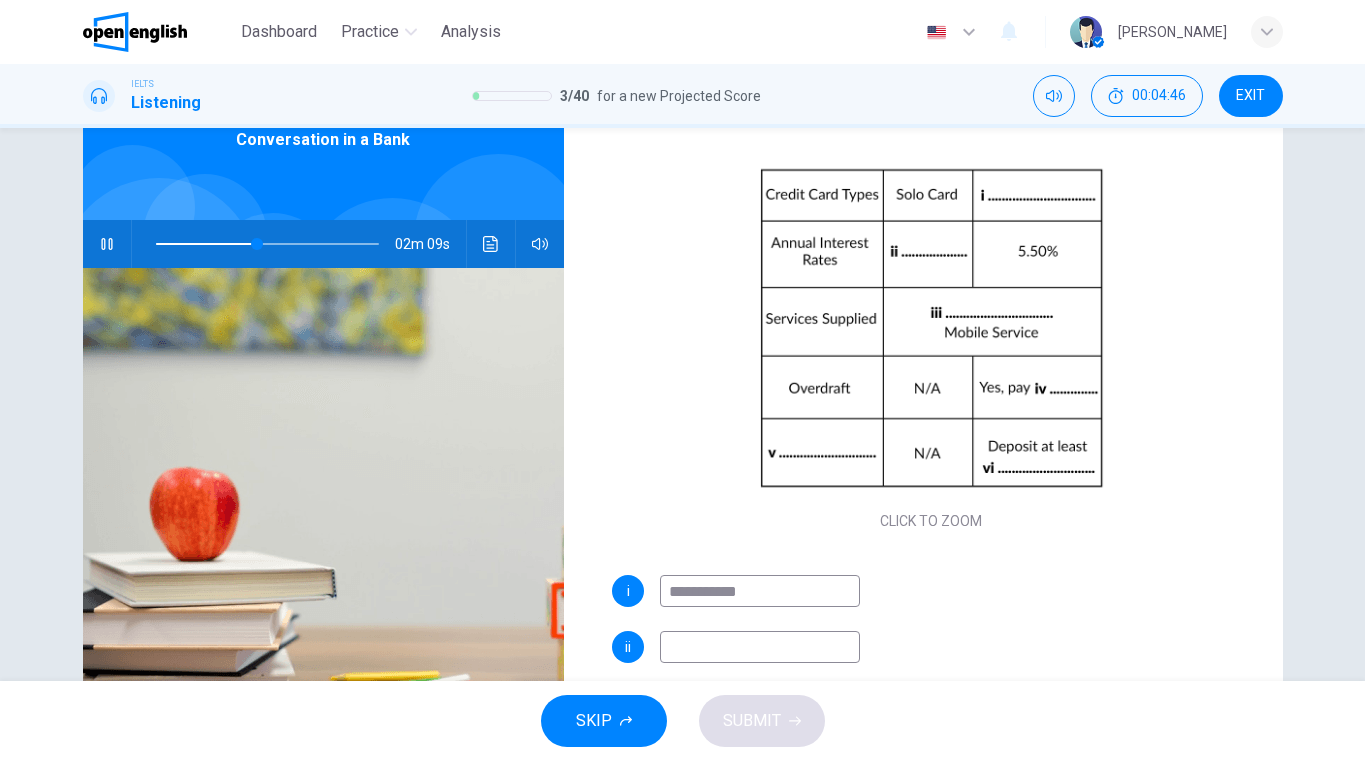 type on "**" 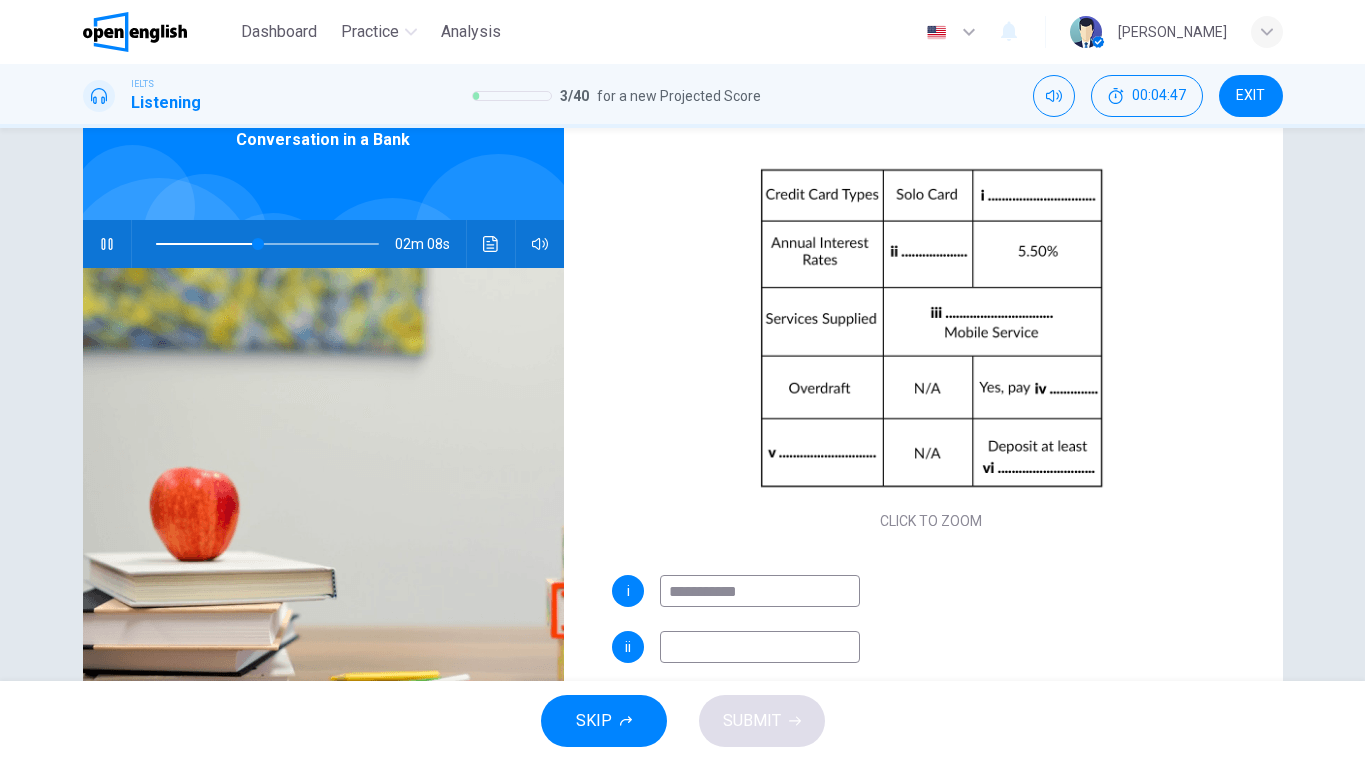 type on "*" 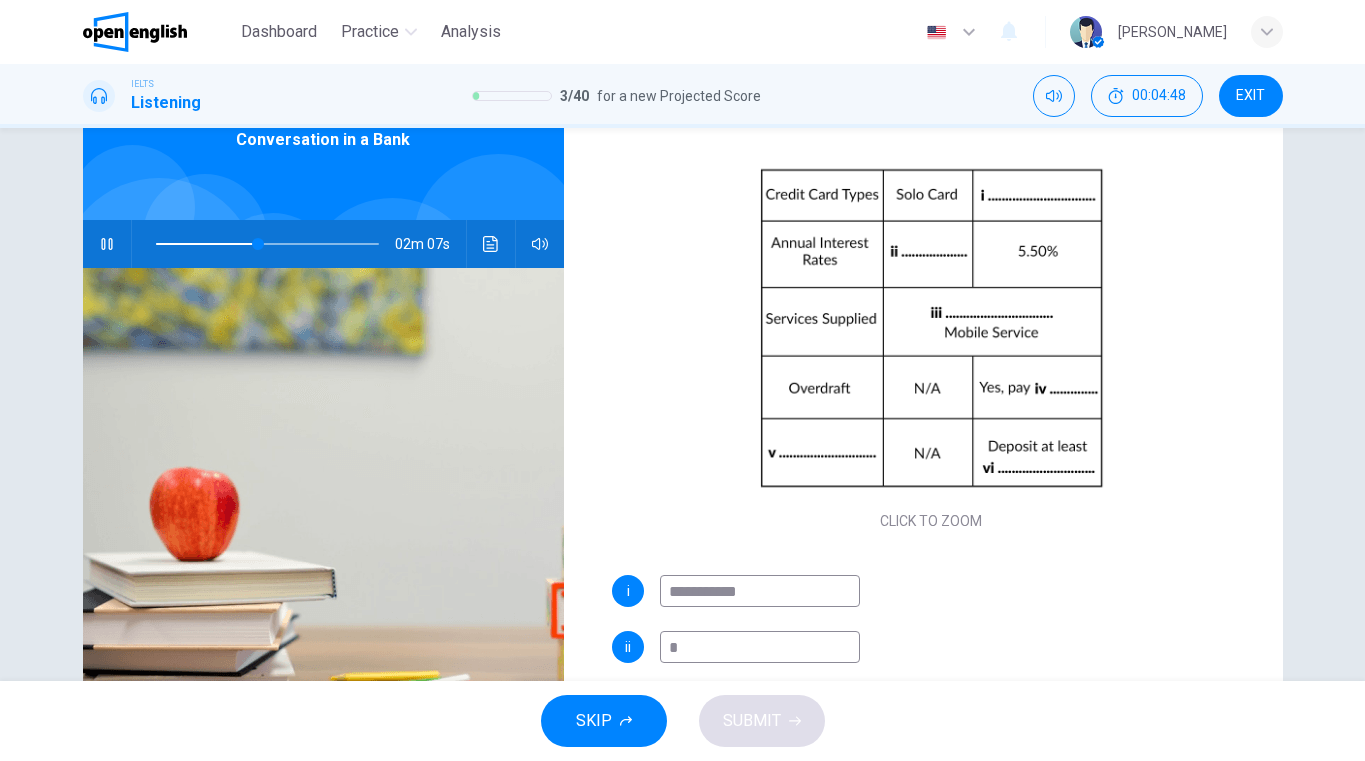 type on "**" 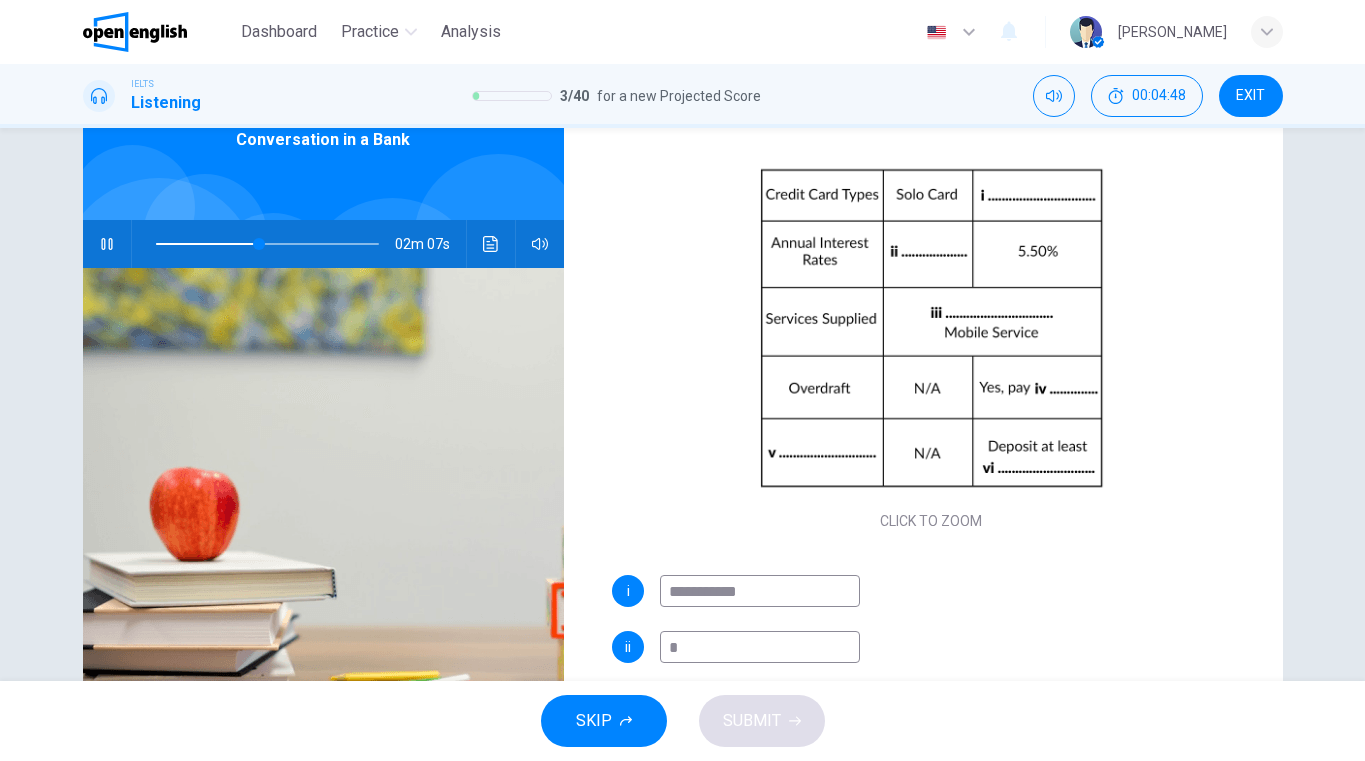 type on "**" 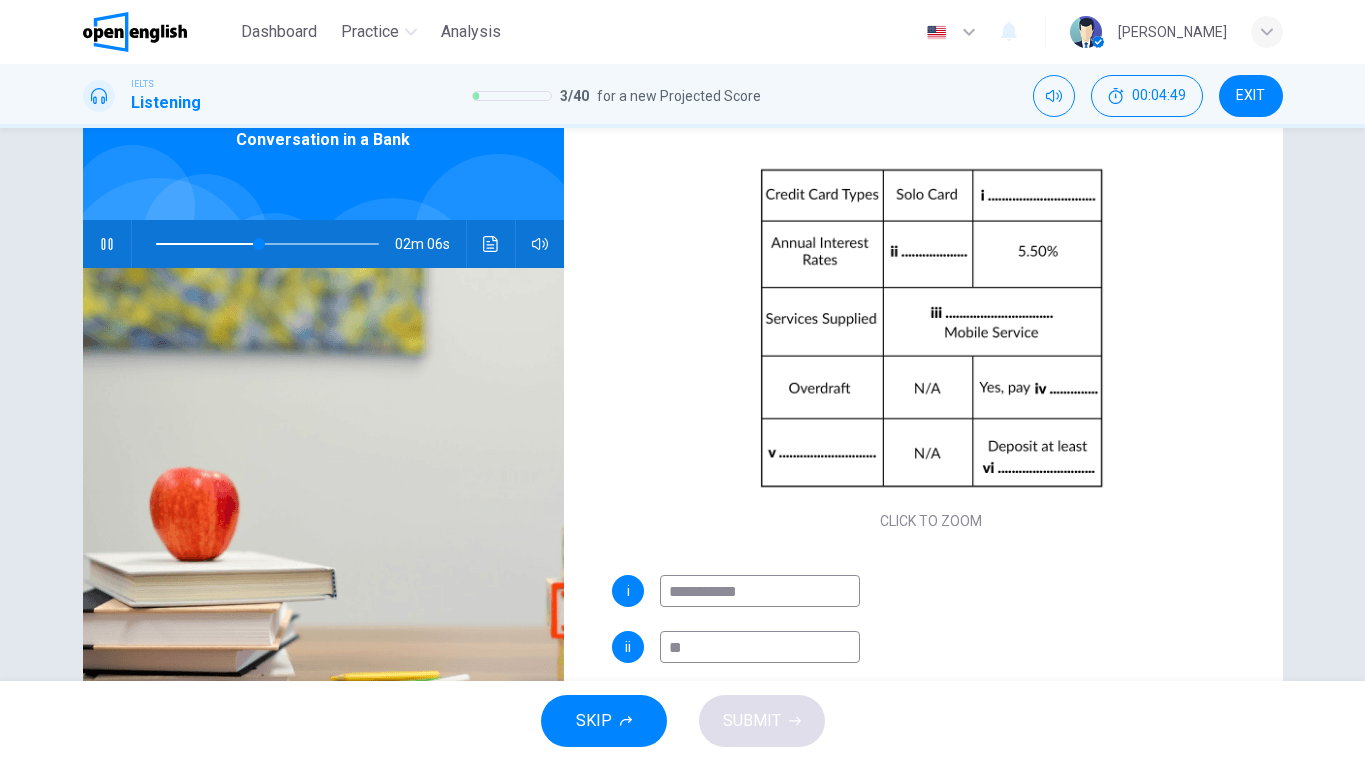 type on "**" 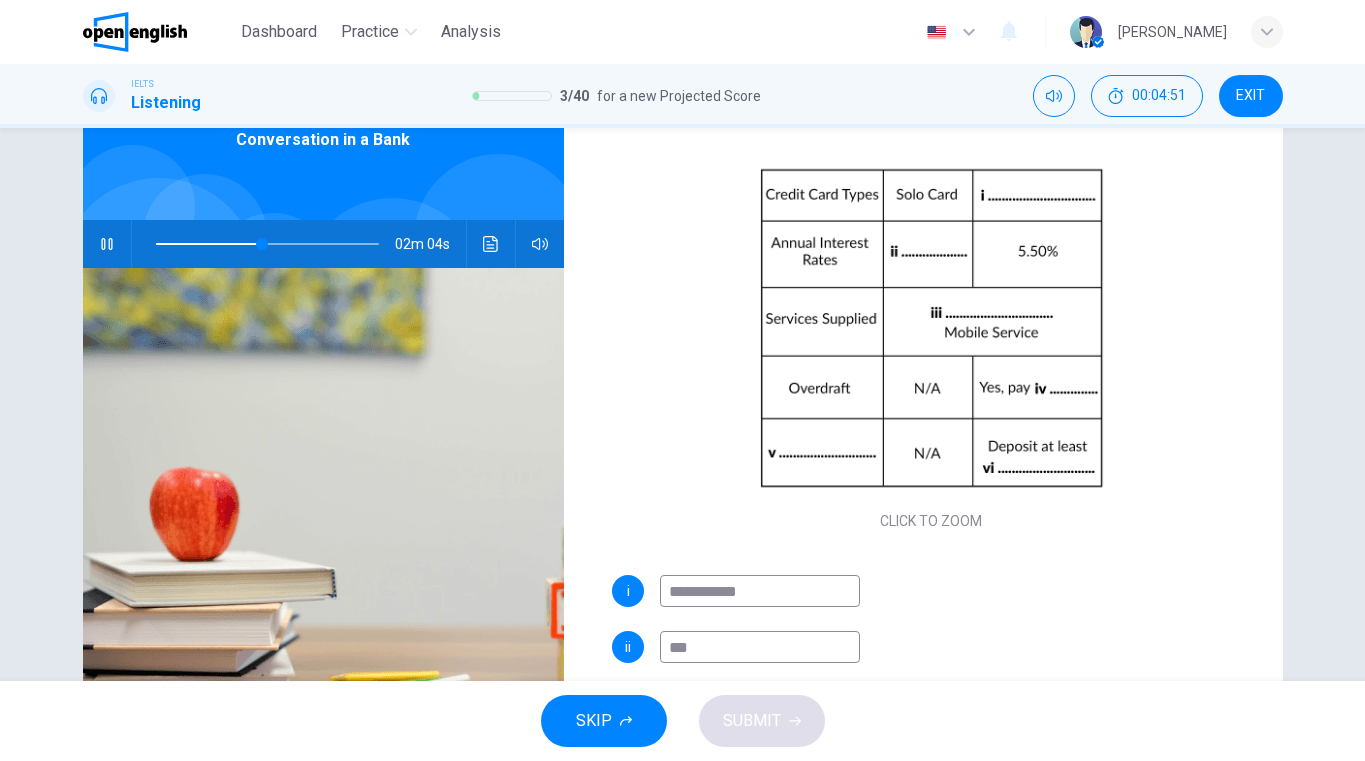 type on "**" 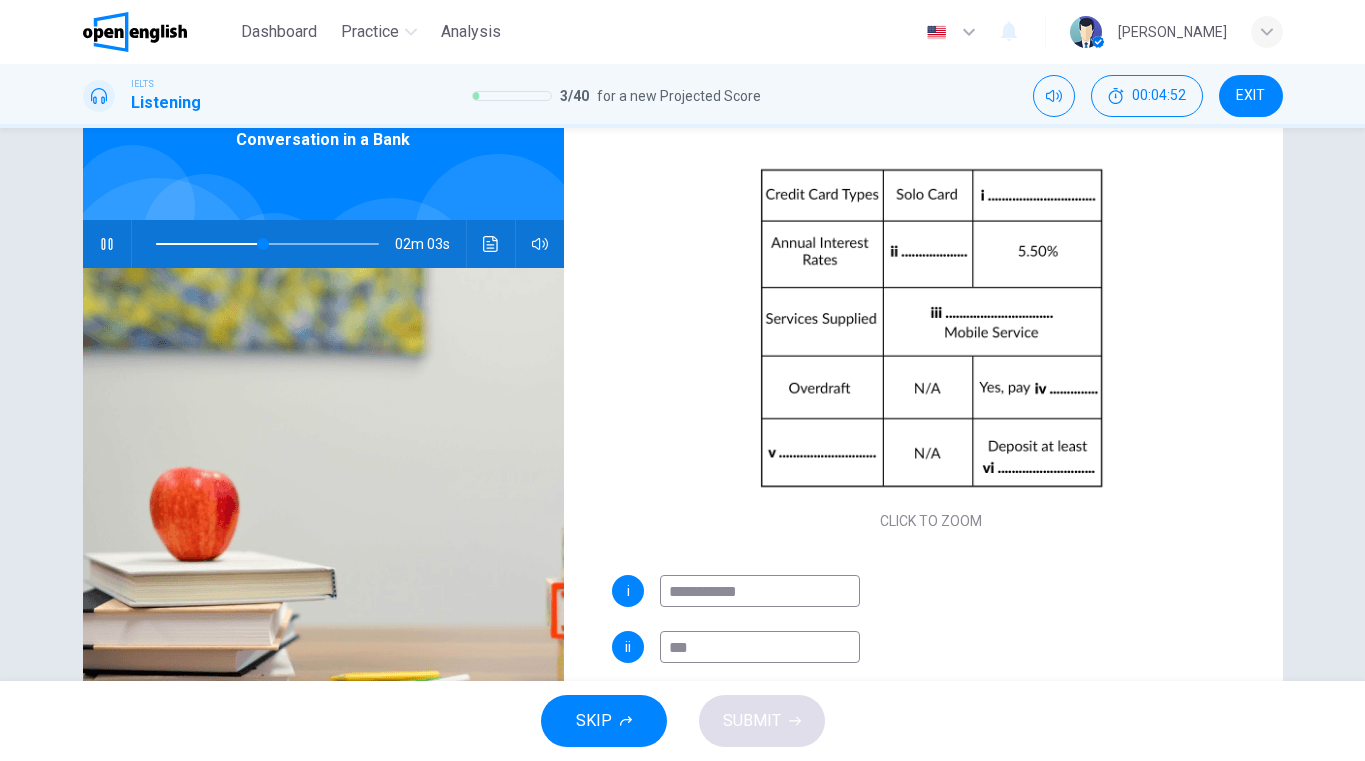 type on "***" 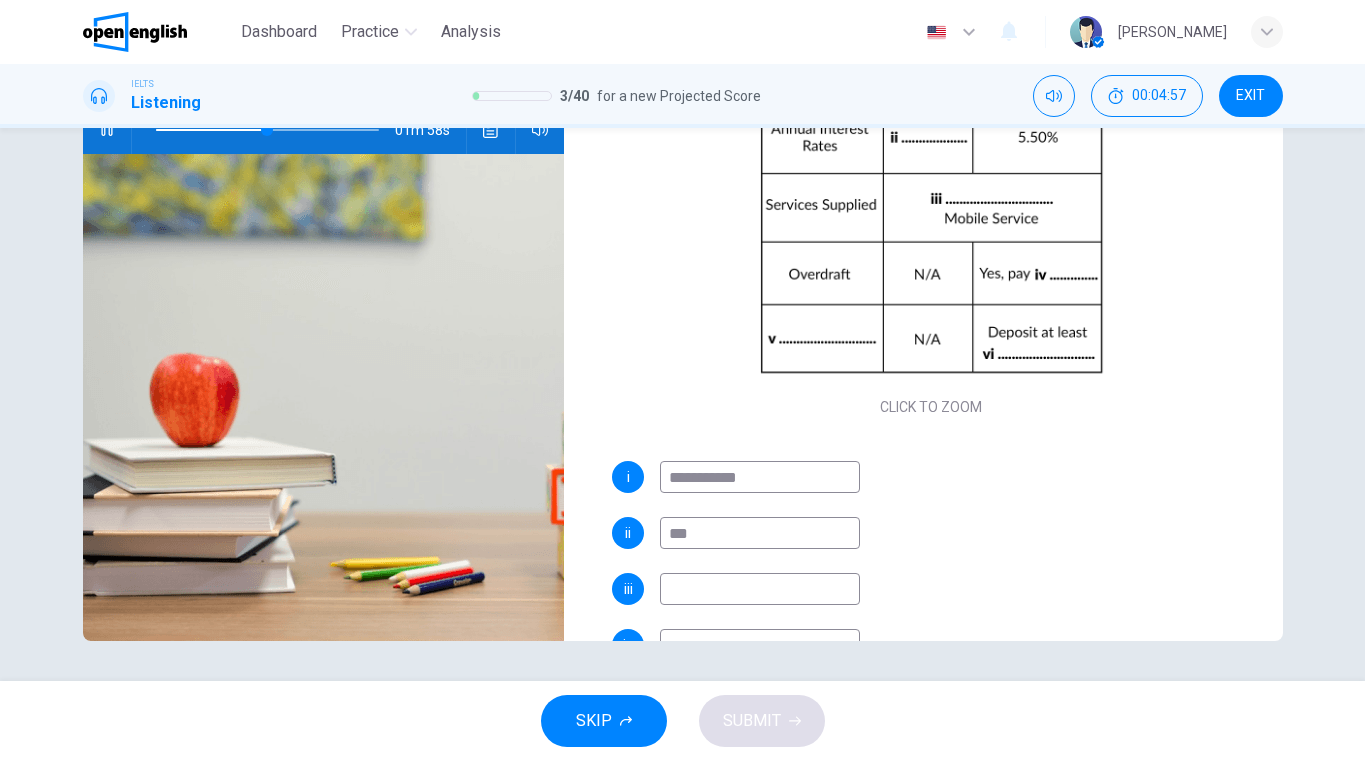 type on "**" 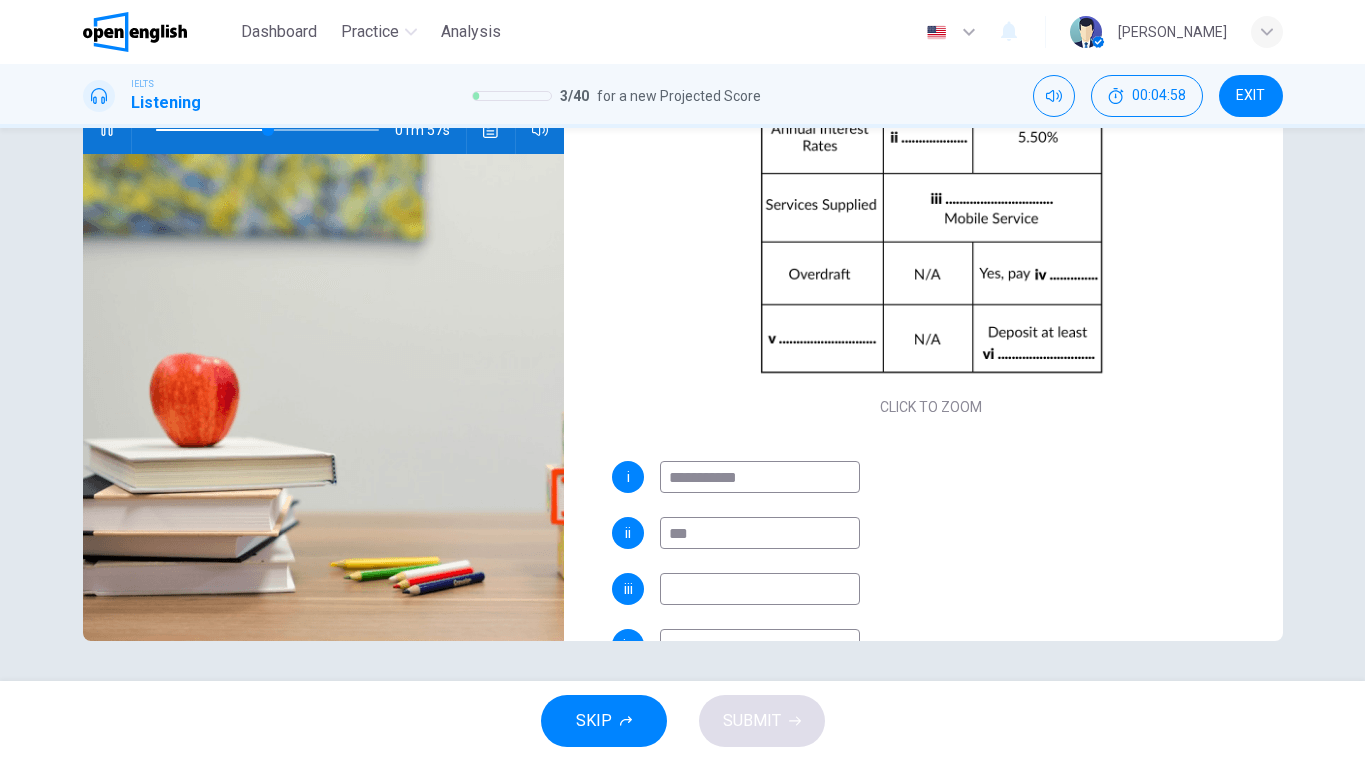 type on "*" 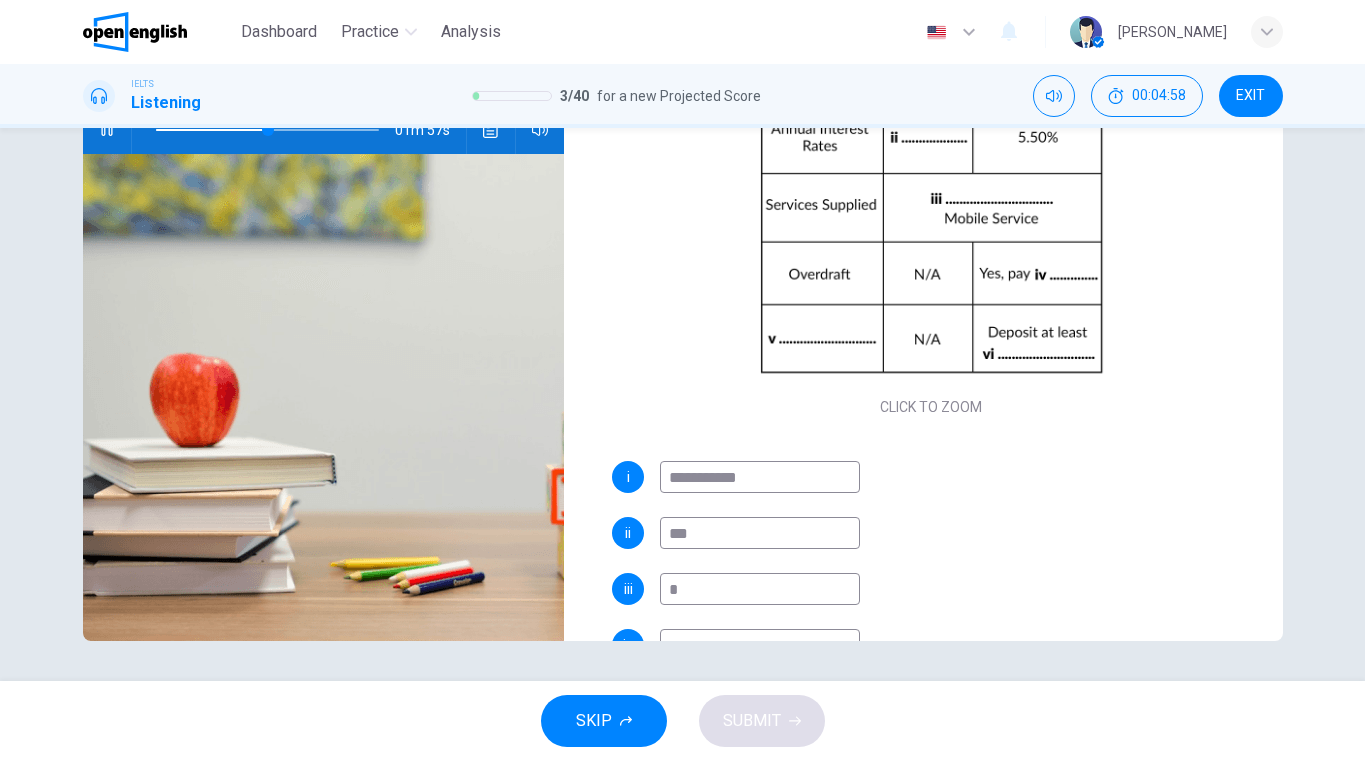 type on "**" 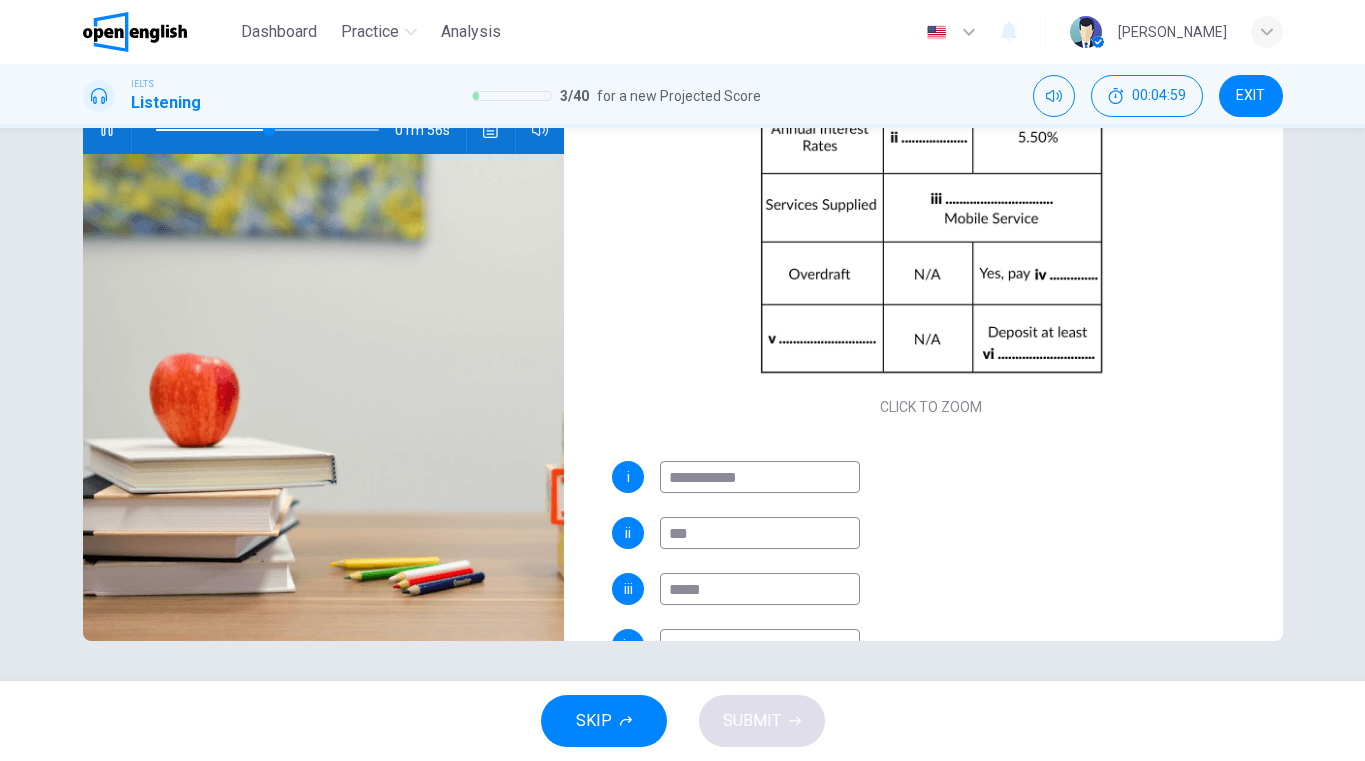 type on "******" 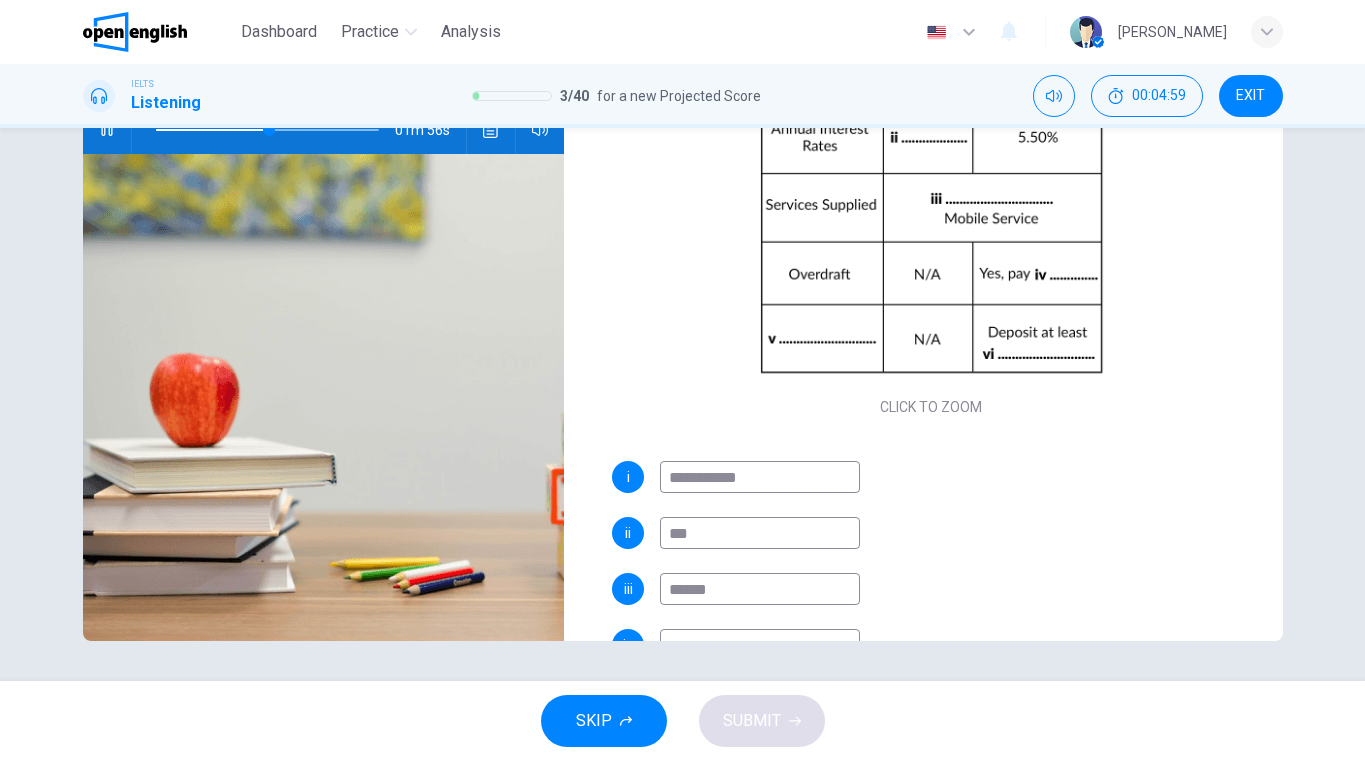 type on "**" 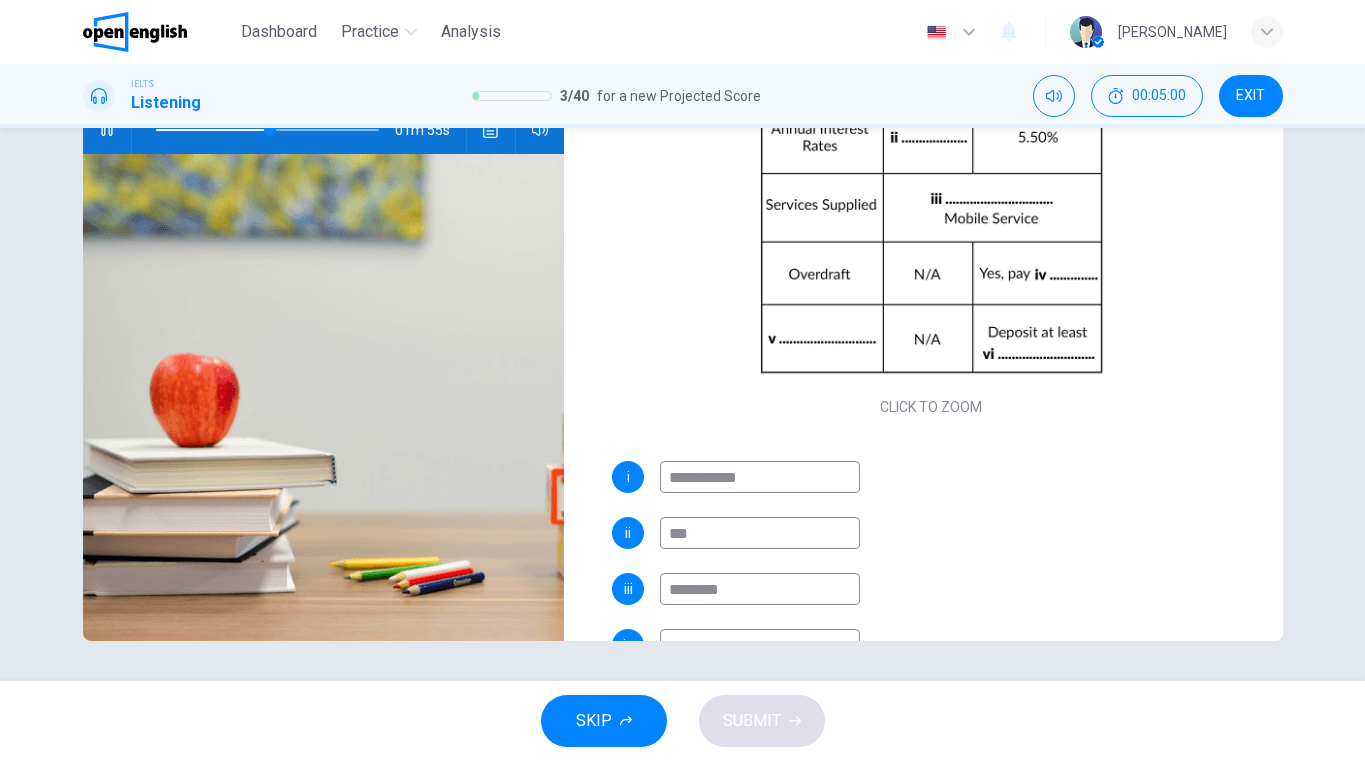 type on "*********" 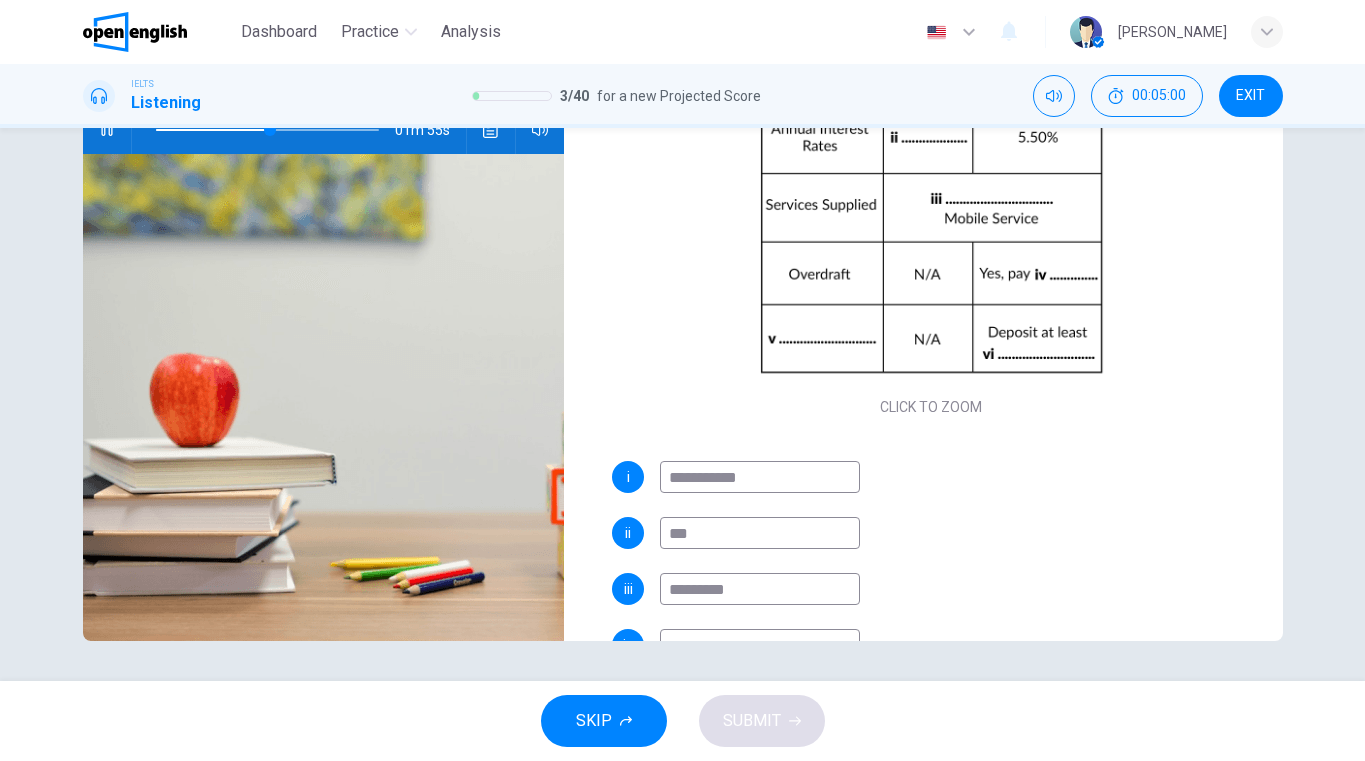 type on "**" 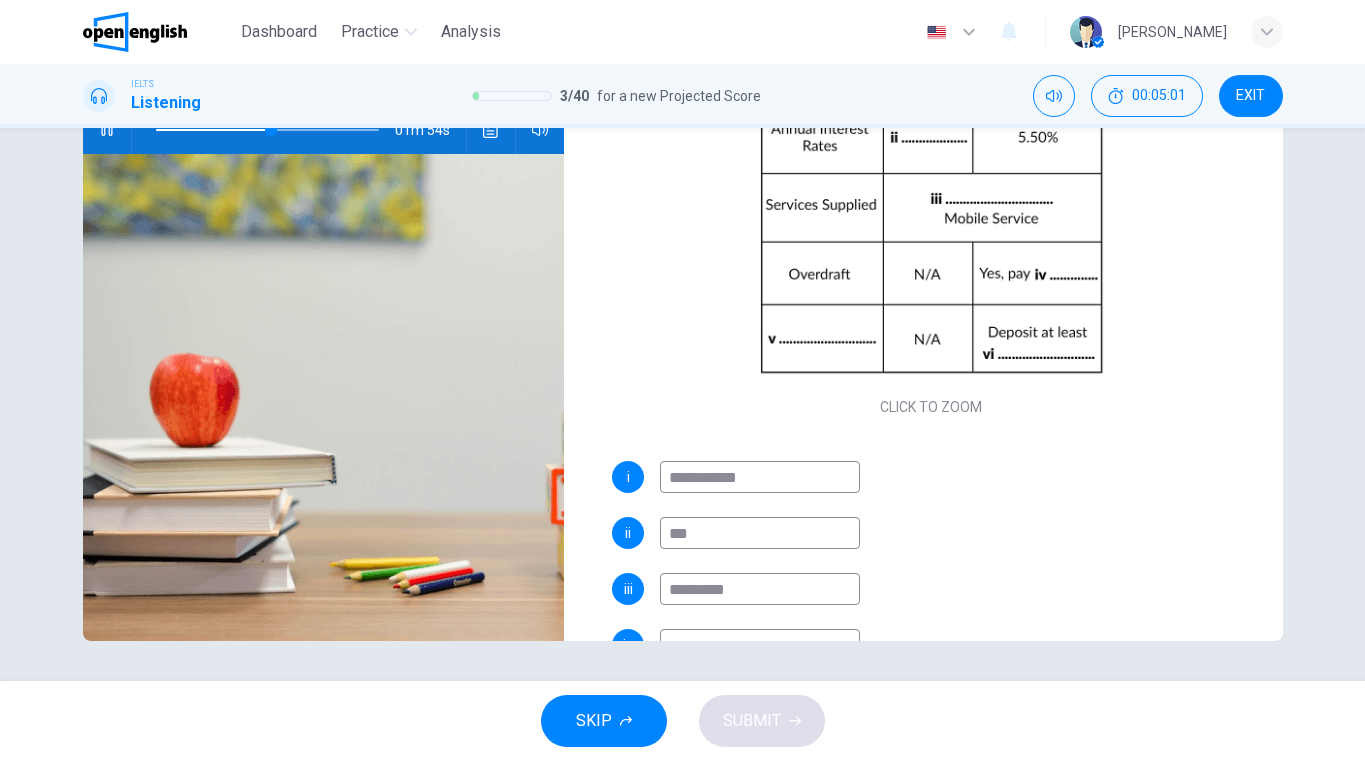 type on "*********" 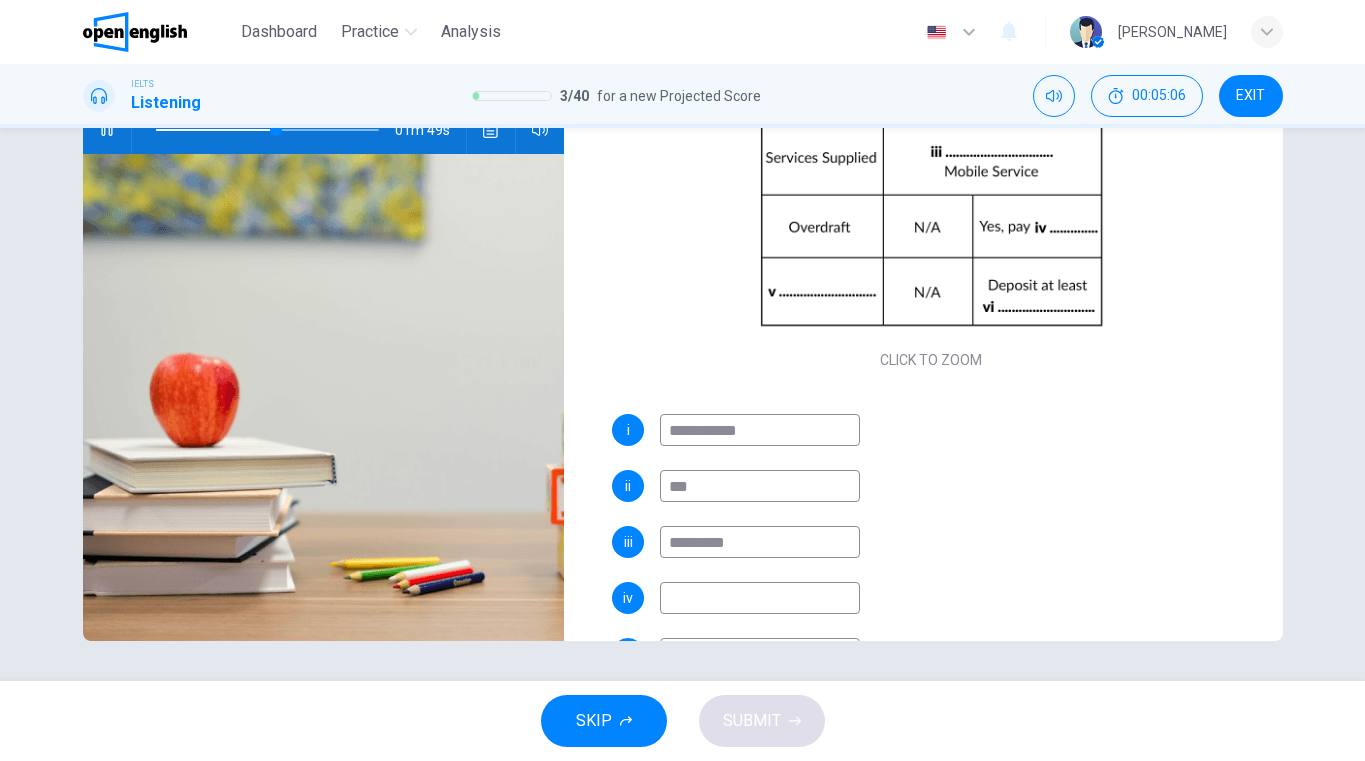 scroll, scrollTop: 172, scrollLeft: 0, axis: vertical 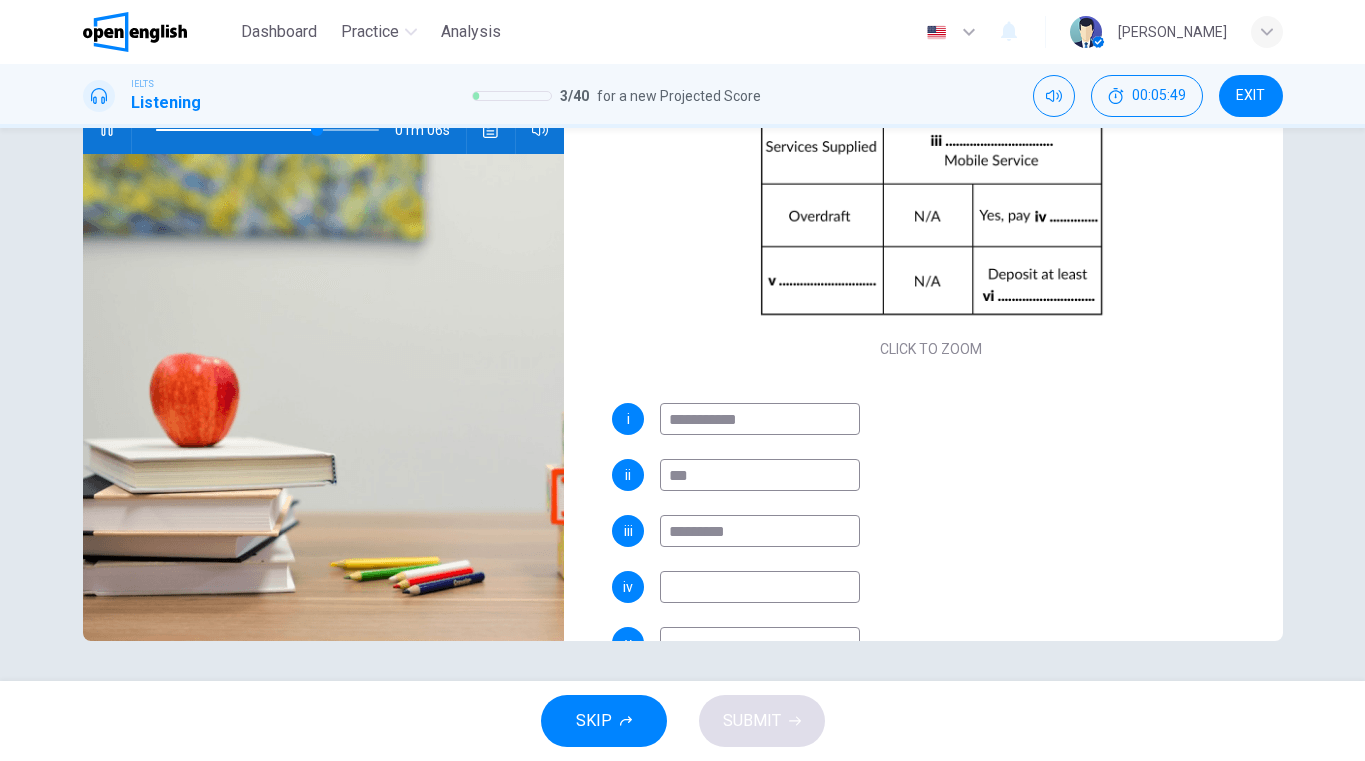 type on "**" 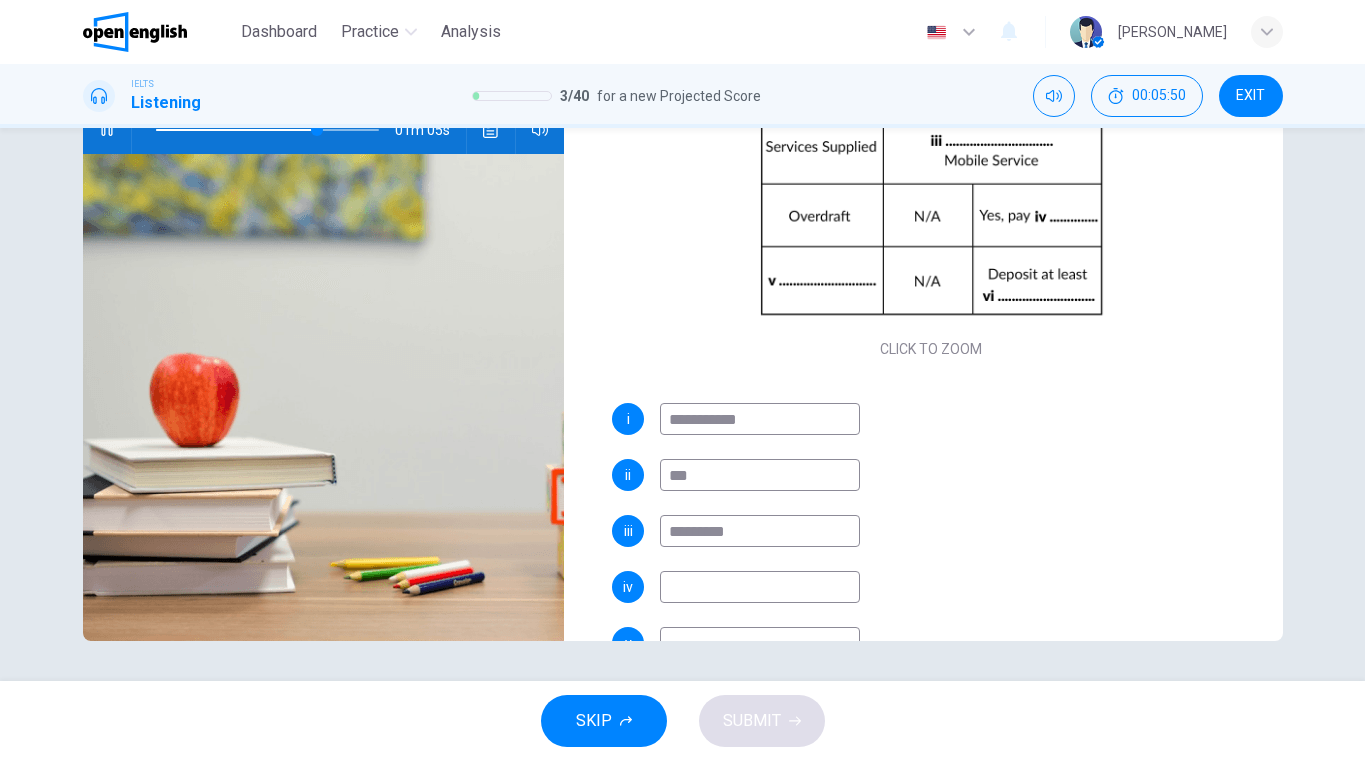 type on "*" 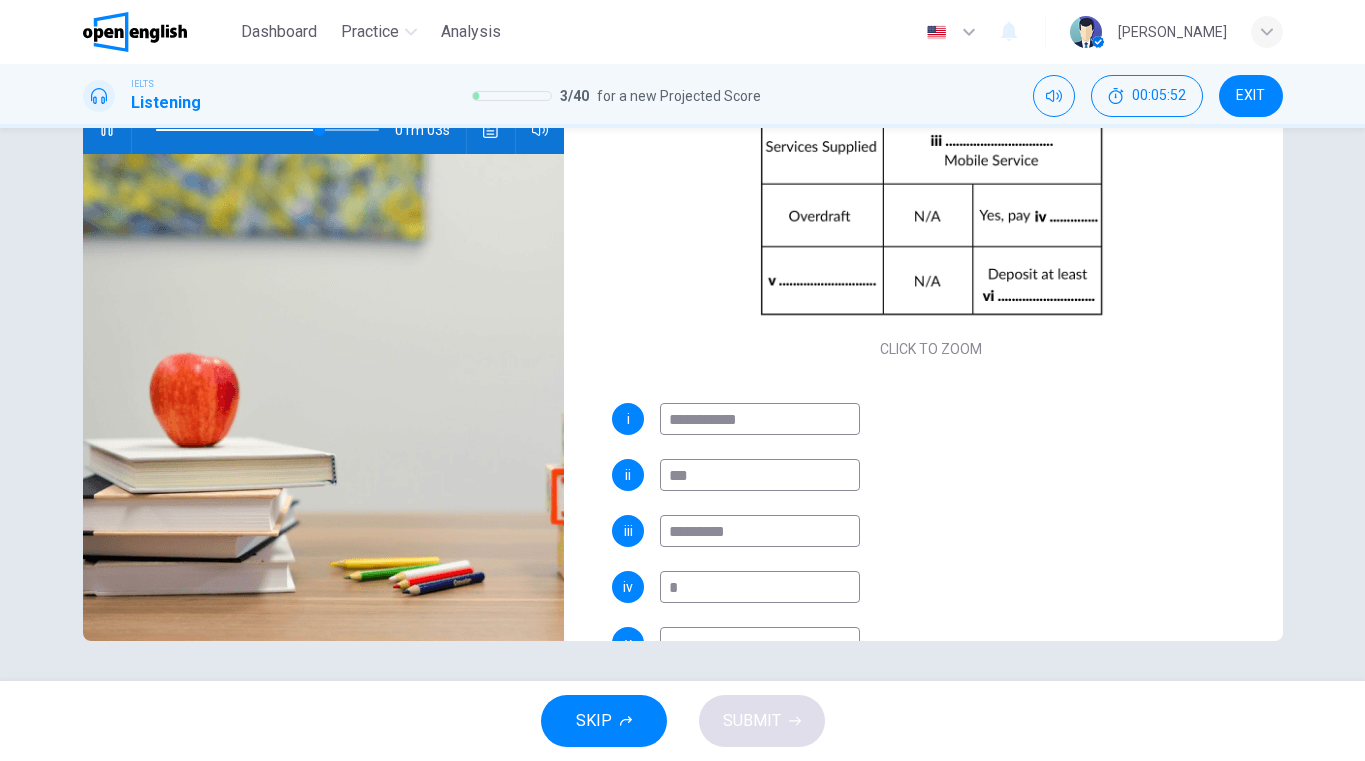 type on "**" 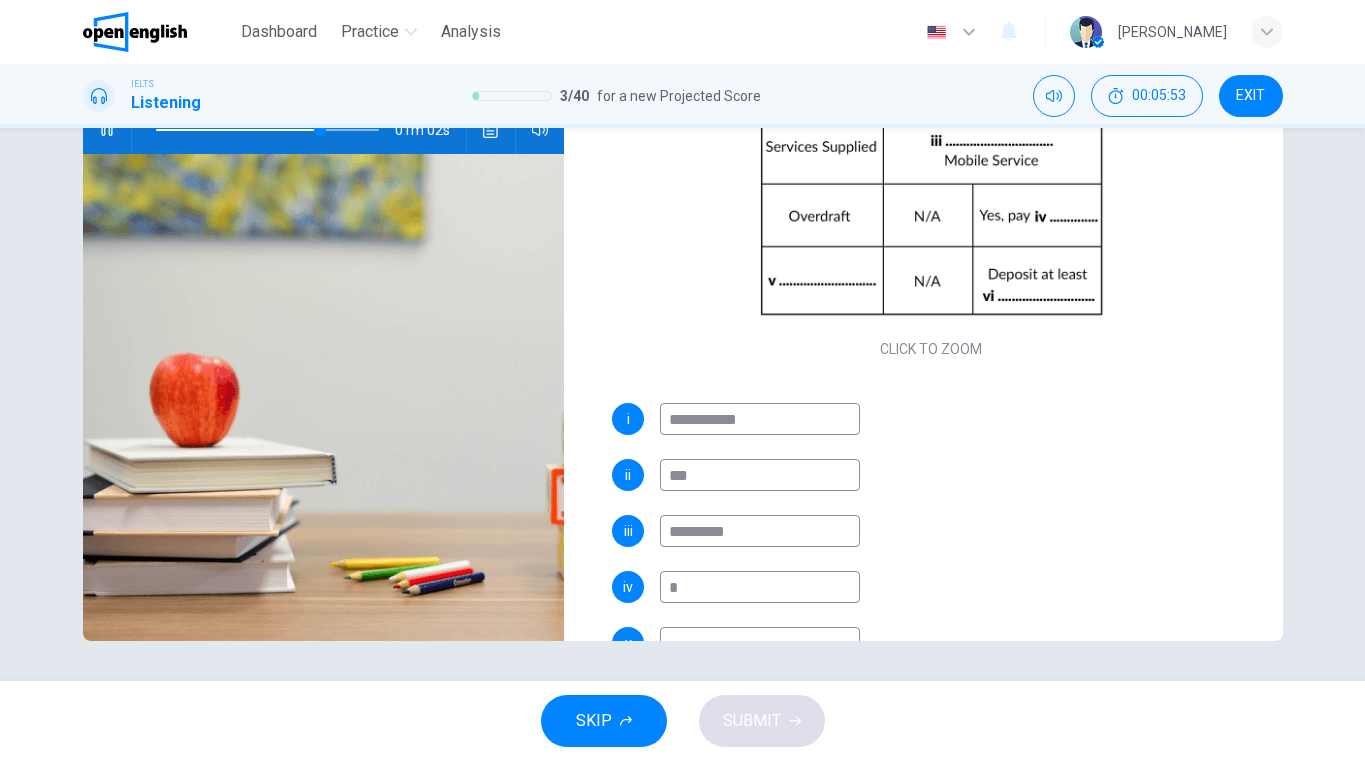 type on "*" 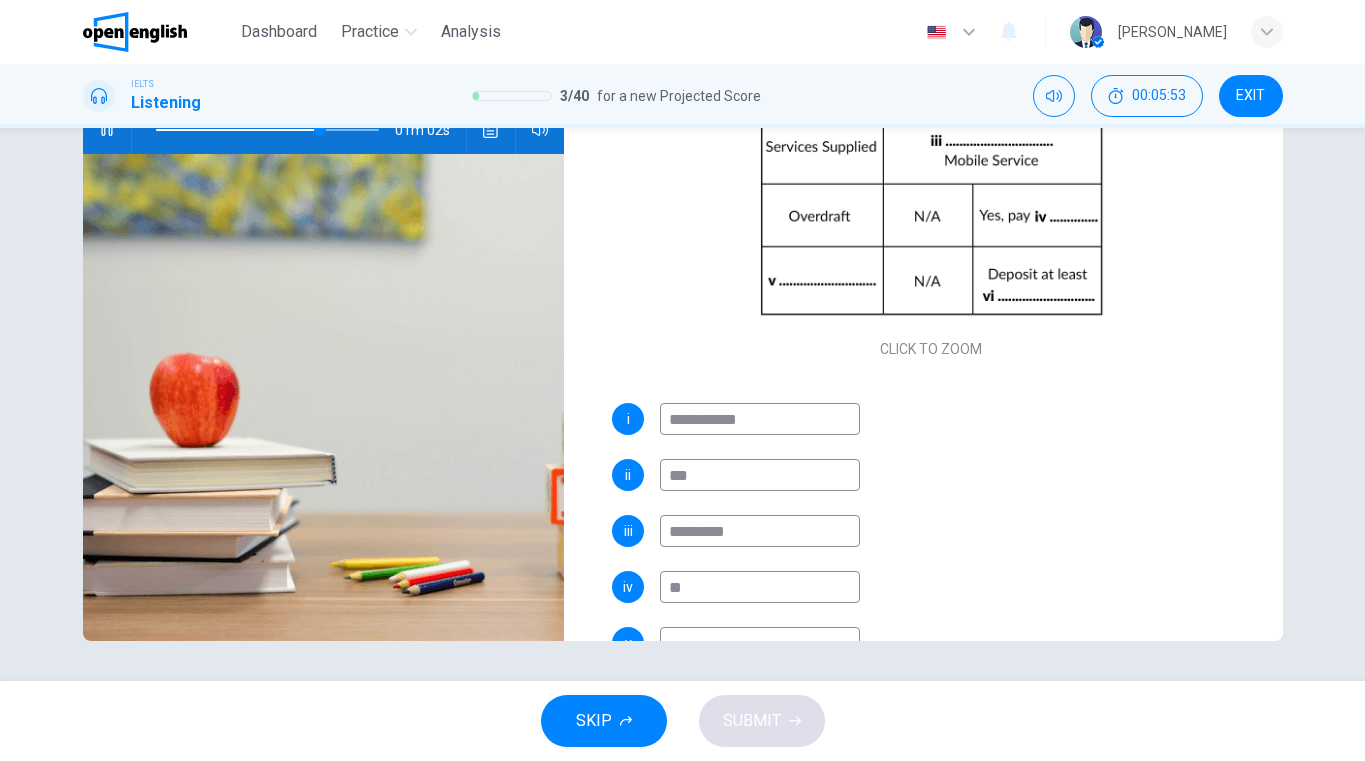 type on "**" 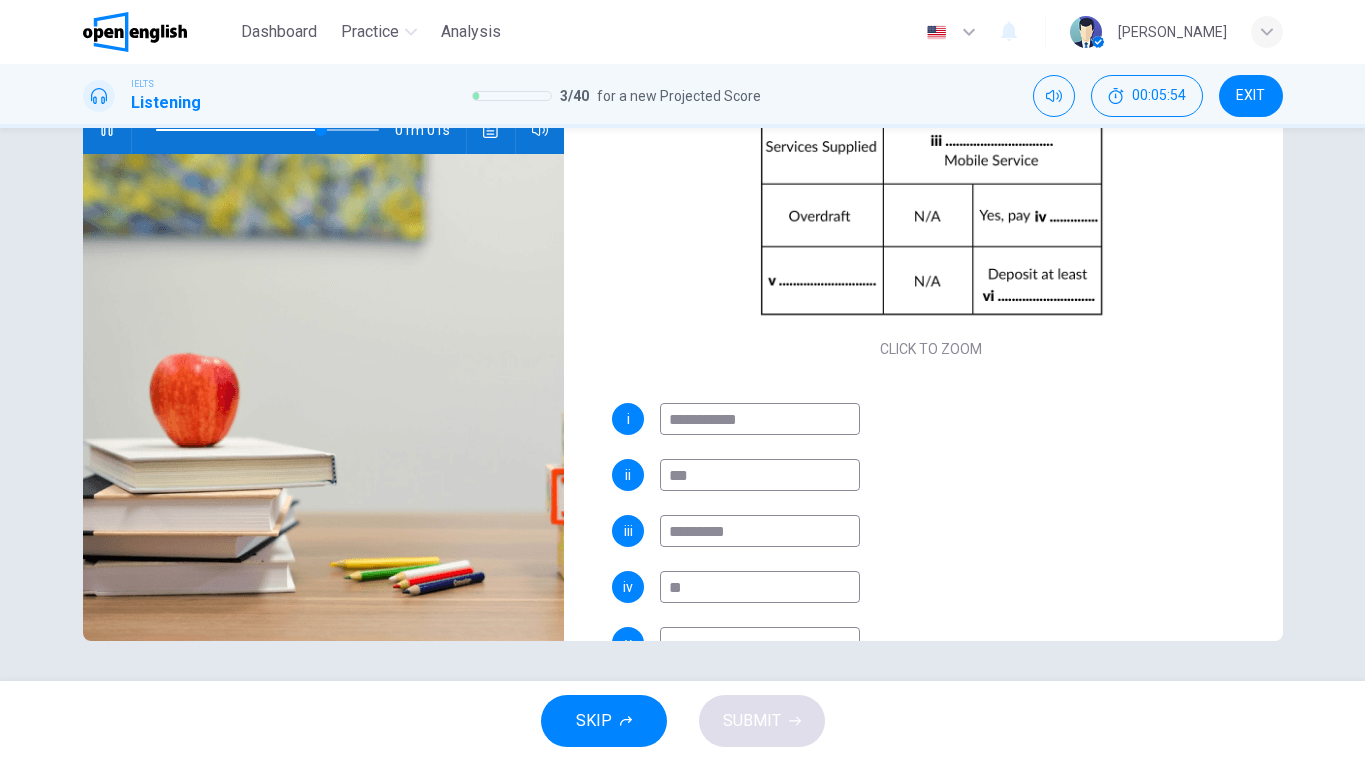 type on "*" 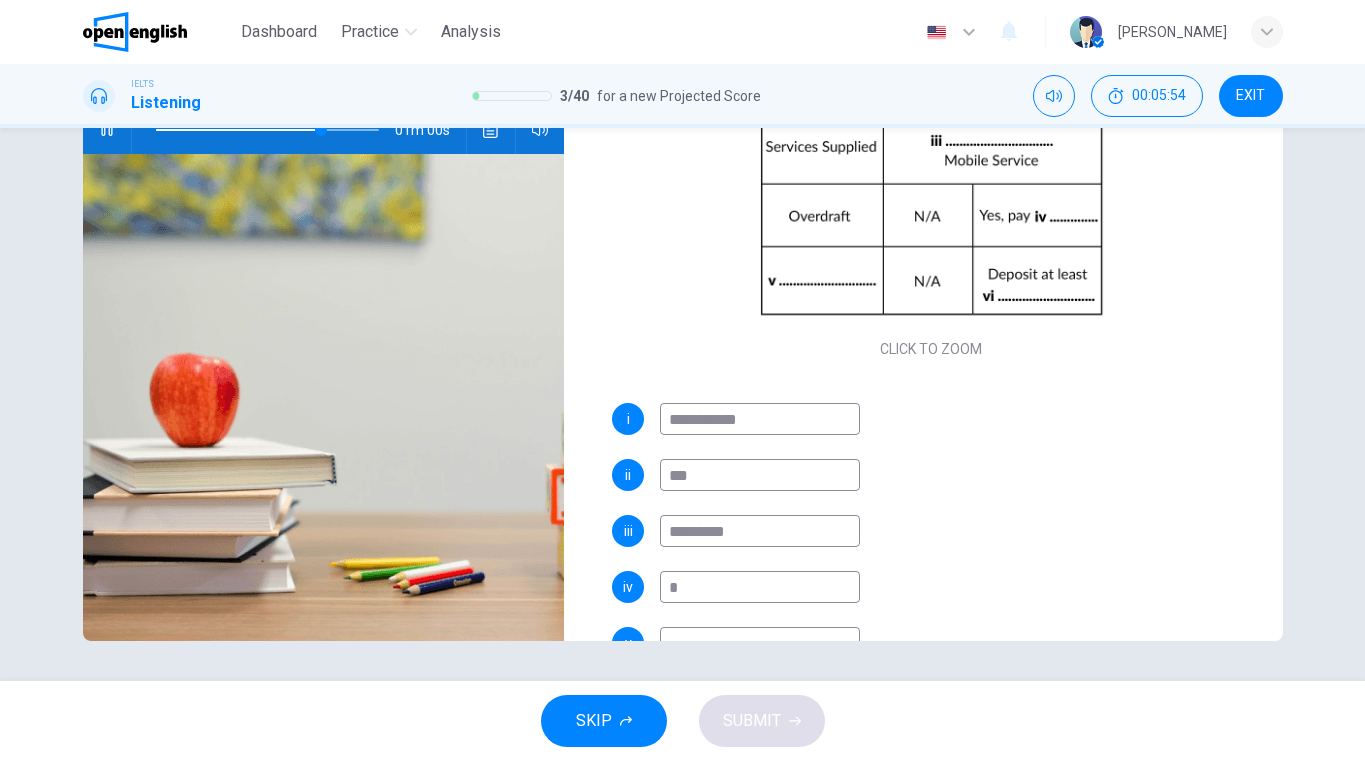 type on "**" 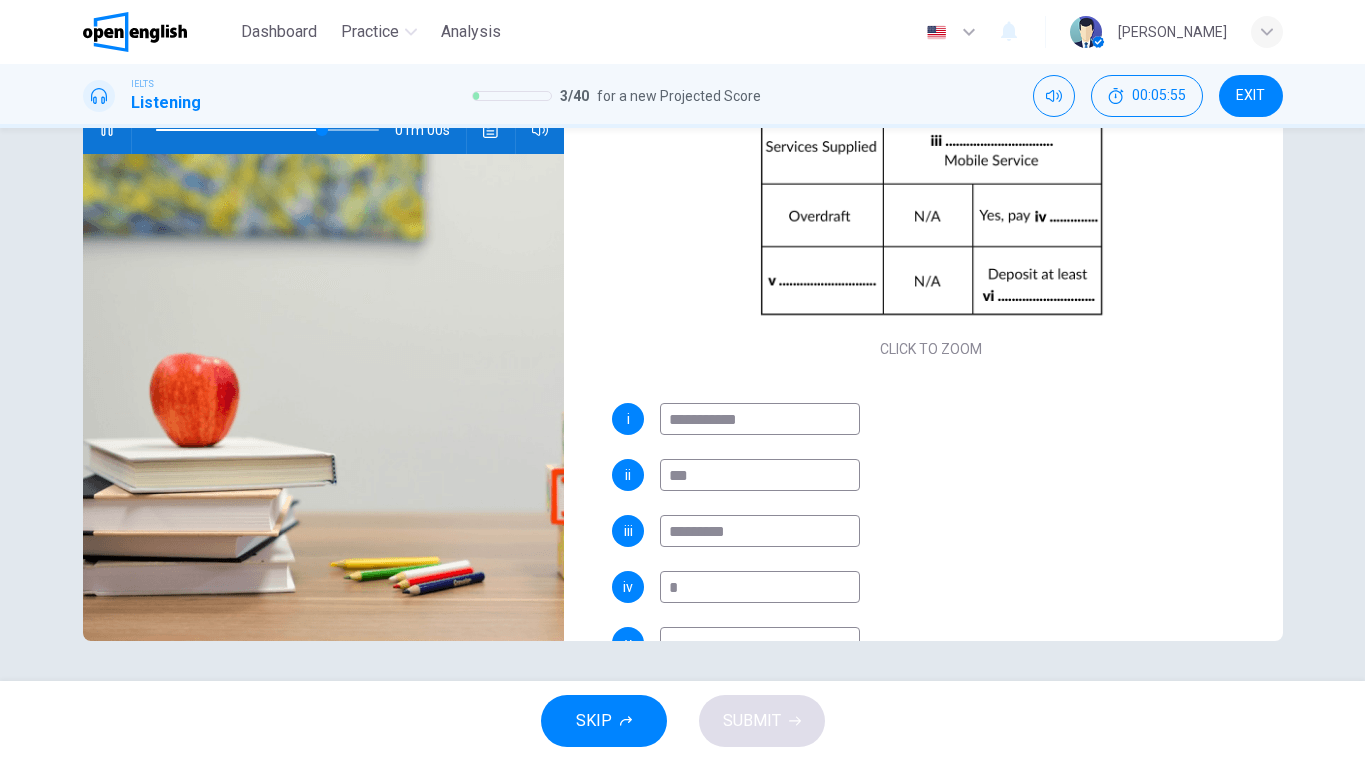 type 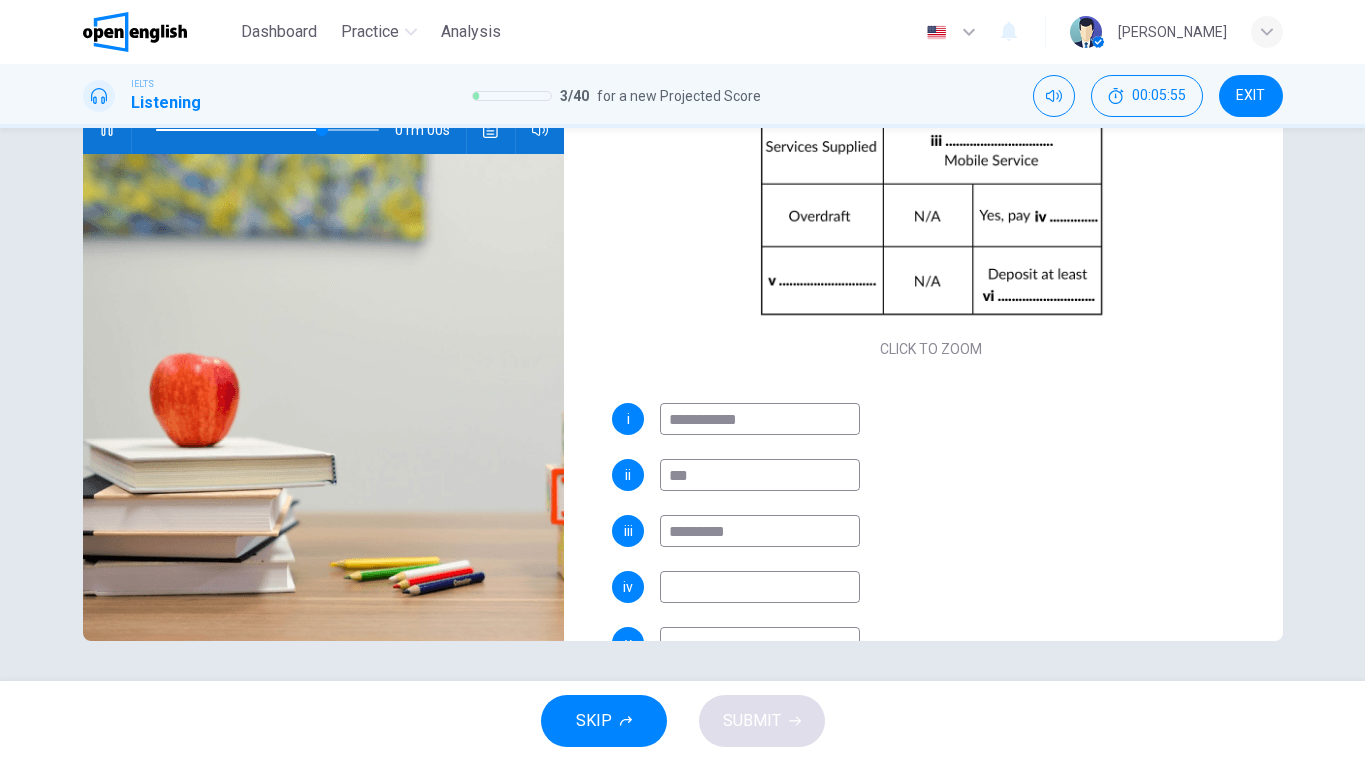 type on "**" 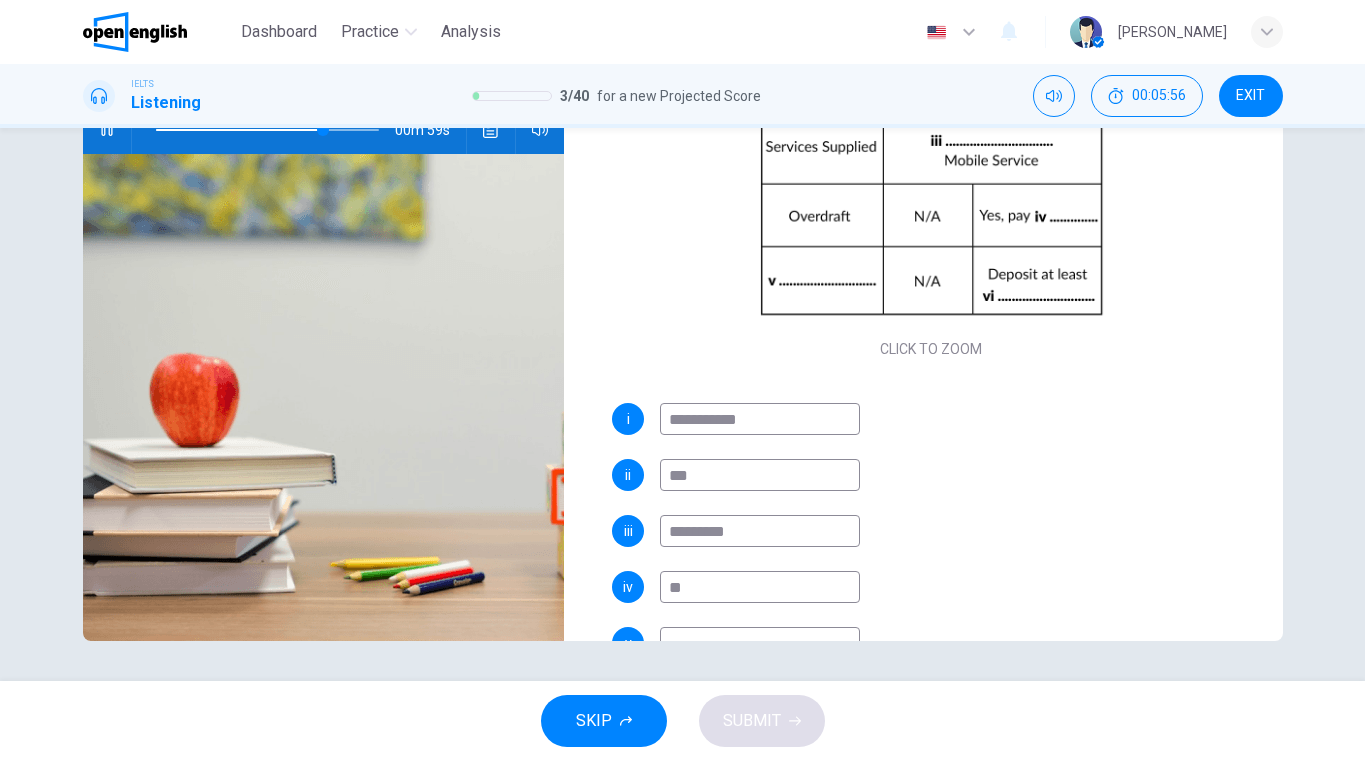 type on "***" 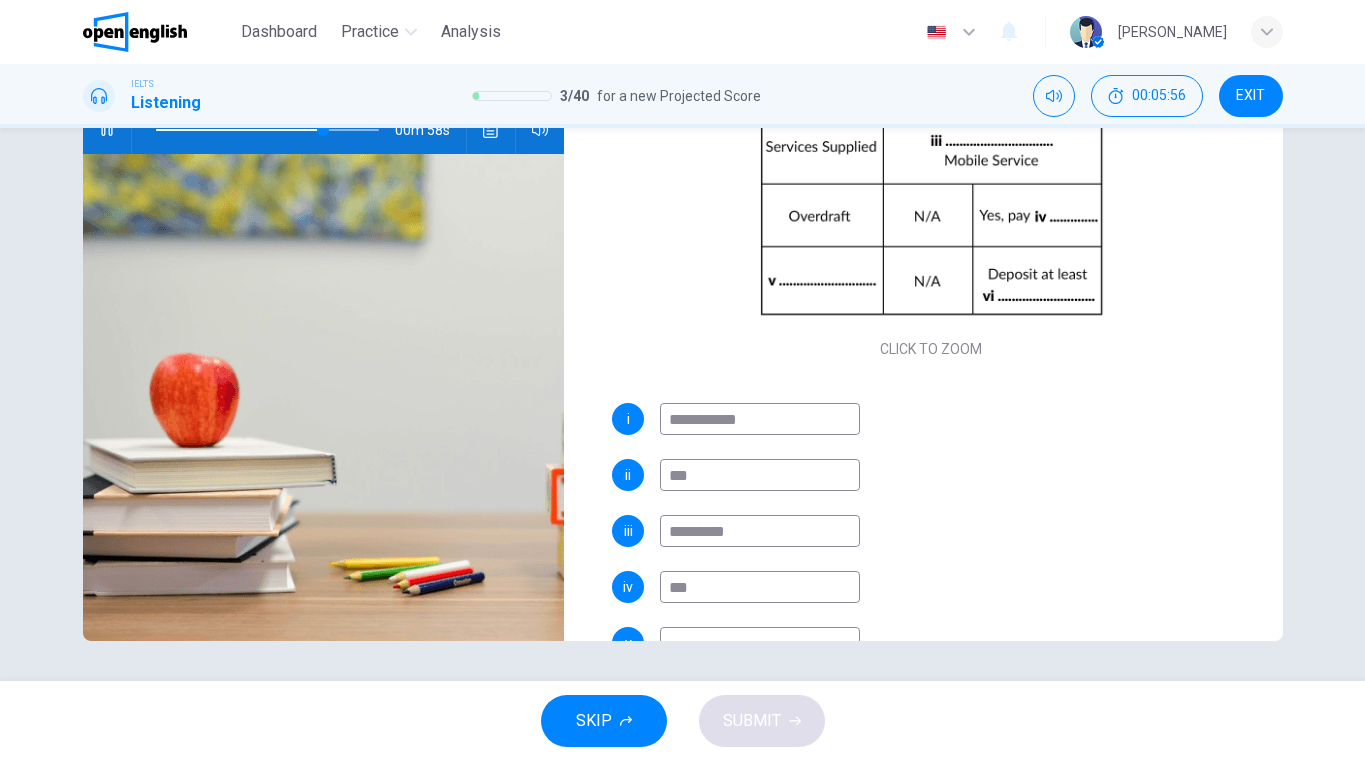 type on "**" 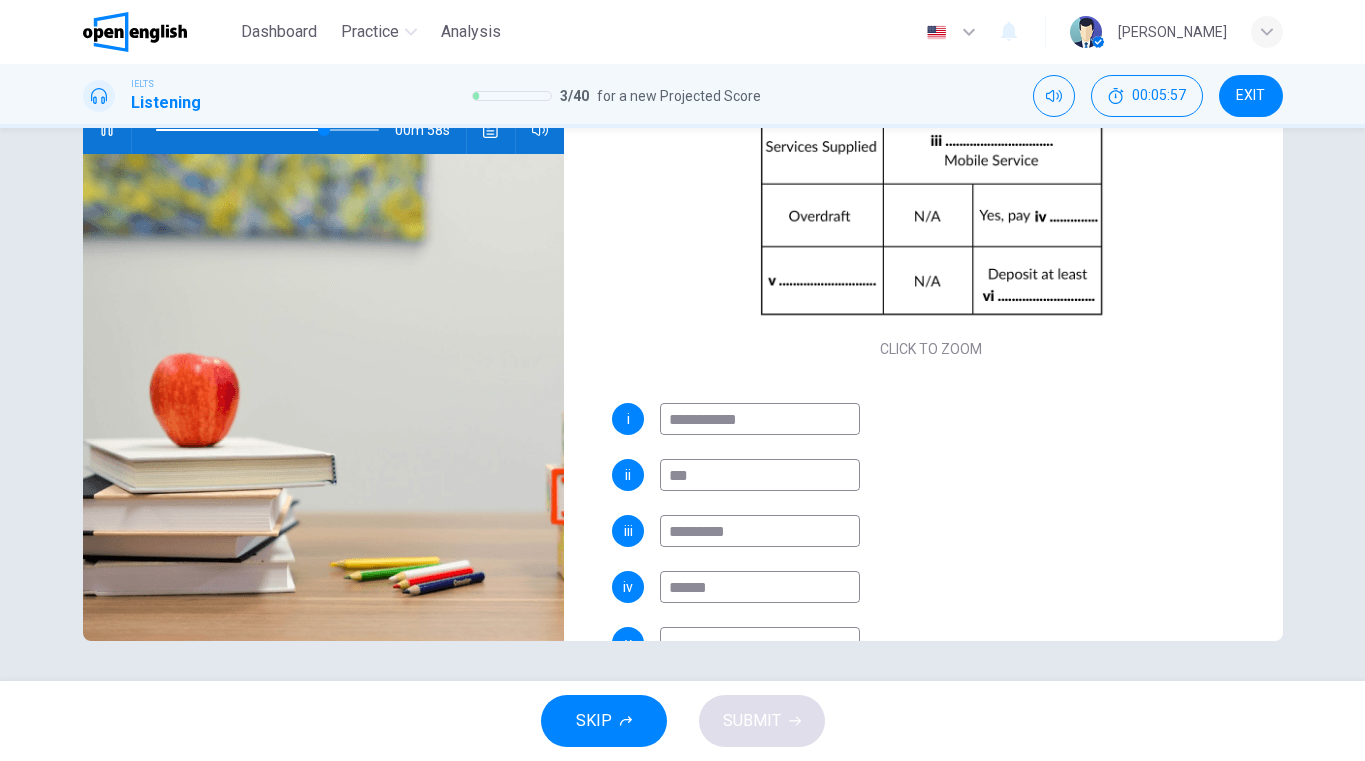 type on "*******" 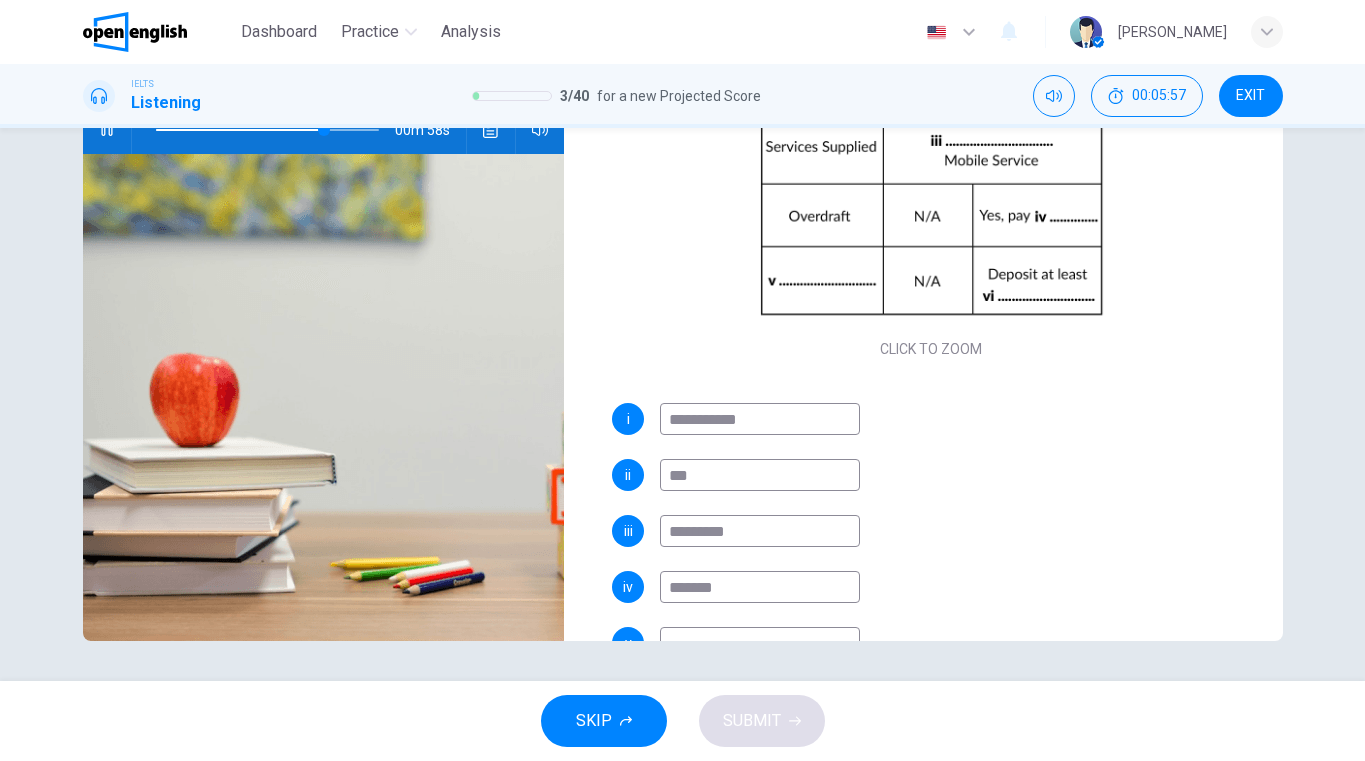 type on "**" 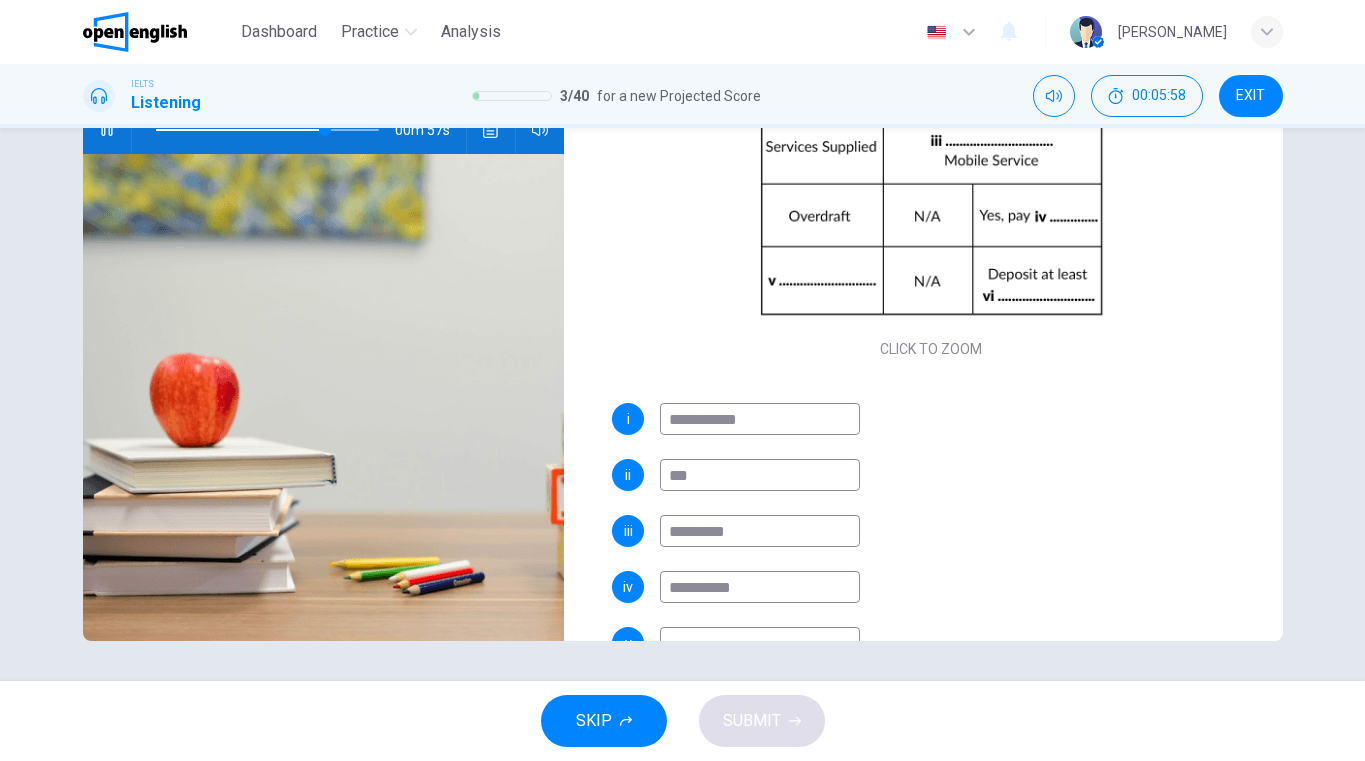 type on "**********" 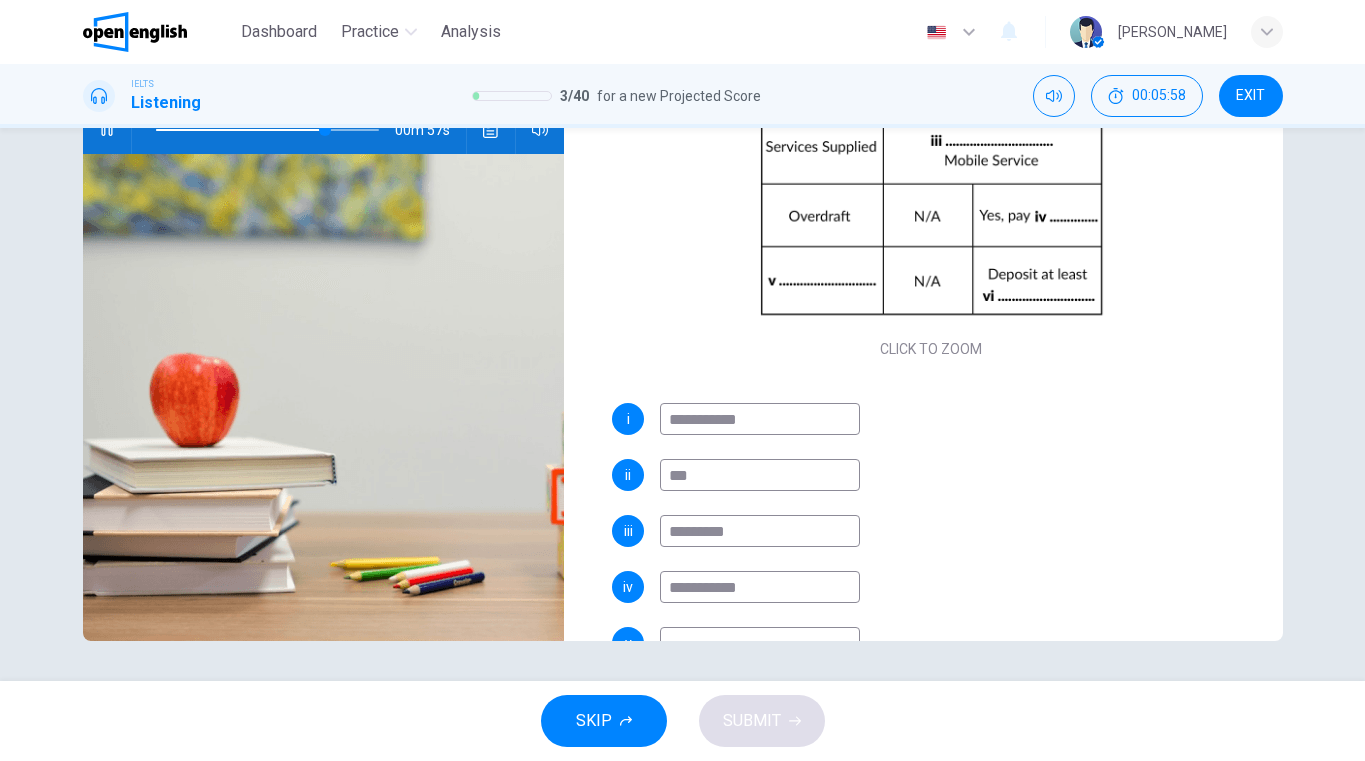 type on "**" 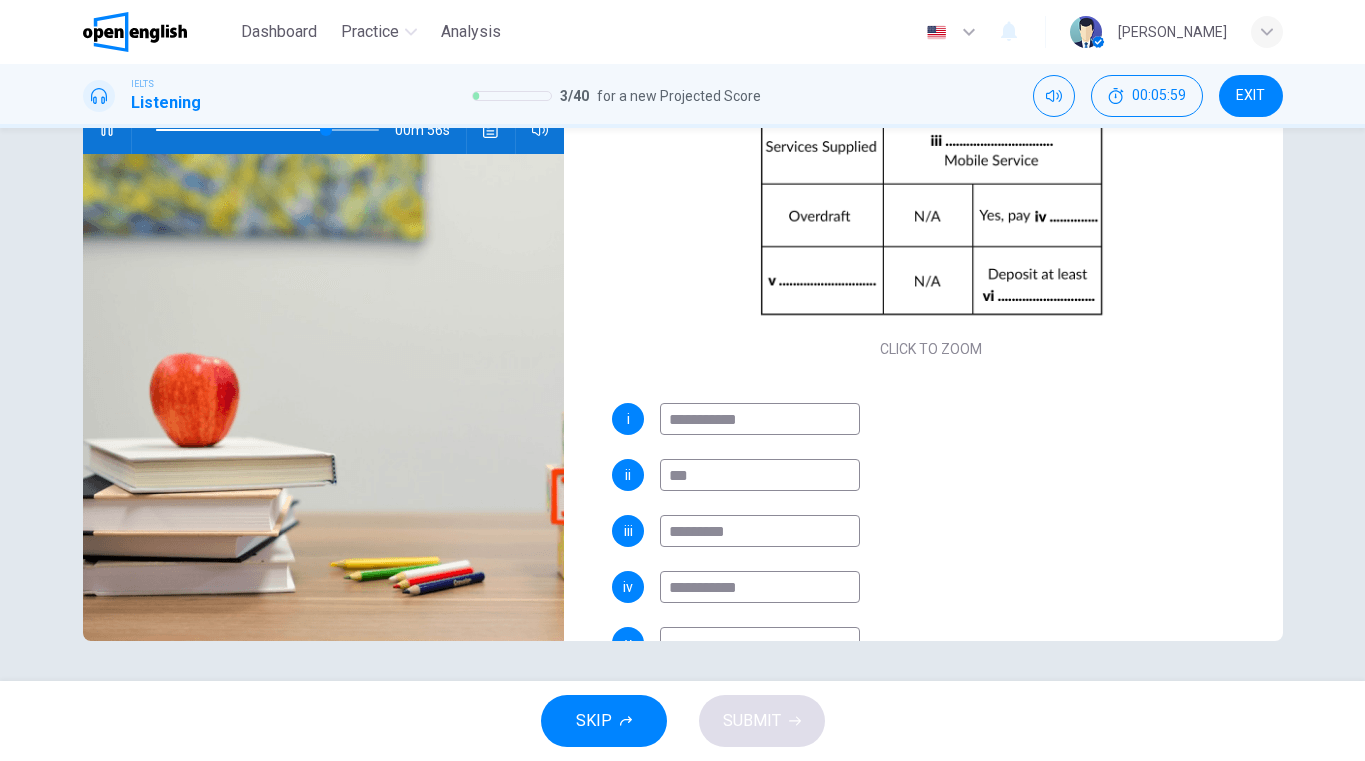 type on "**********" 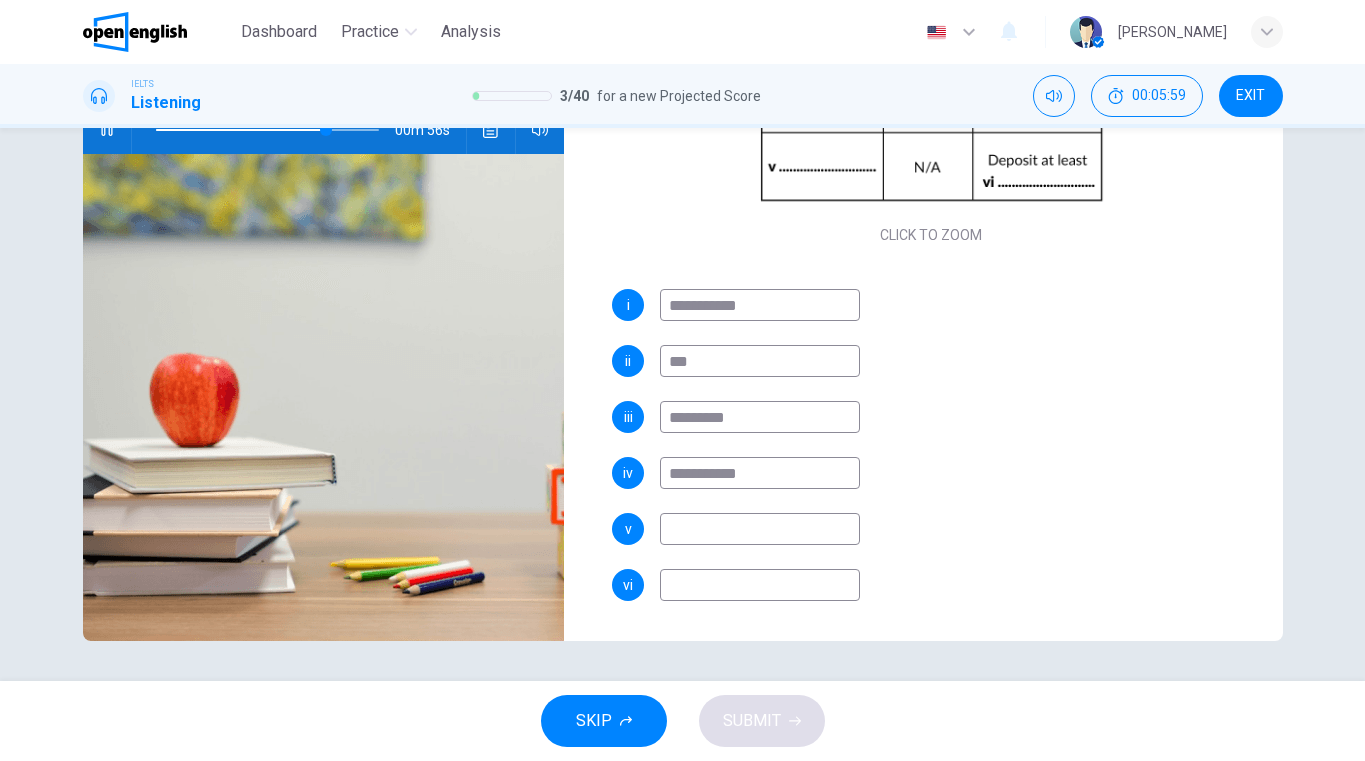 type on "**" 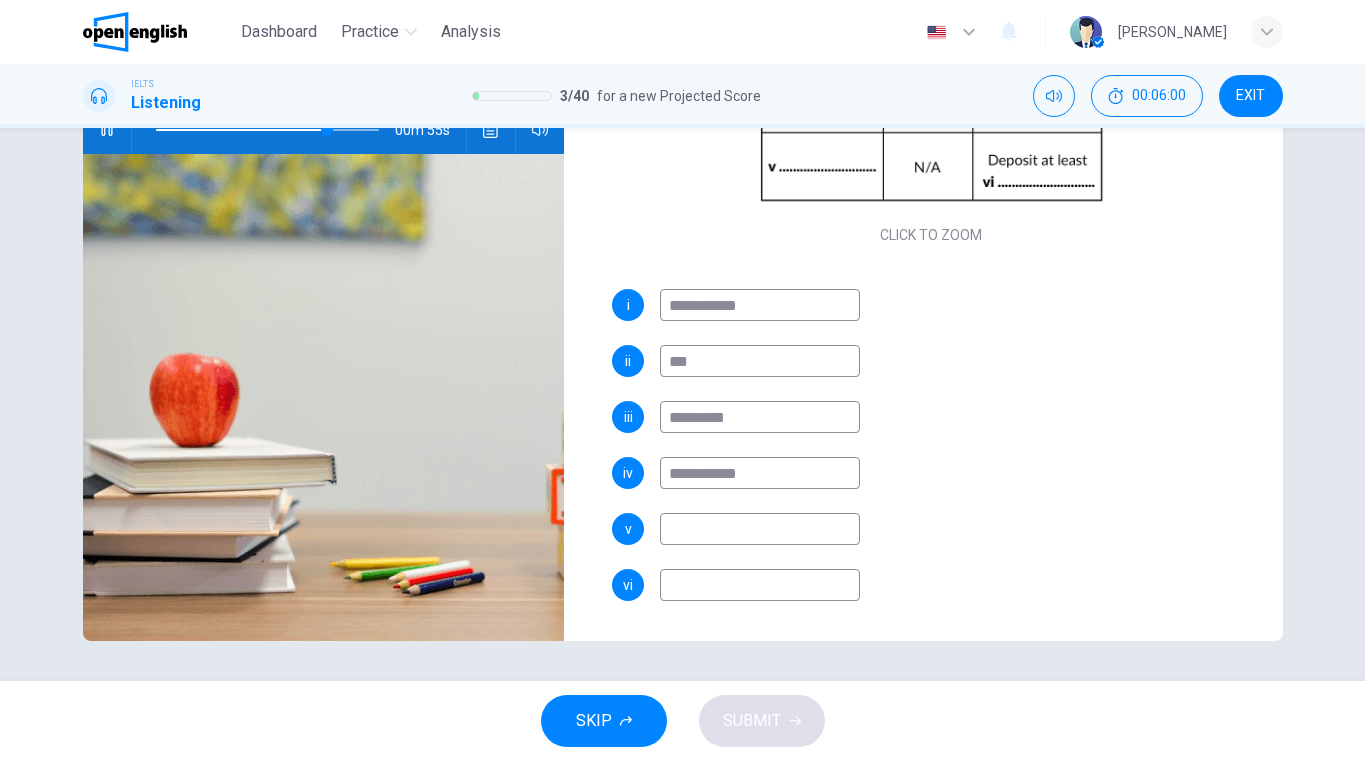 type on "*" 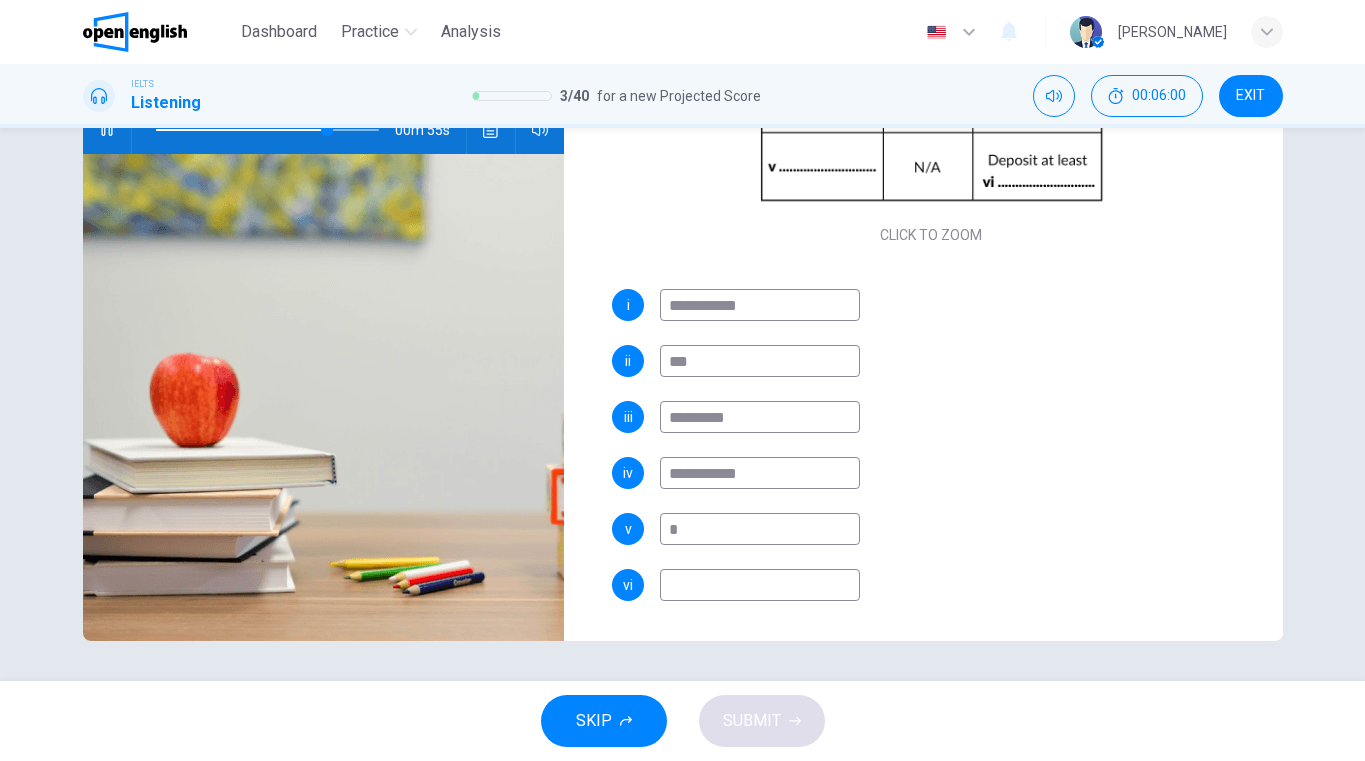 type on "**" 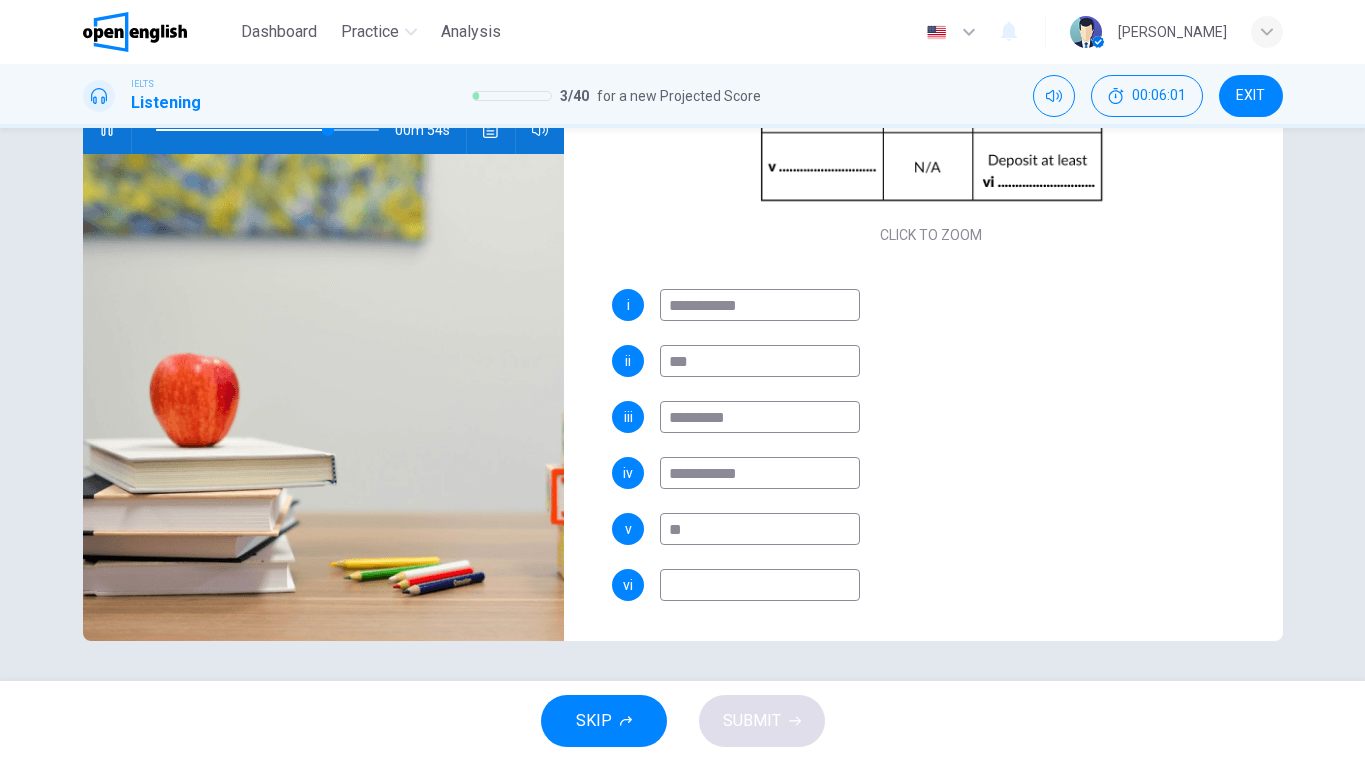 type on "**" 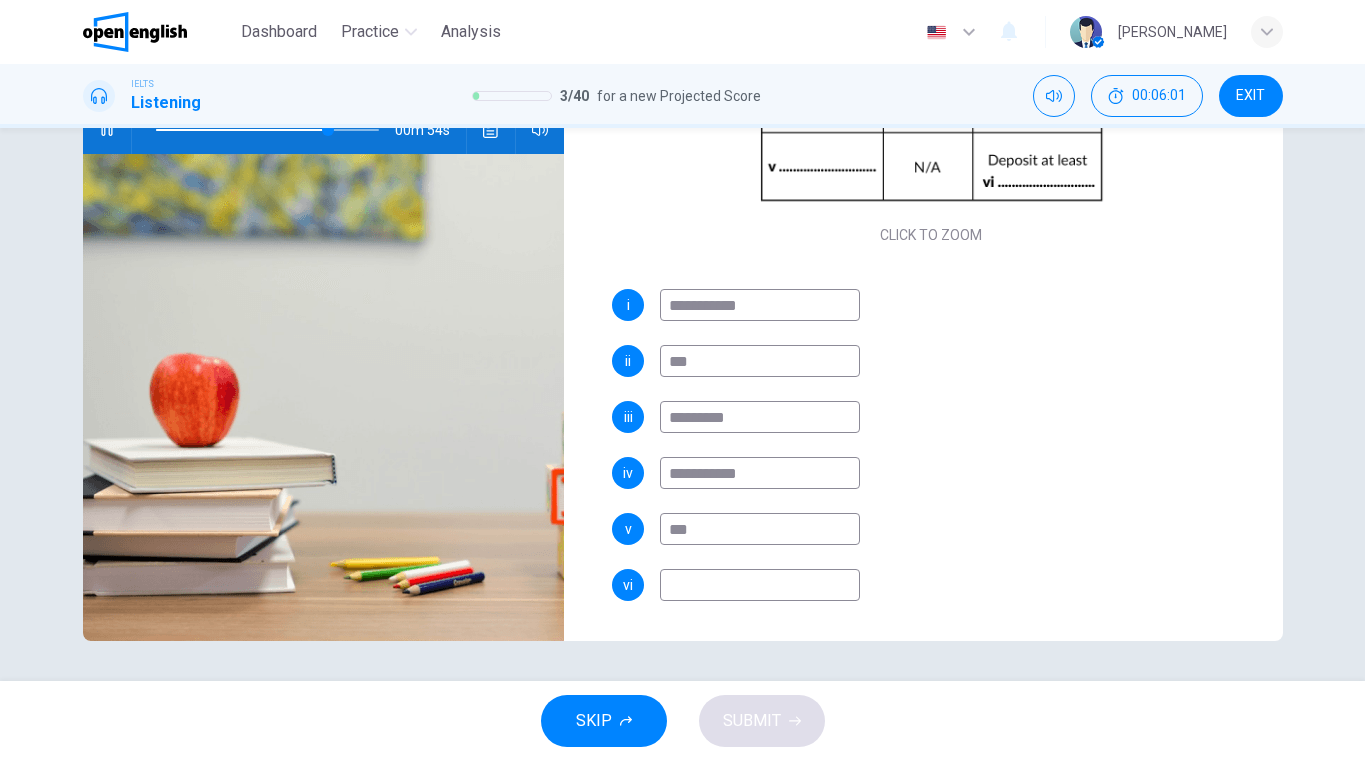 type on "**" 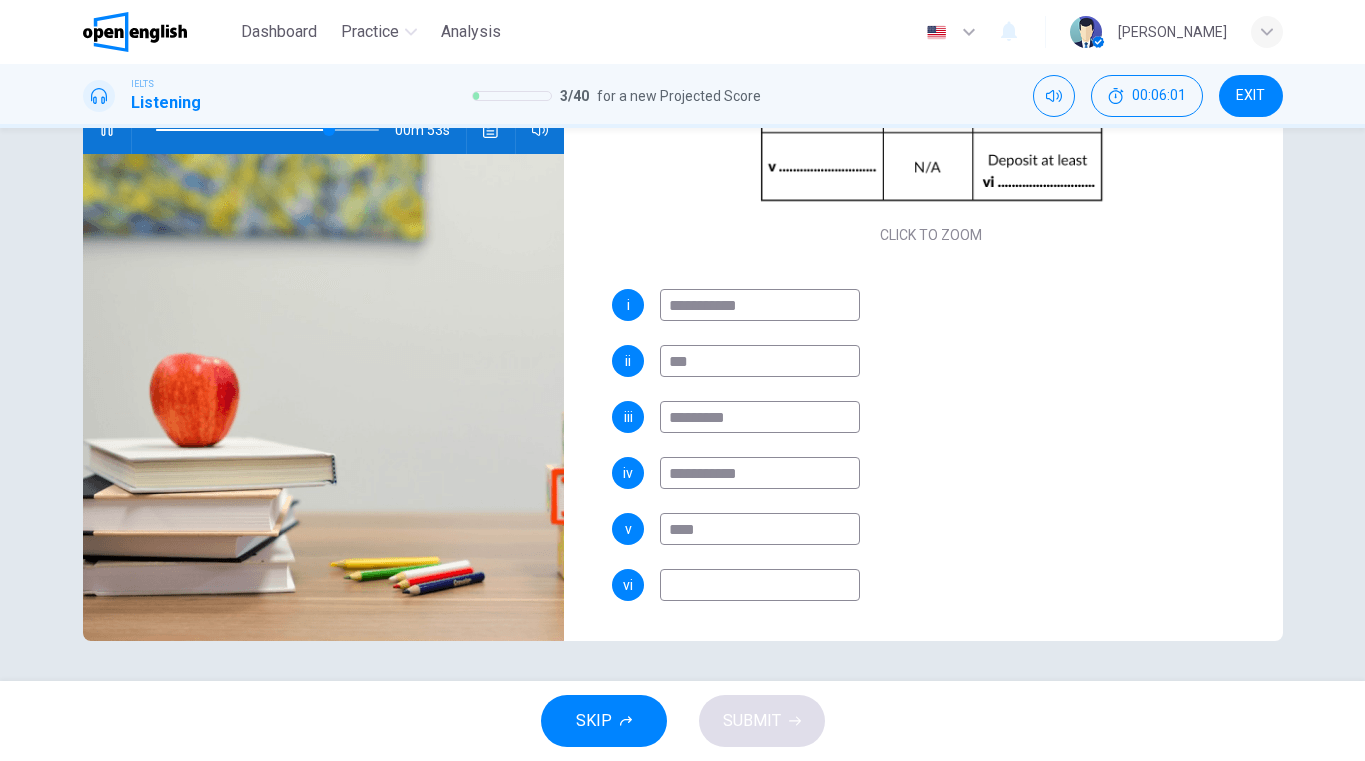 type on "**" 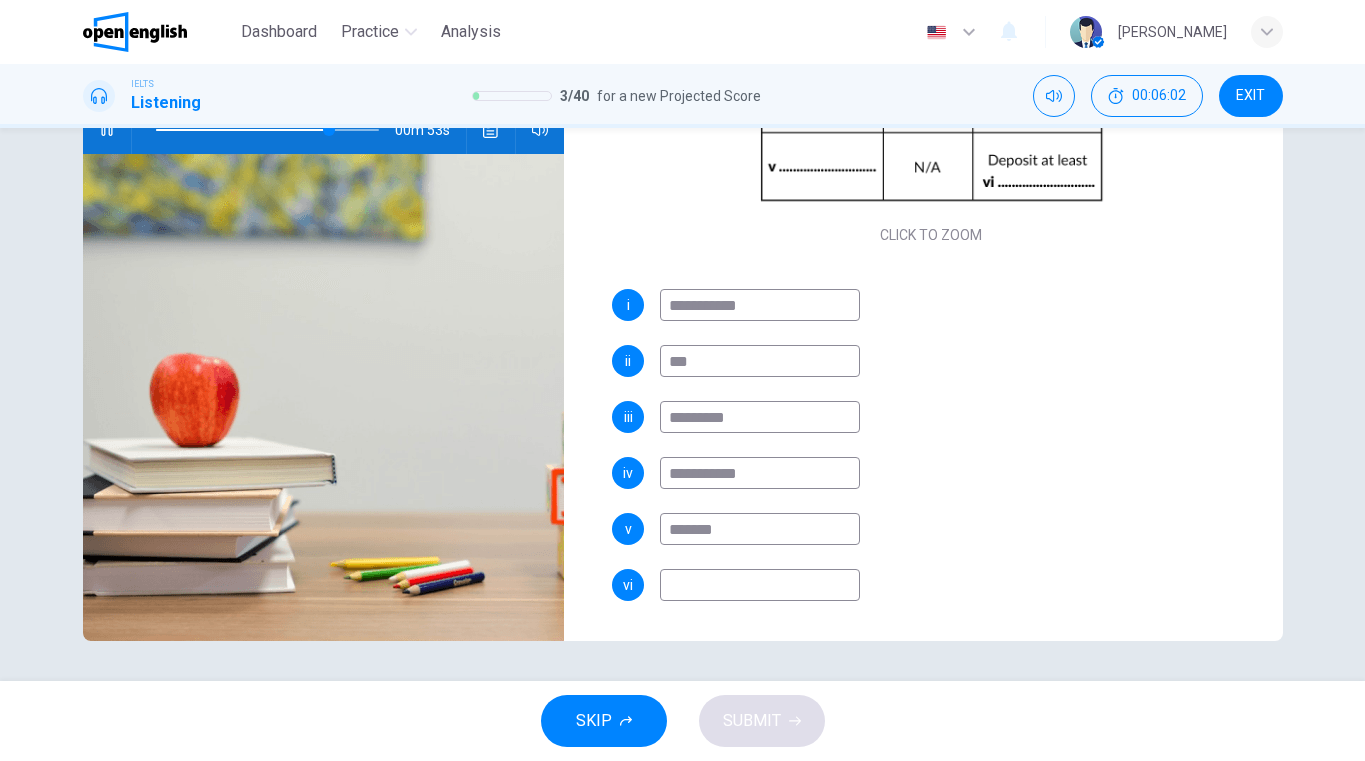type on "********" 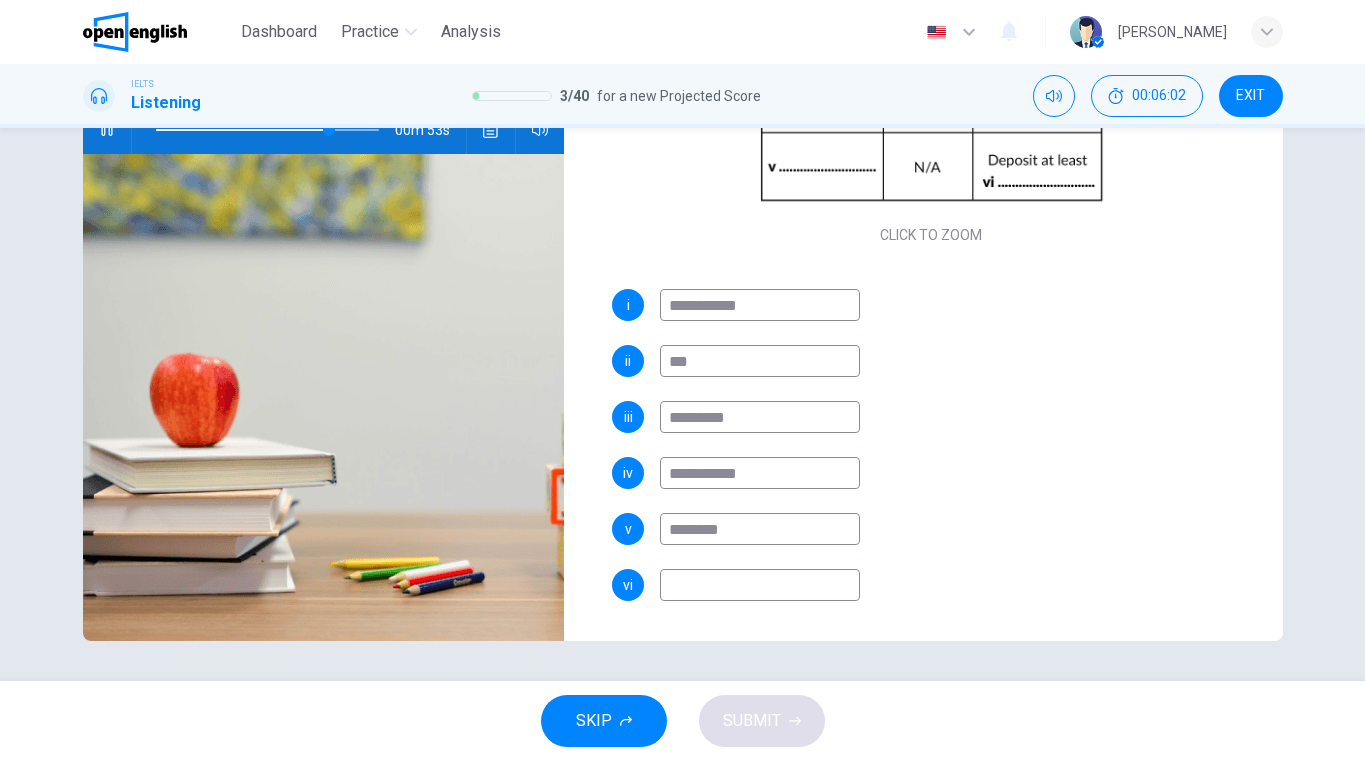 type on "**" 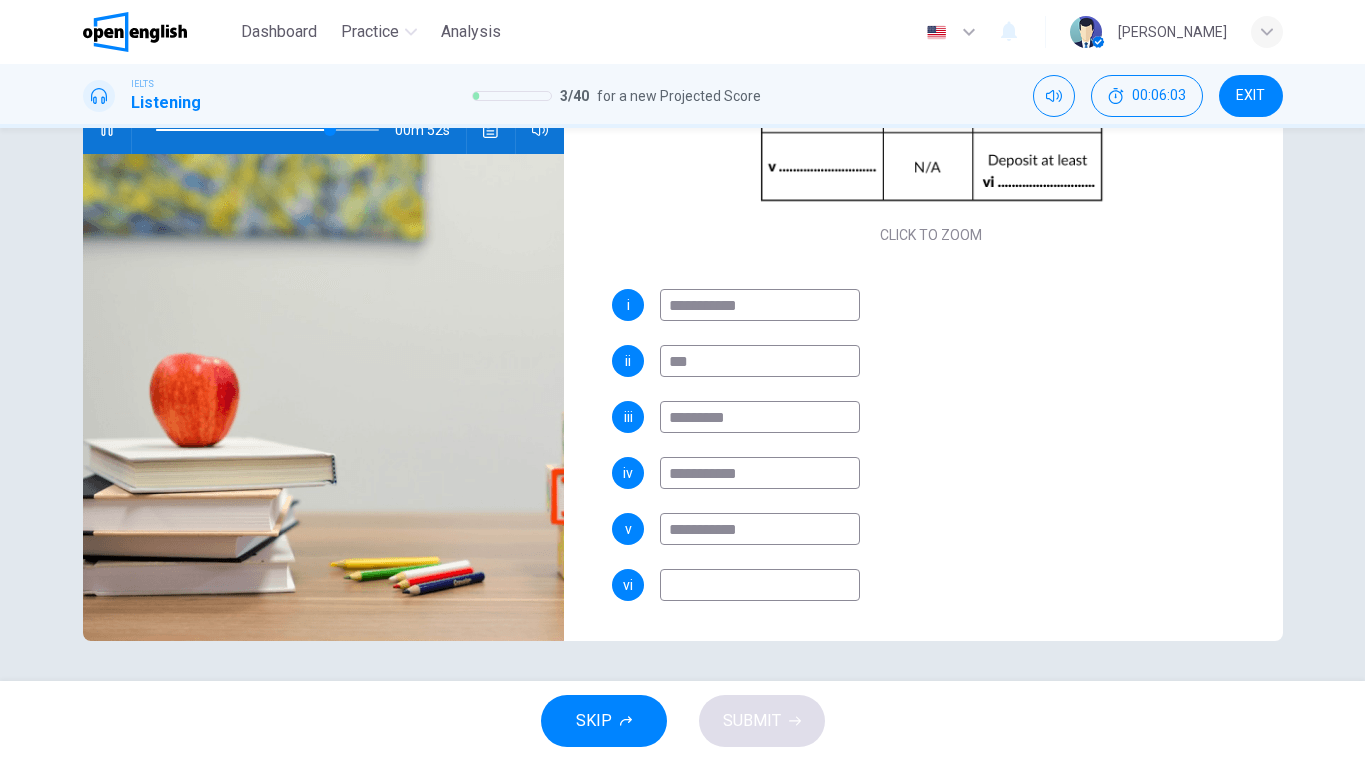type on "**********" 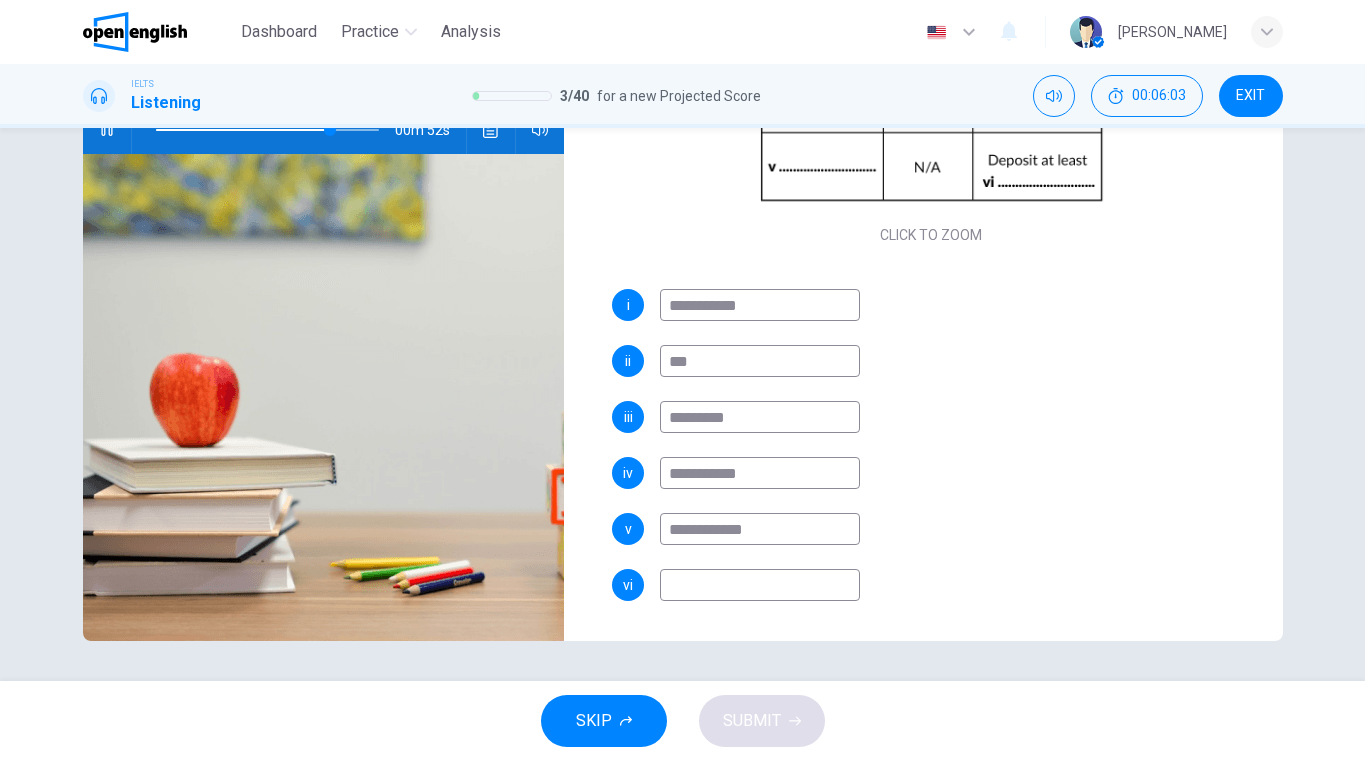 type on "**" 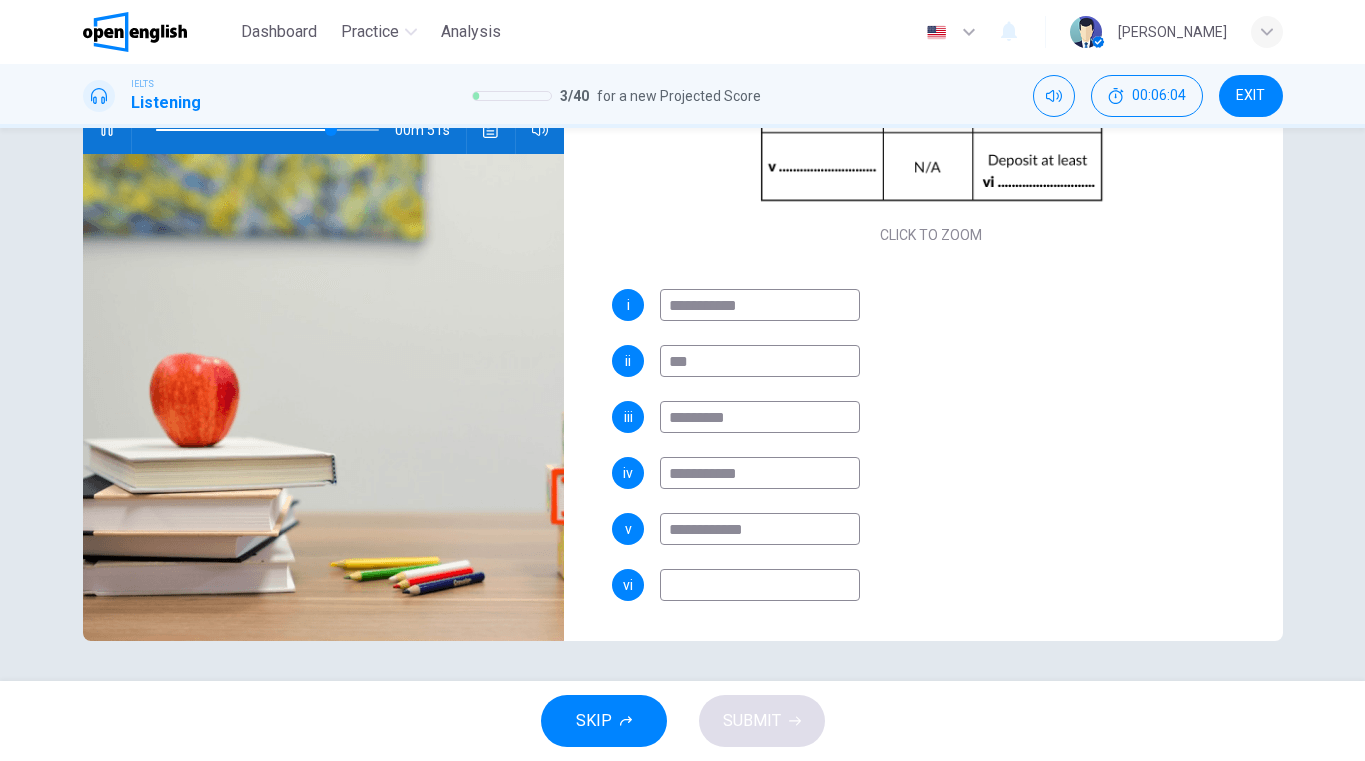 type on "**********" 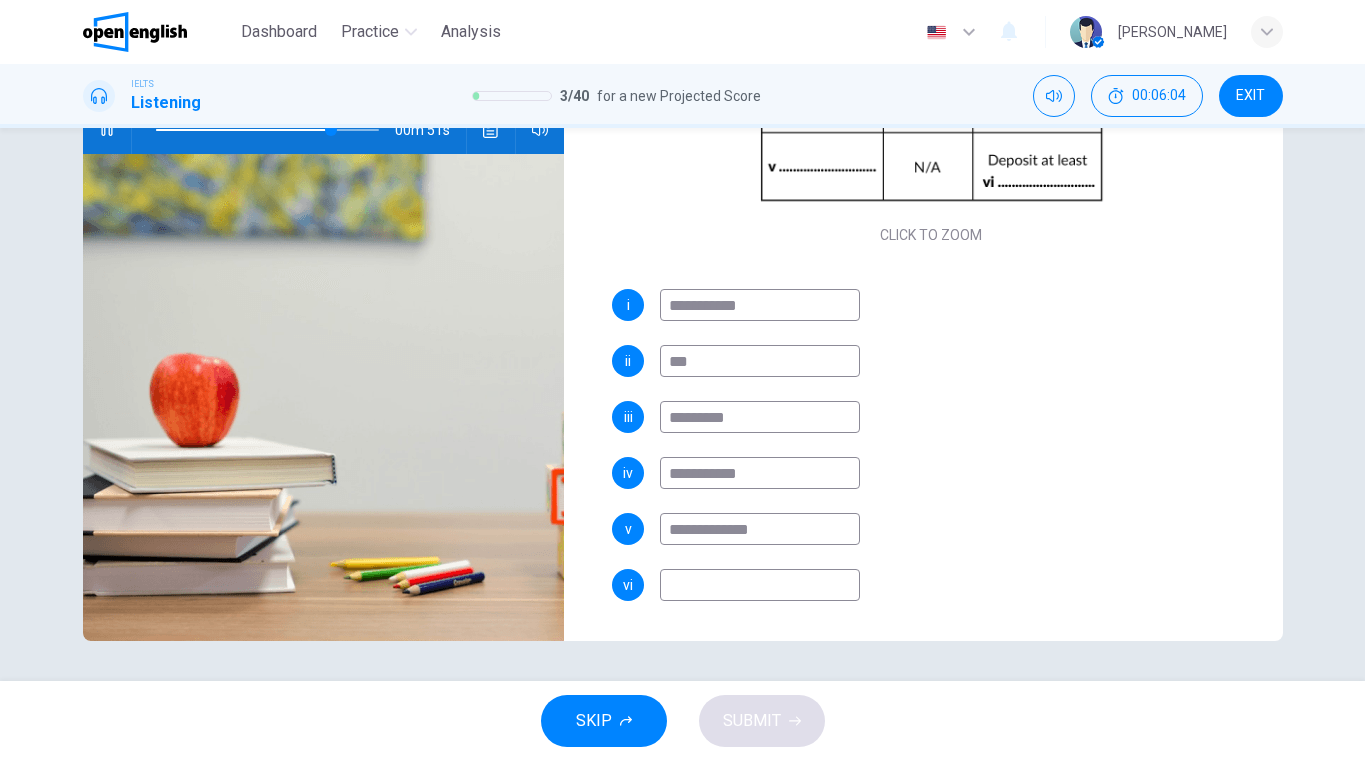 type on "**" 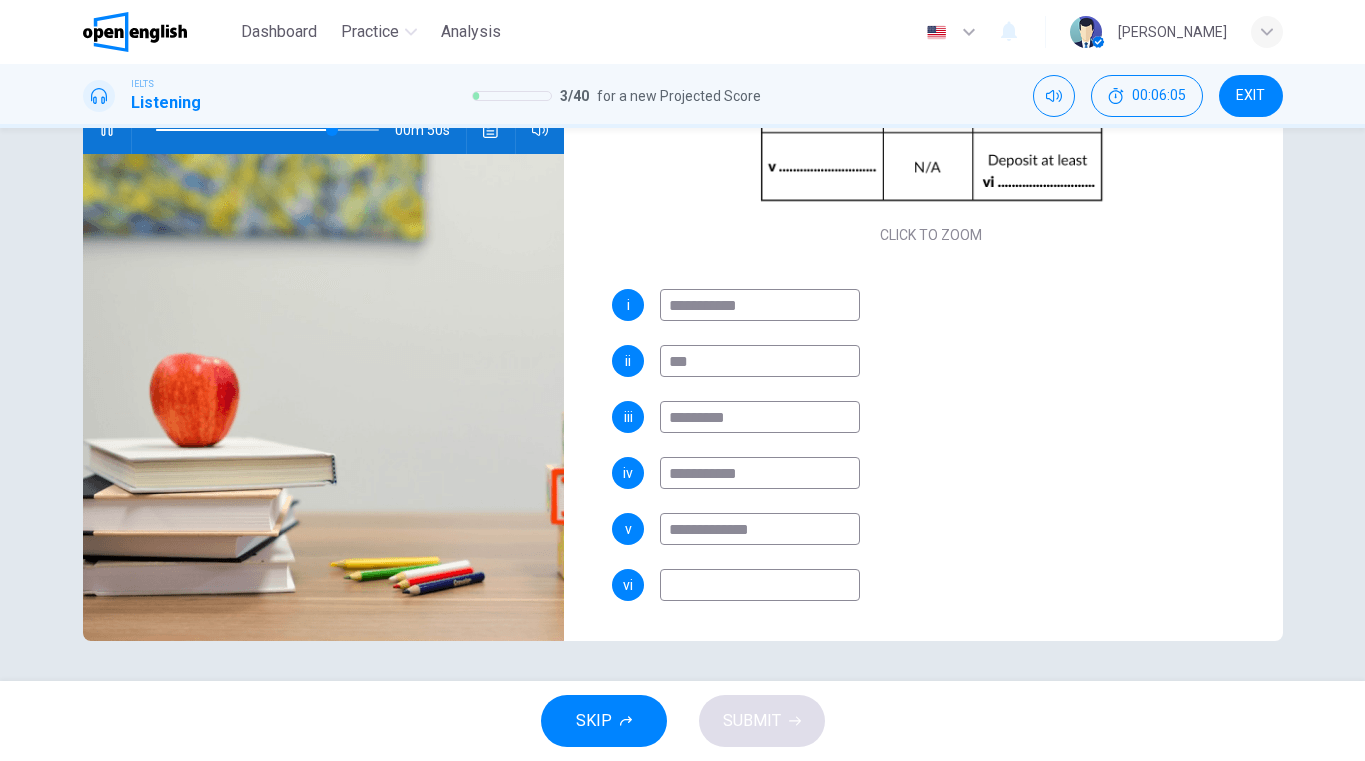 type on "**********" 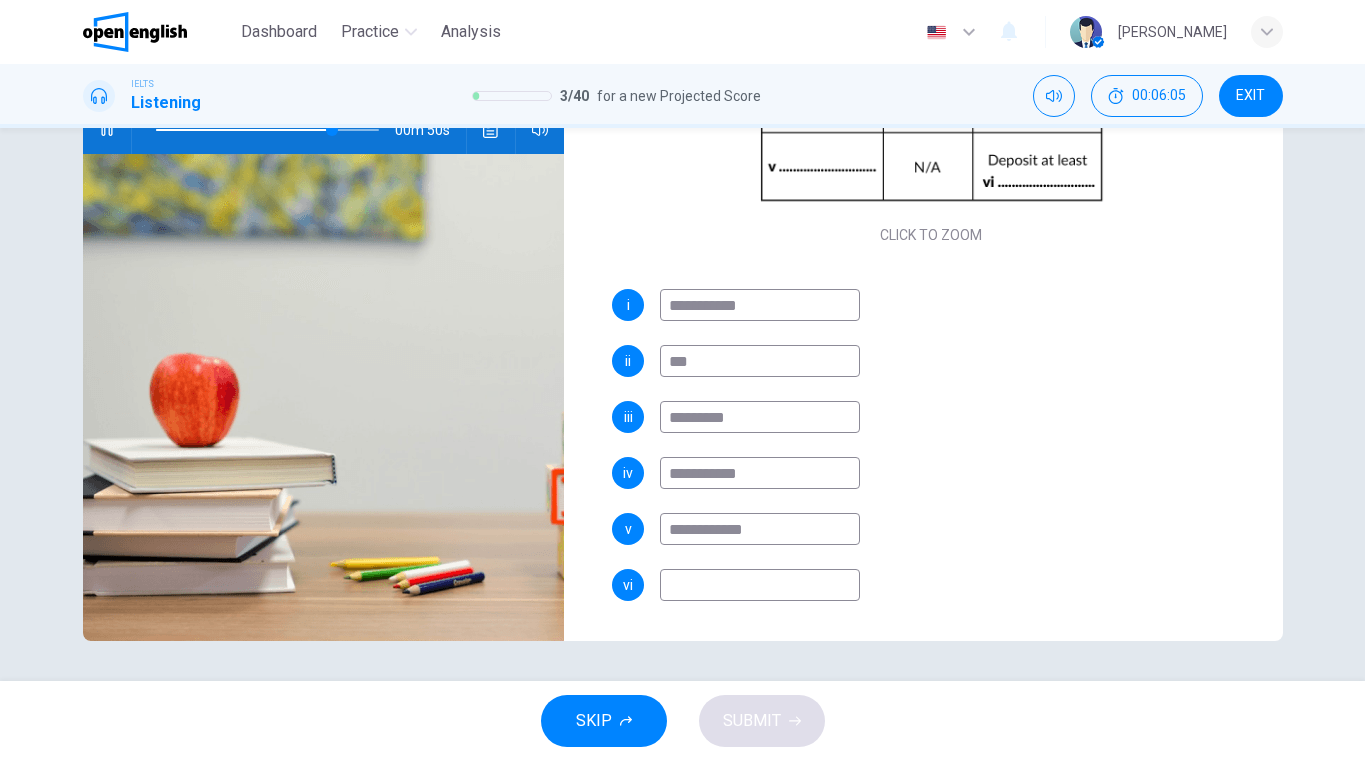 type on "**" 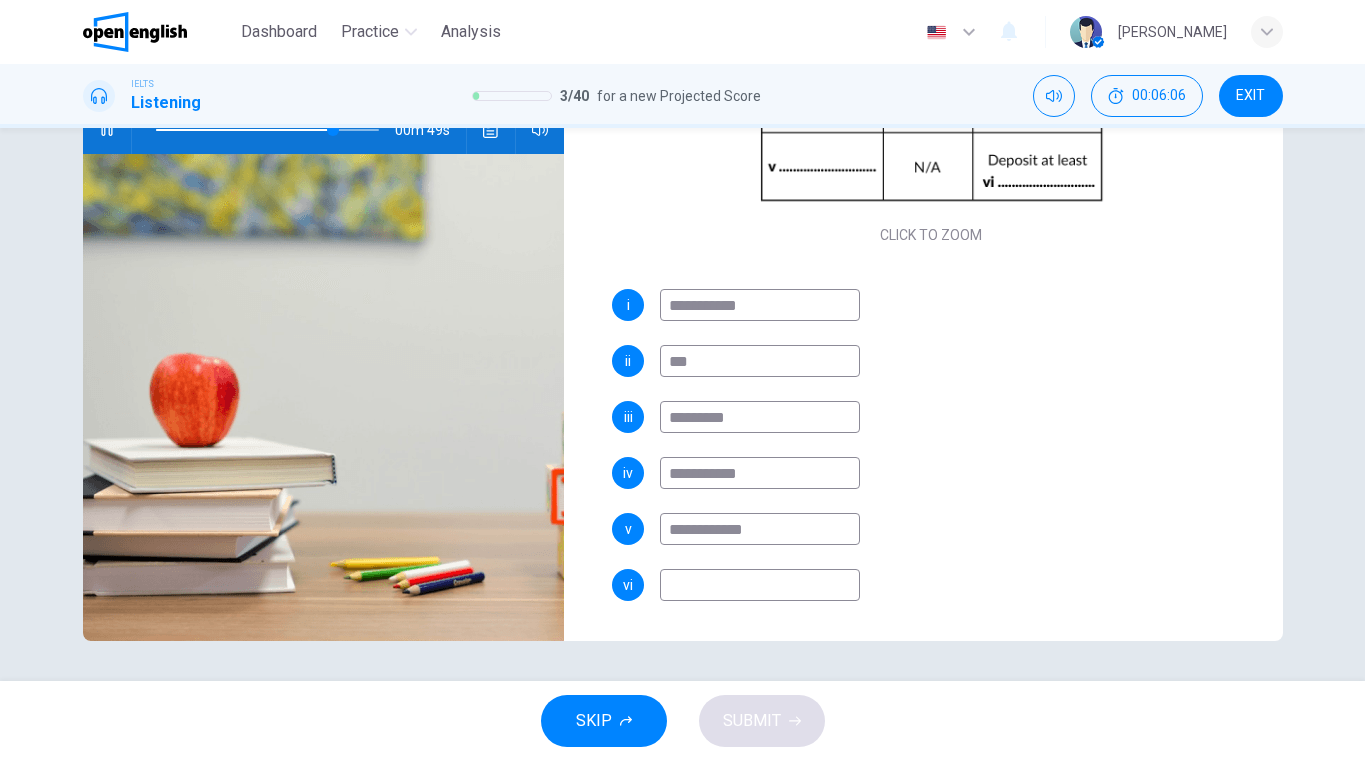 type on "**********" 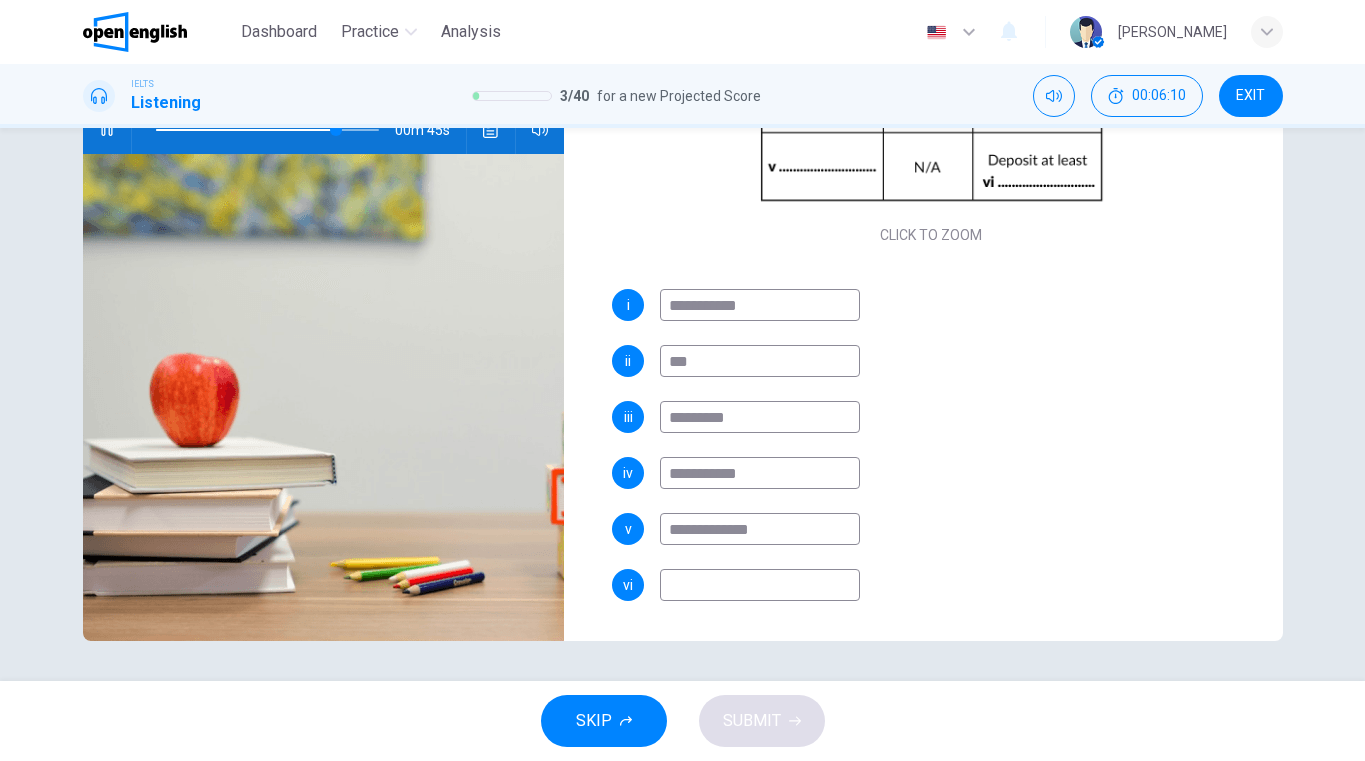 type on "**" 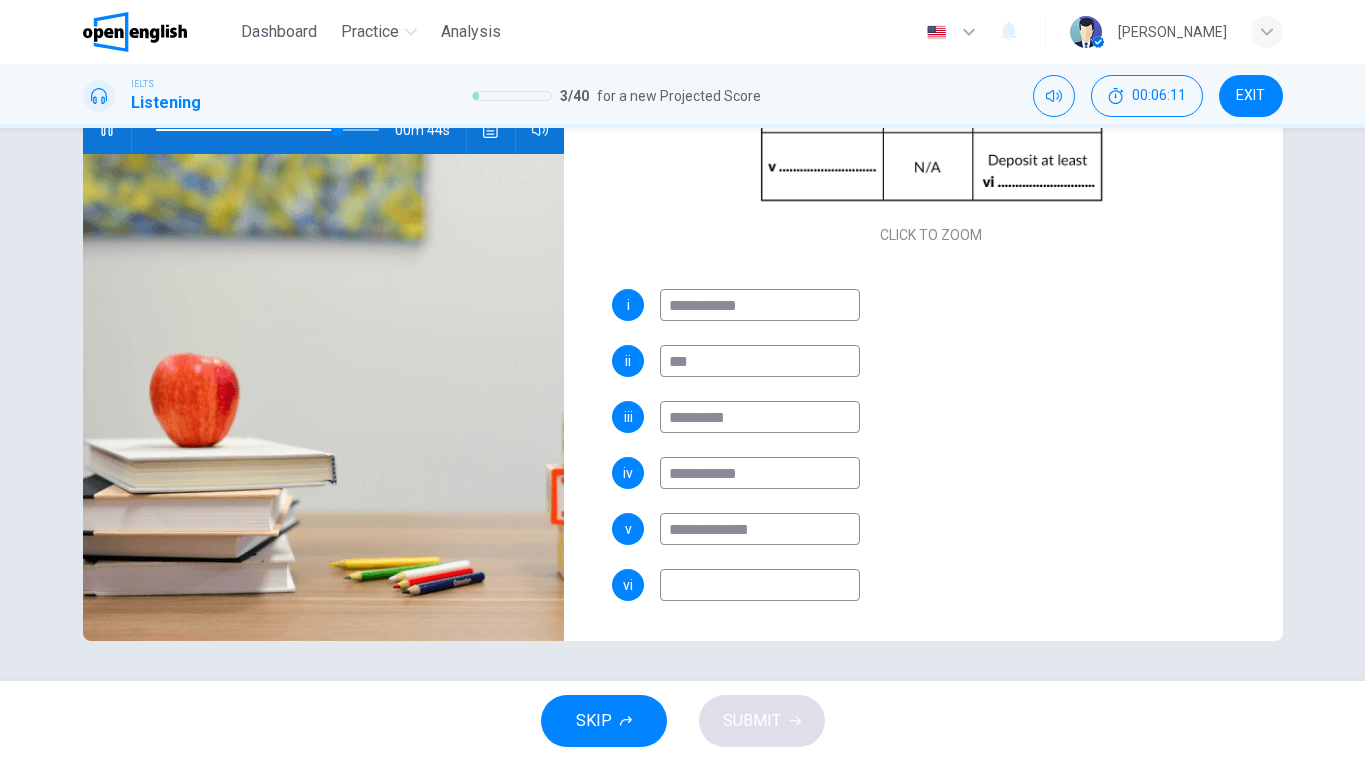 type on "**********" 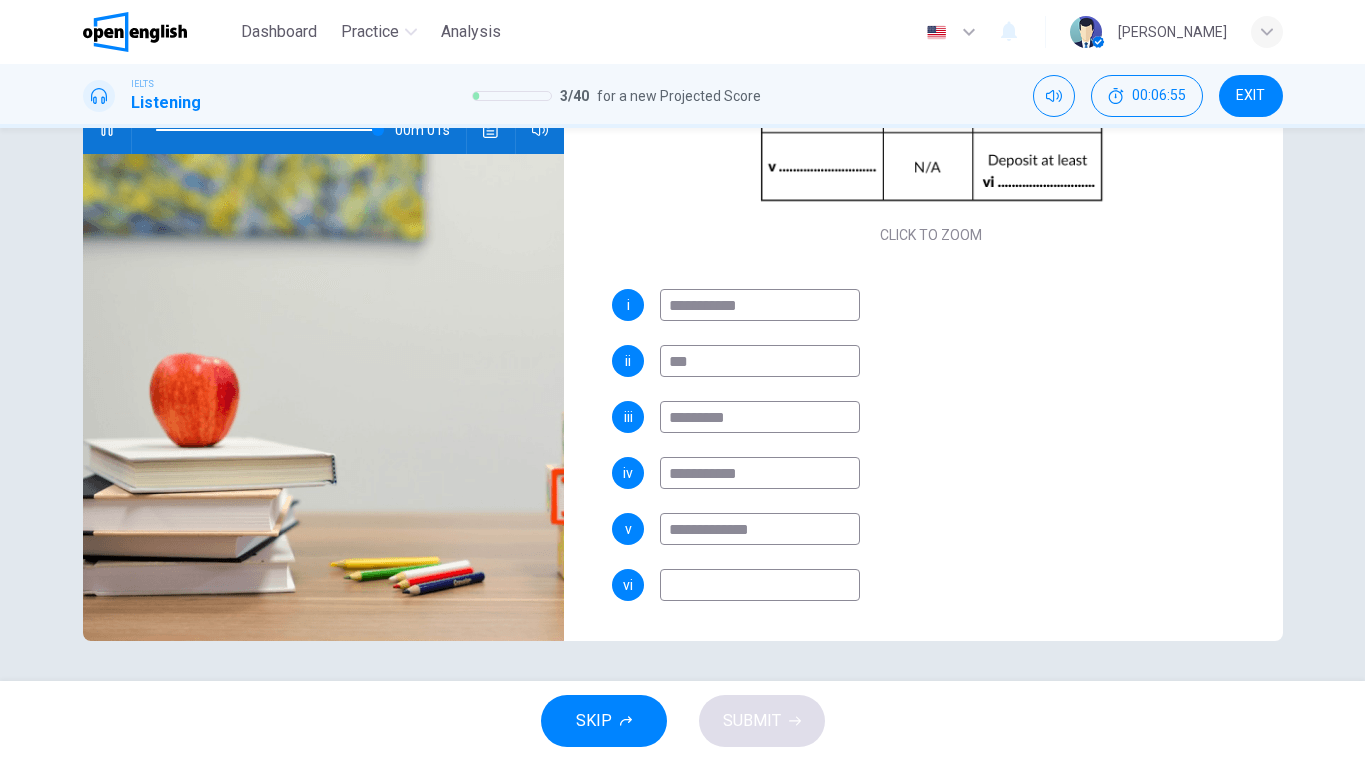 type on "*" 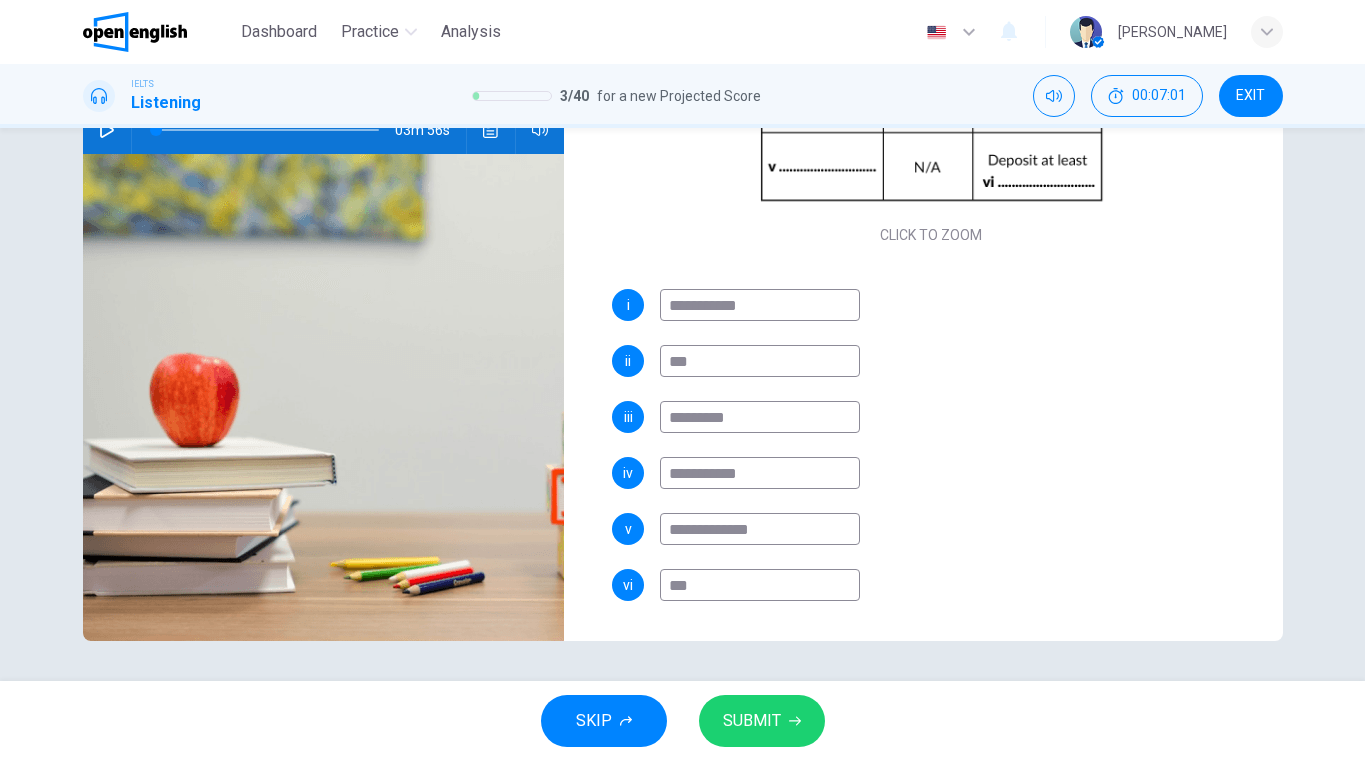 type on "***" 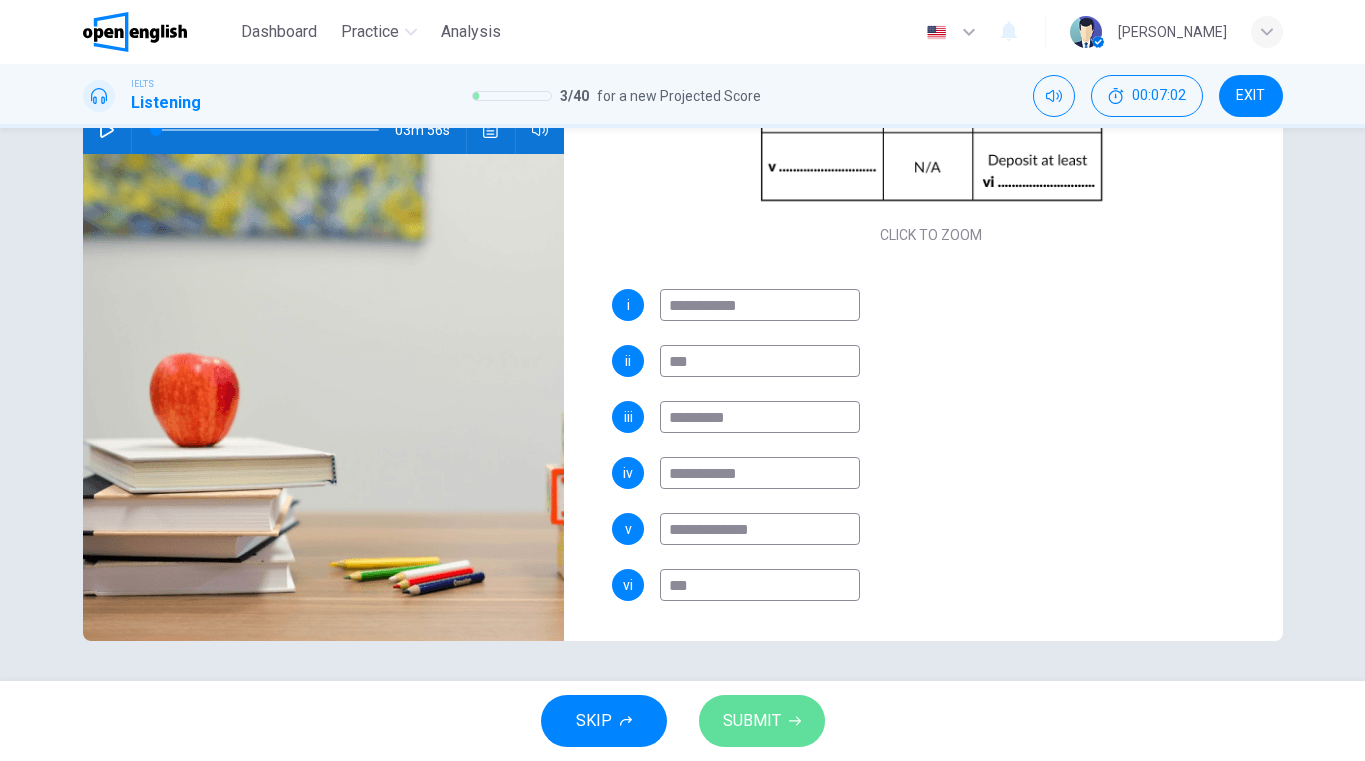 click on "SUBMIT" at bounding box center [752, 721] 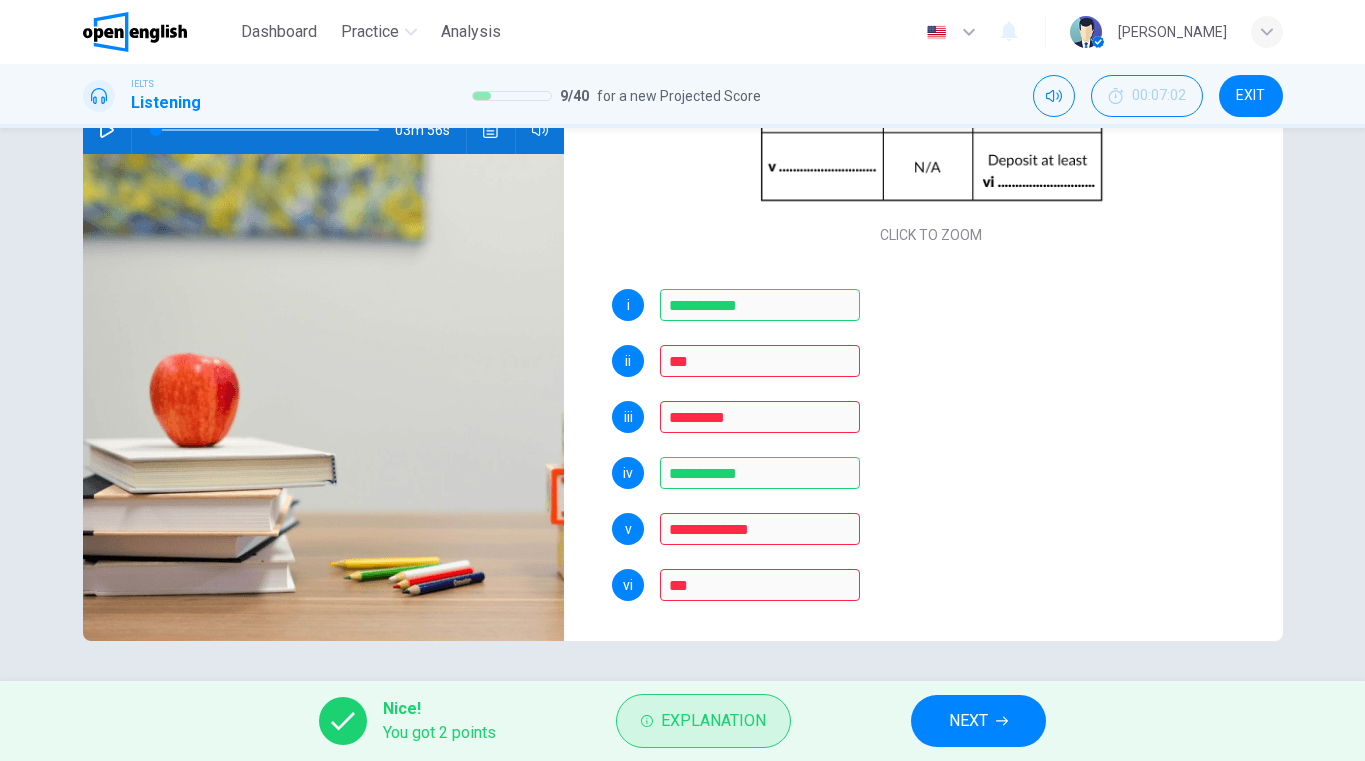 click on "Explanation" at bounding box center [703, 721] 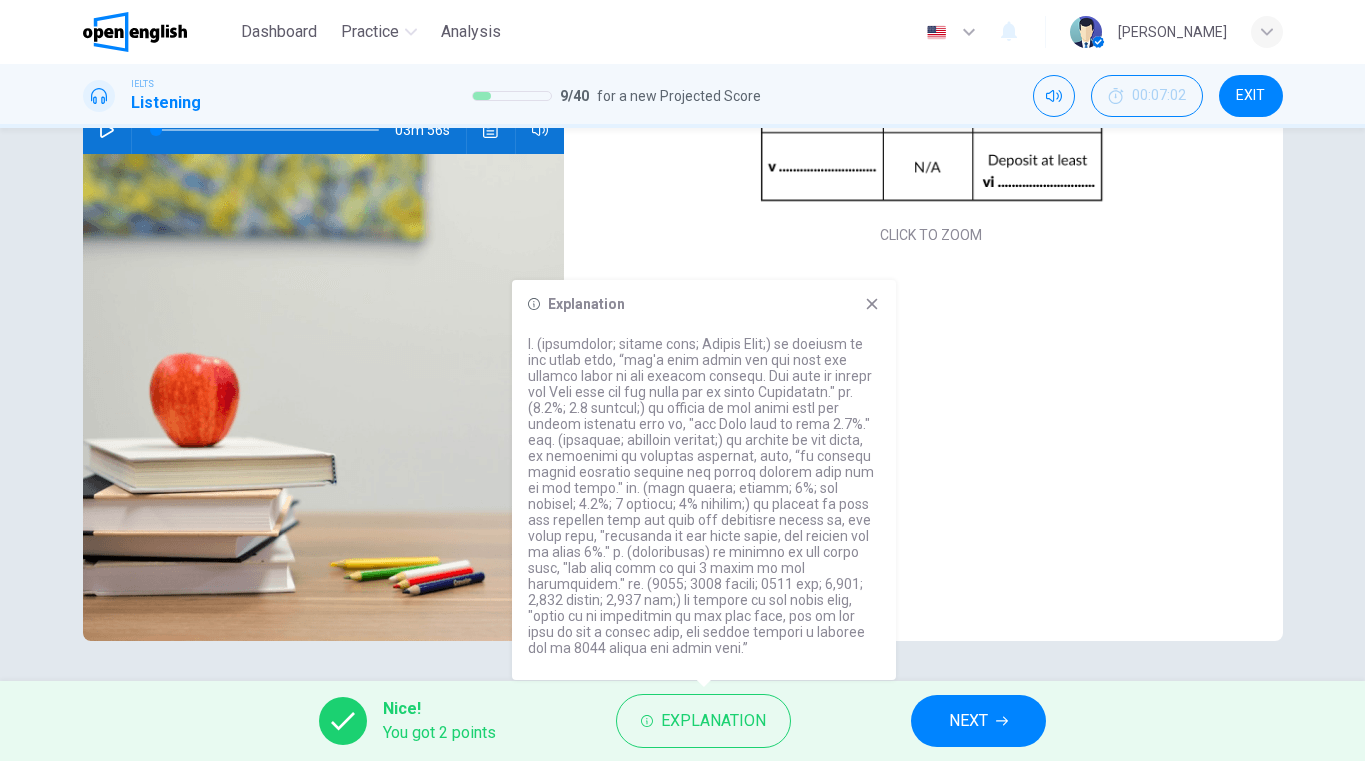 click 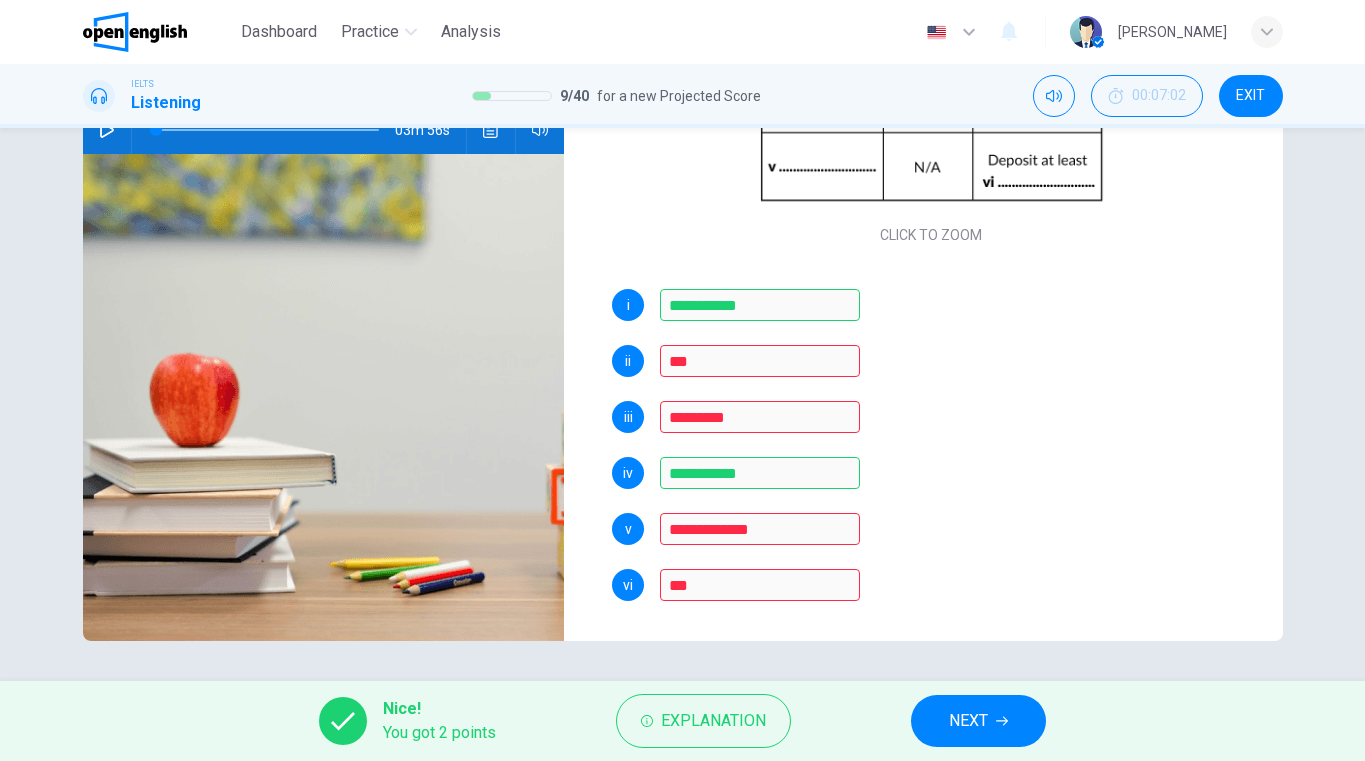 click on "NEXT" at bounding box center (968, 721) 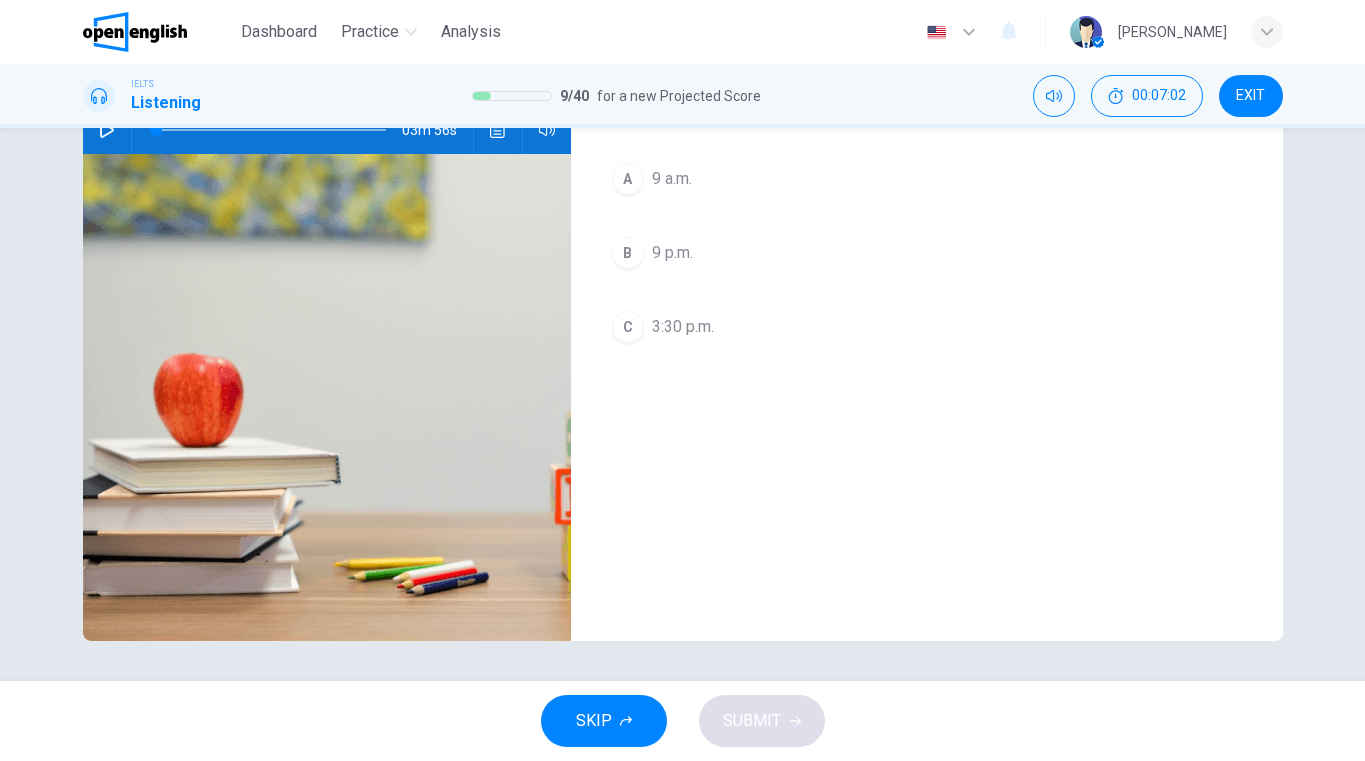 scroll, scrollTop: 0, scrollLeft: 0, axis: both 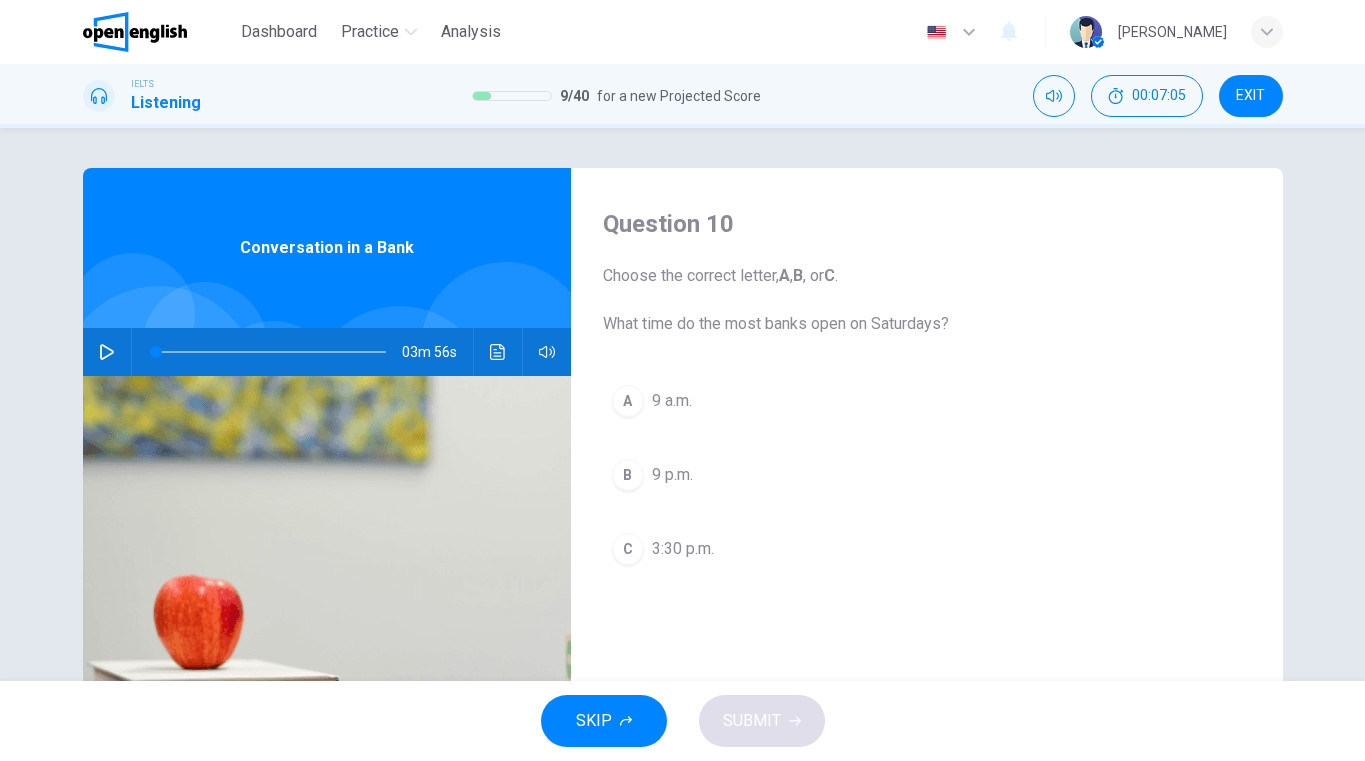 click 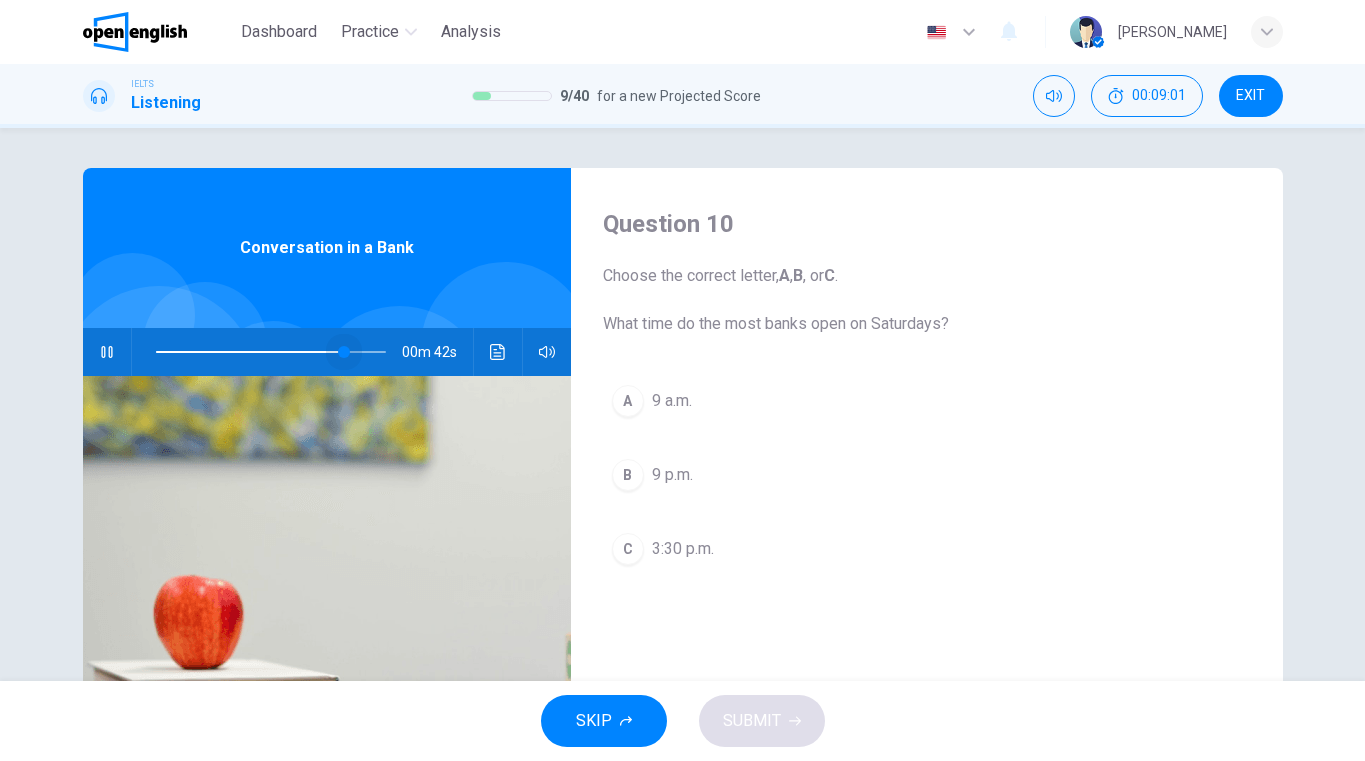 click at bounding box center (271, 352) 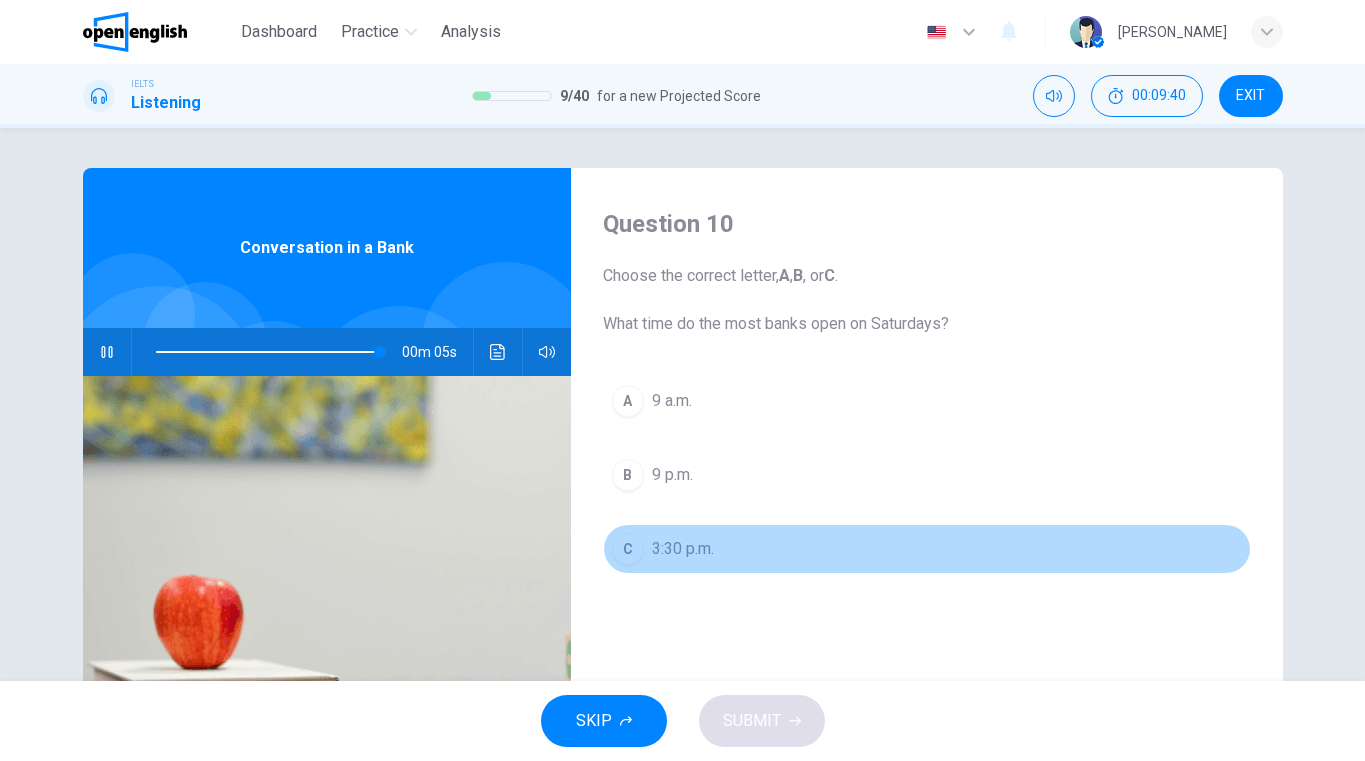 click on "C" at bounding box center [628, 549] 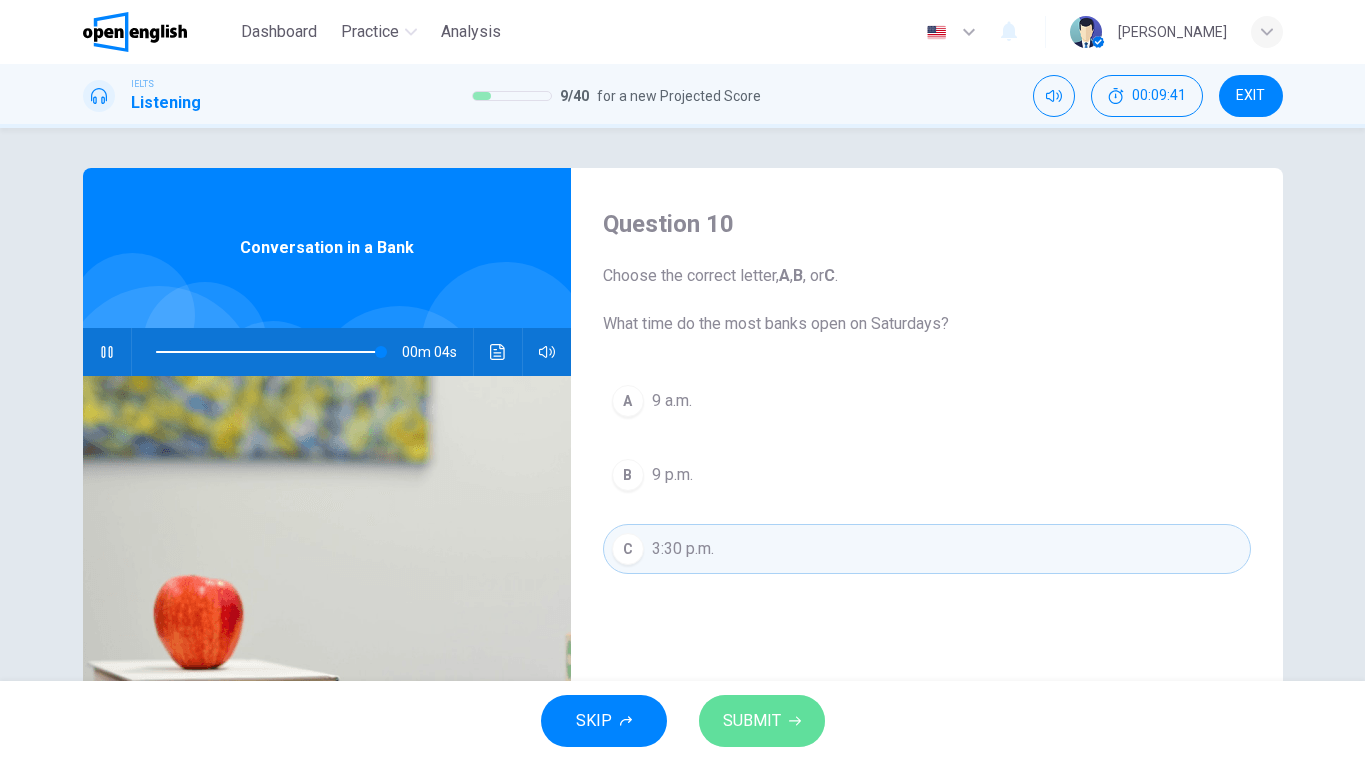 click on "SUBMIT" at bounding box center [762, 721] 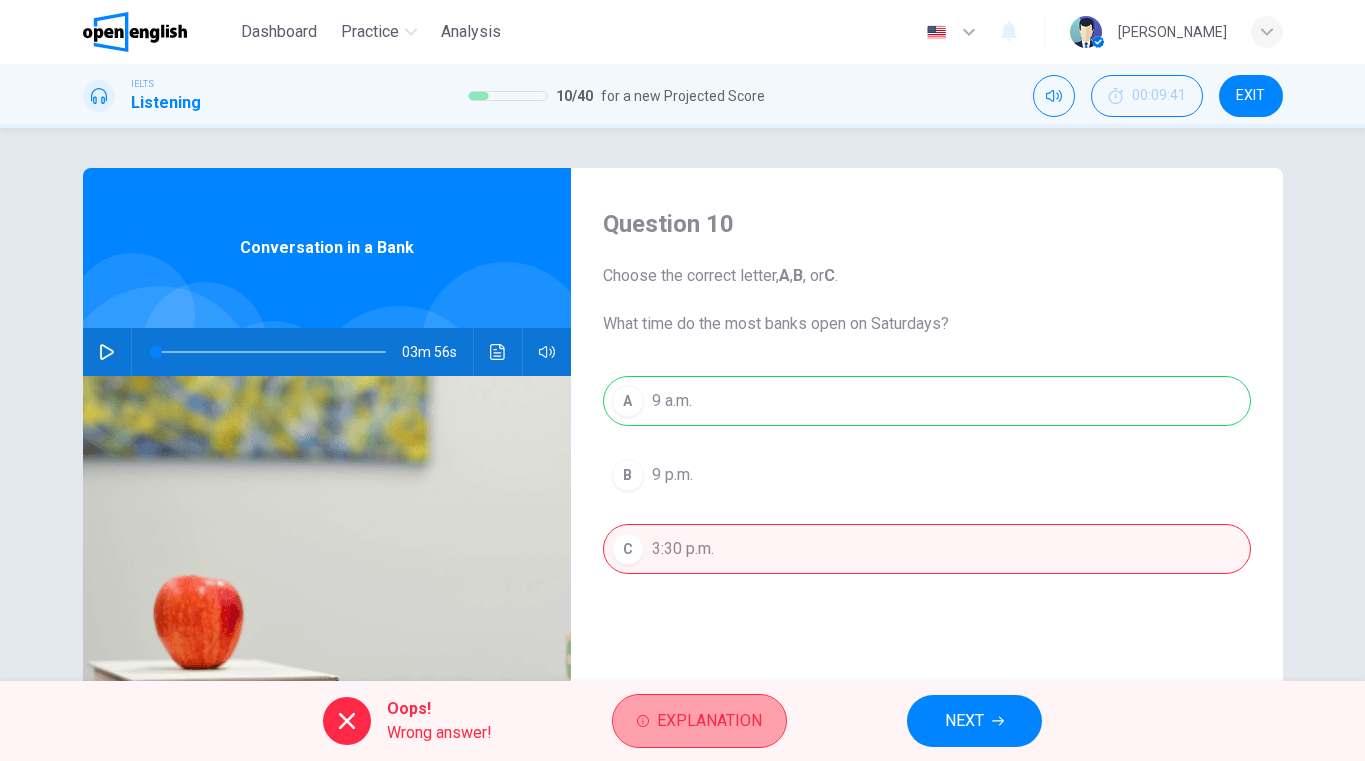click on "Explanation" at bounding box center [709, 721] 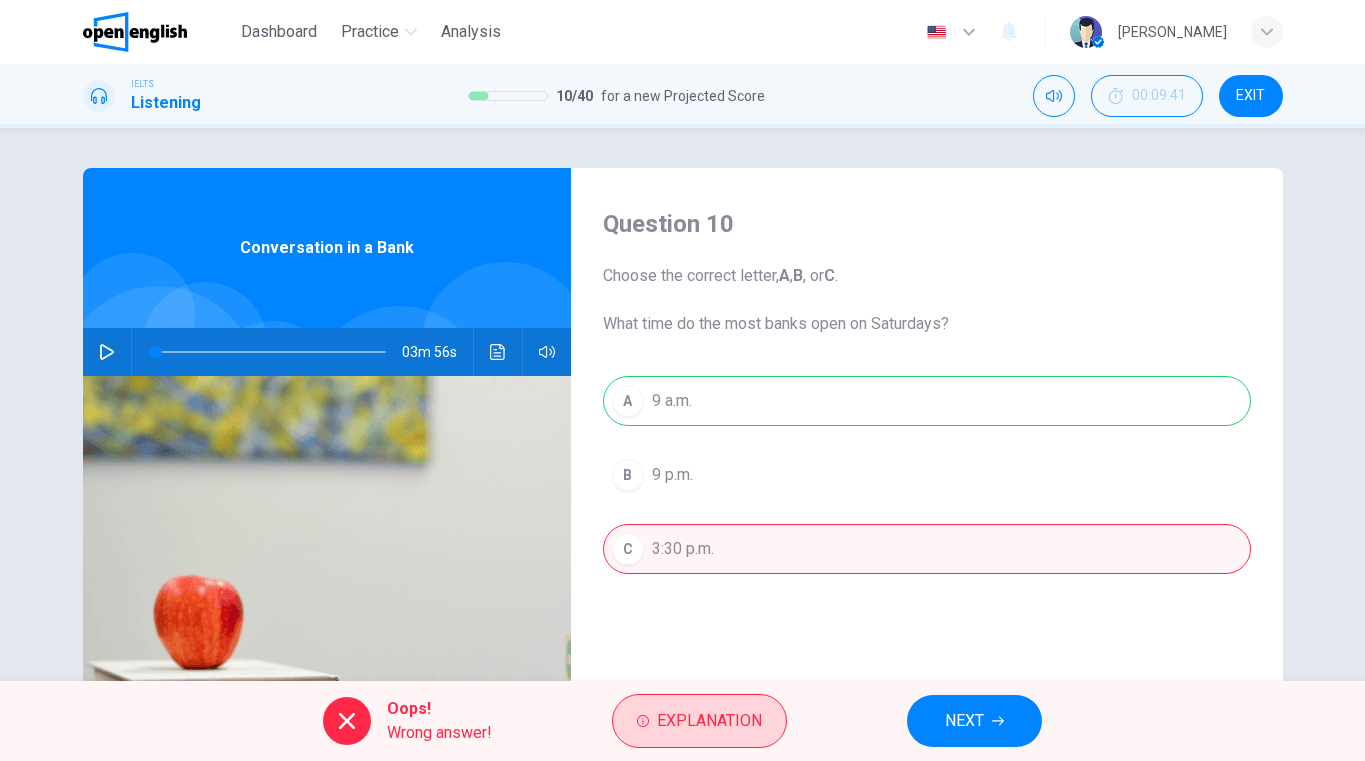 click on "Explanation" at bounding box center [709, 721] 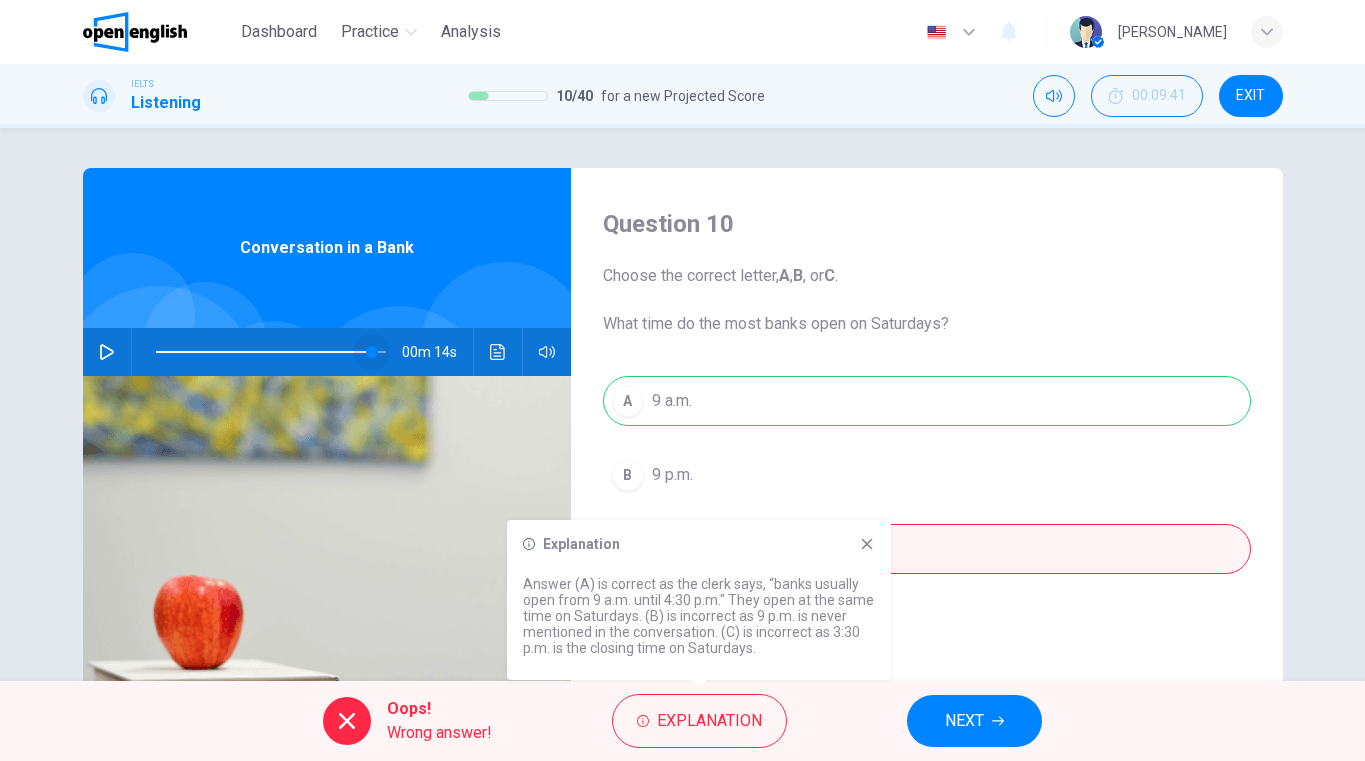 click at bounding box center (271, 352) 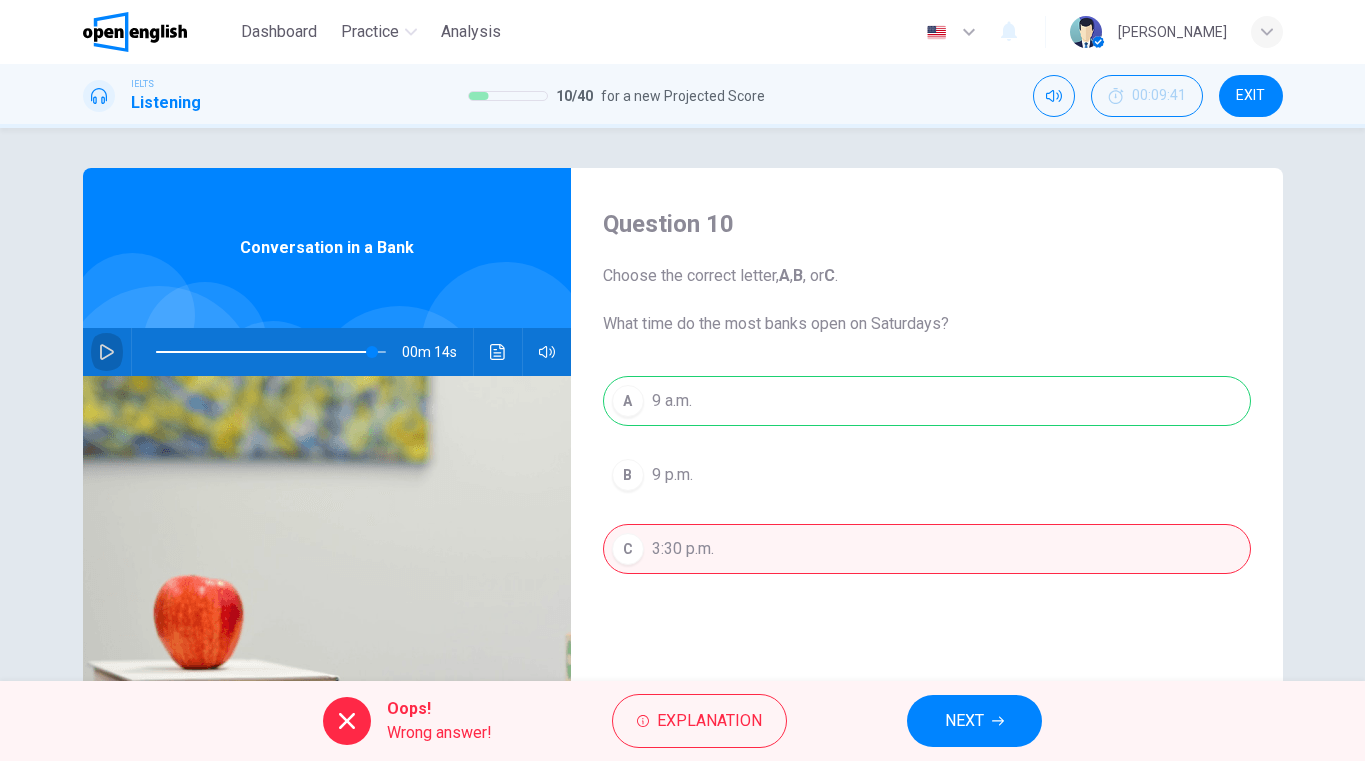 click 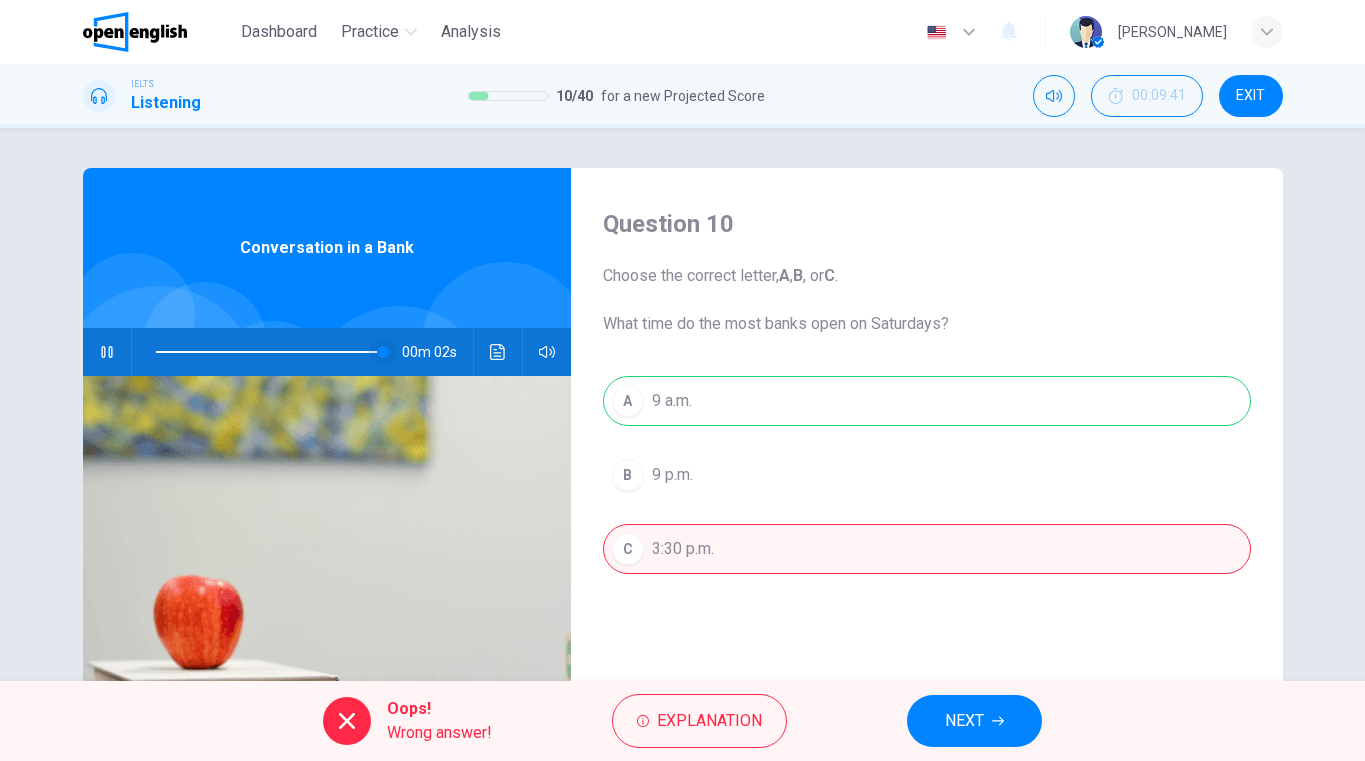 click at bounding box center (383, 352) 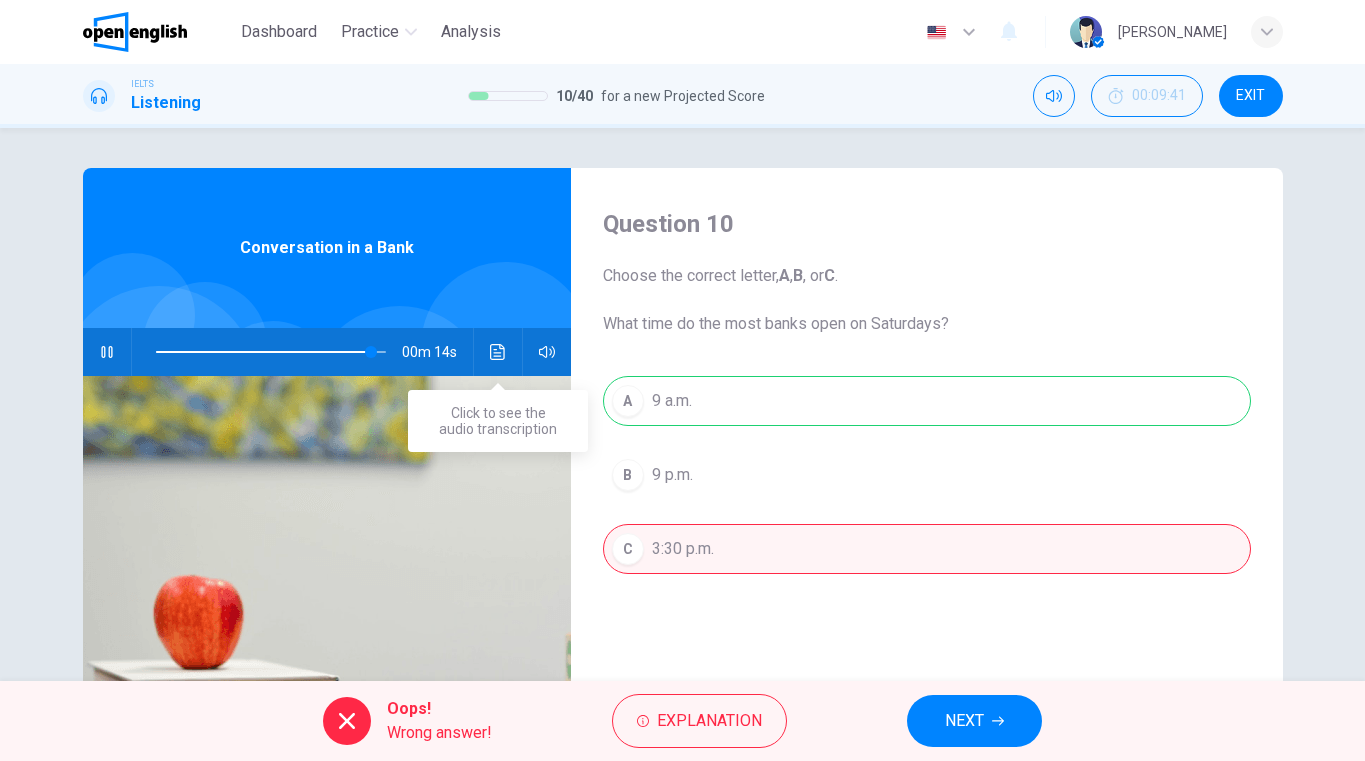 click 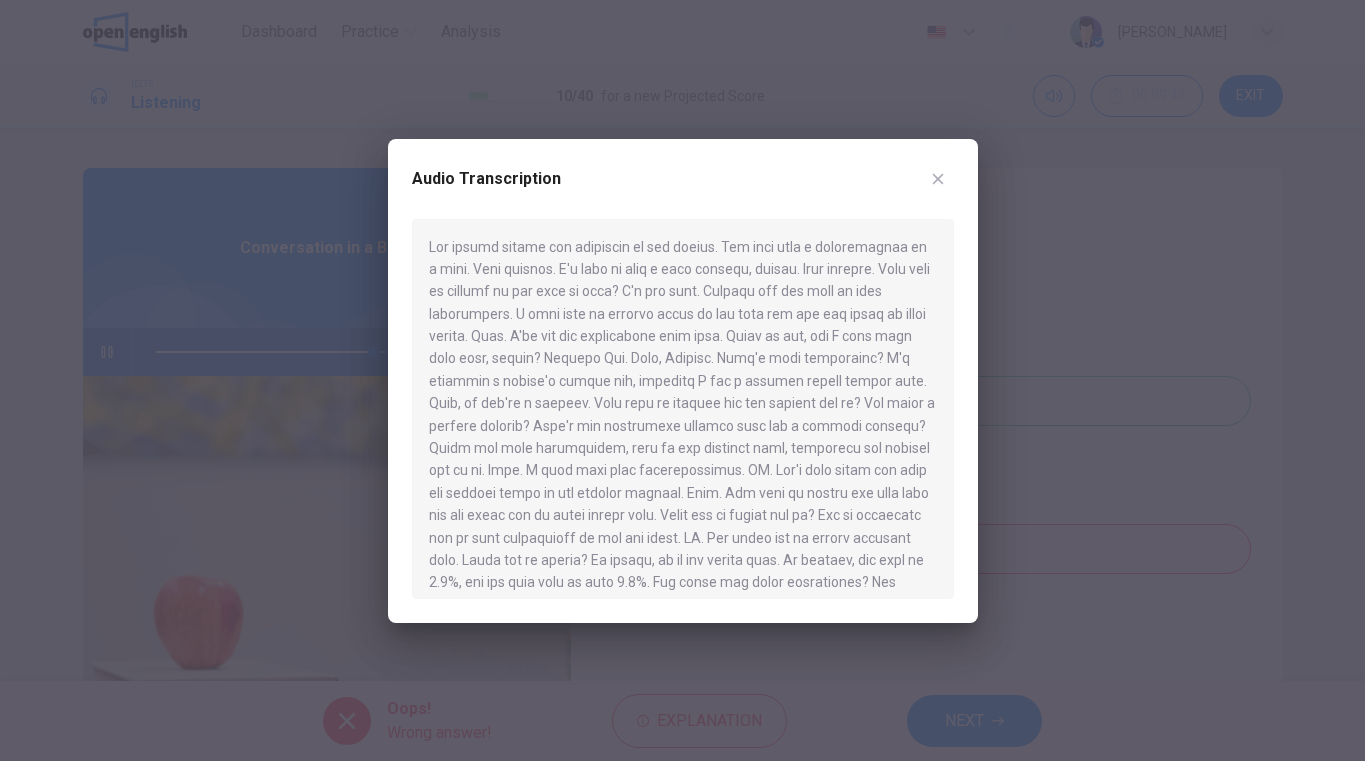 scroll, scrollTop: 416, scrollLeft: 0, axis: vertical 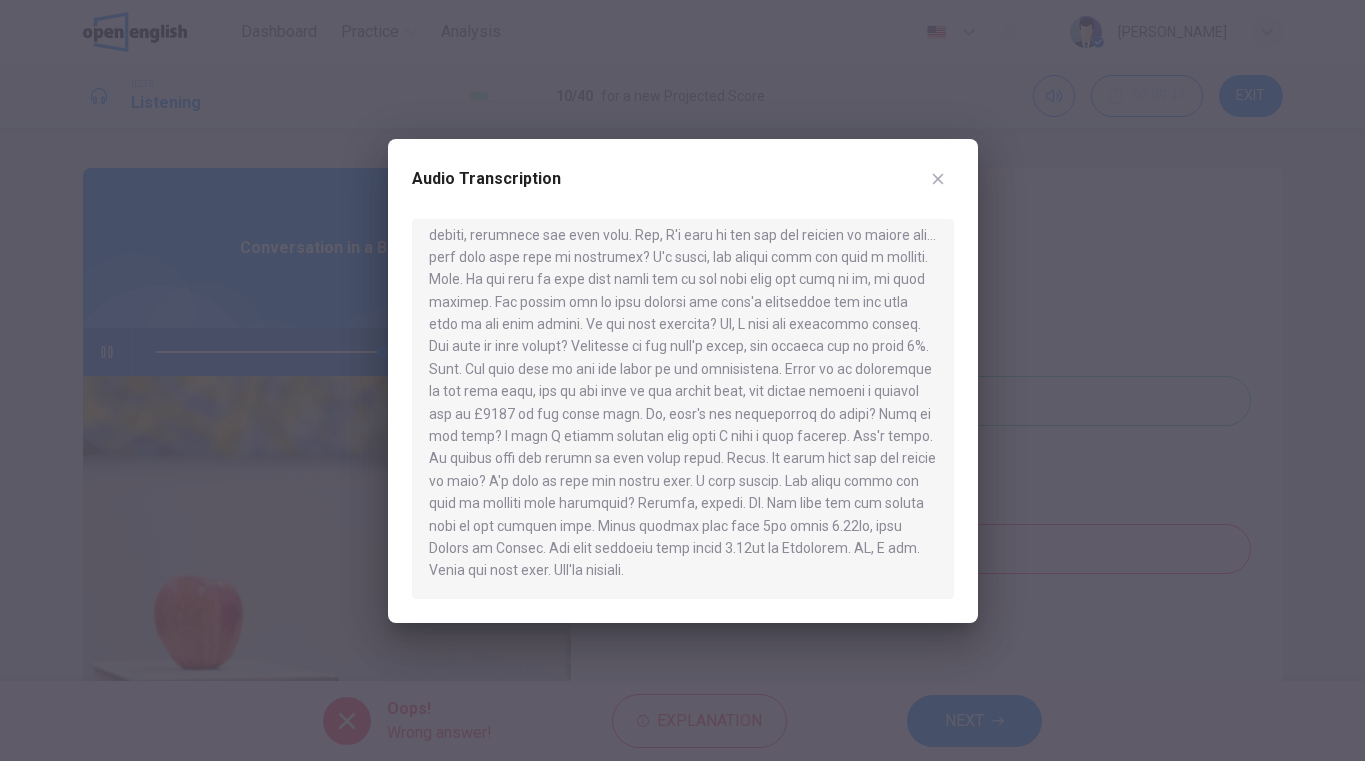 click at bounding box center (683, 409) 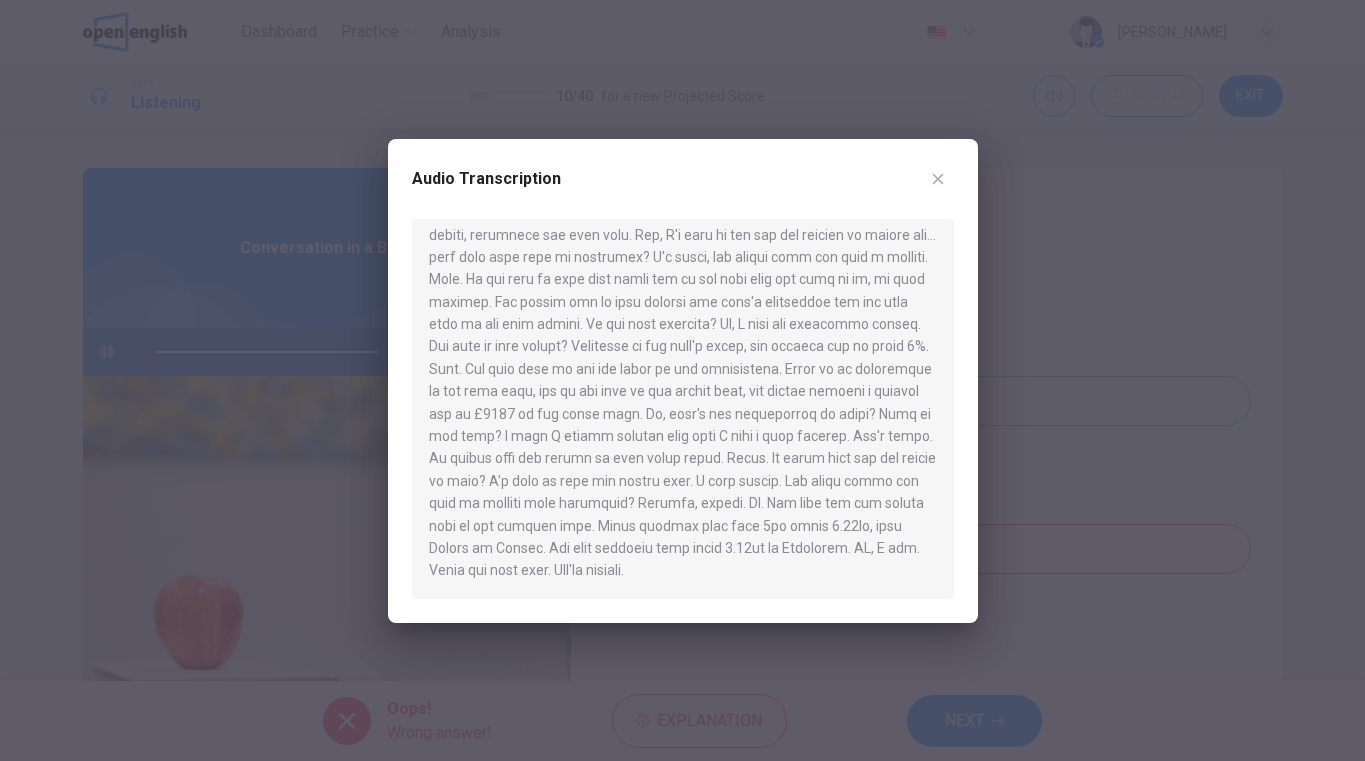 click at bounding box center [683, 409] 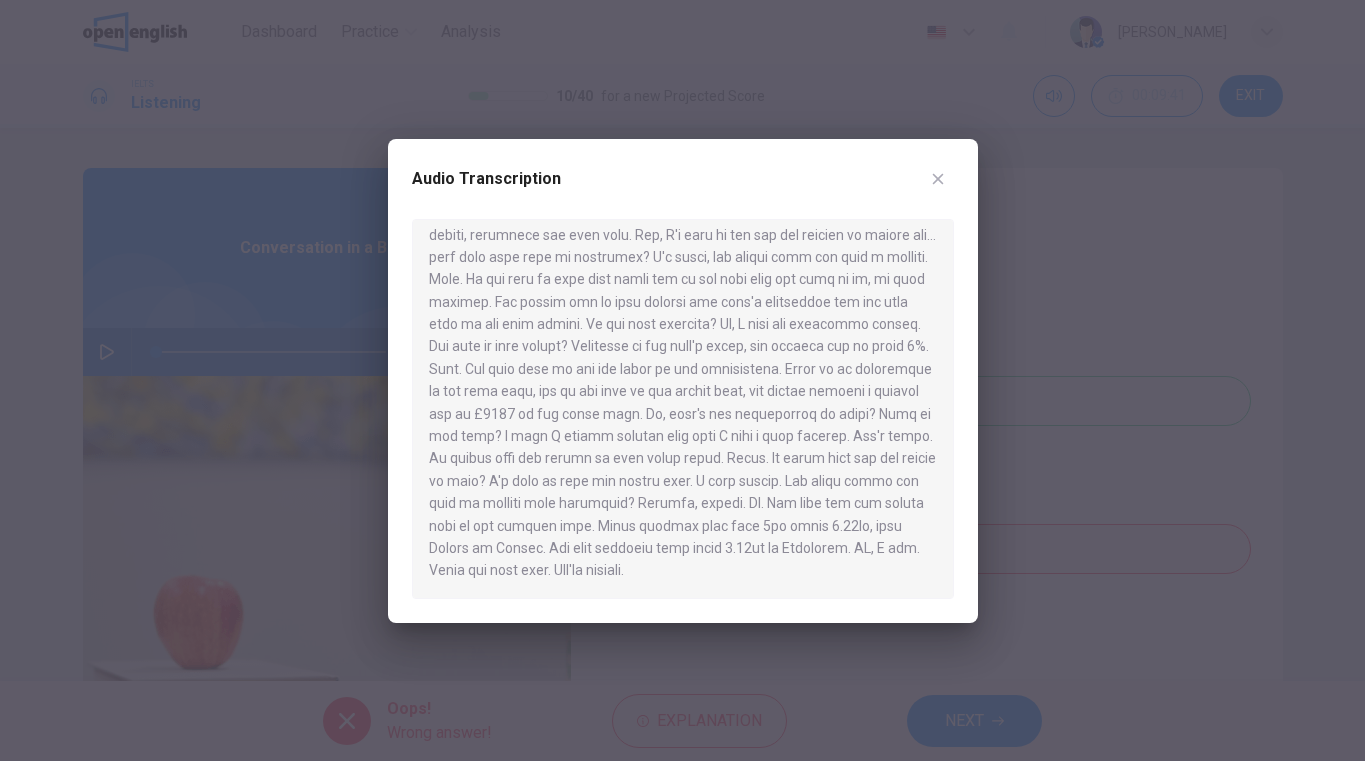 click at bounding box center [683, 409] 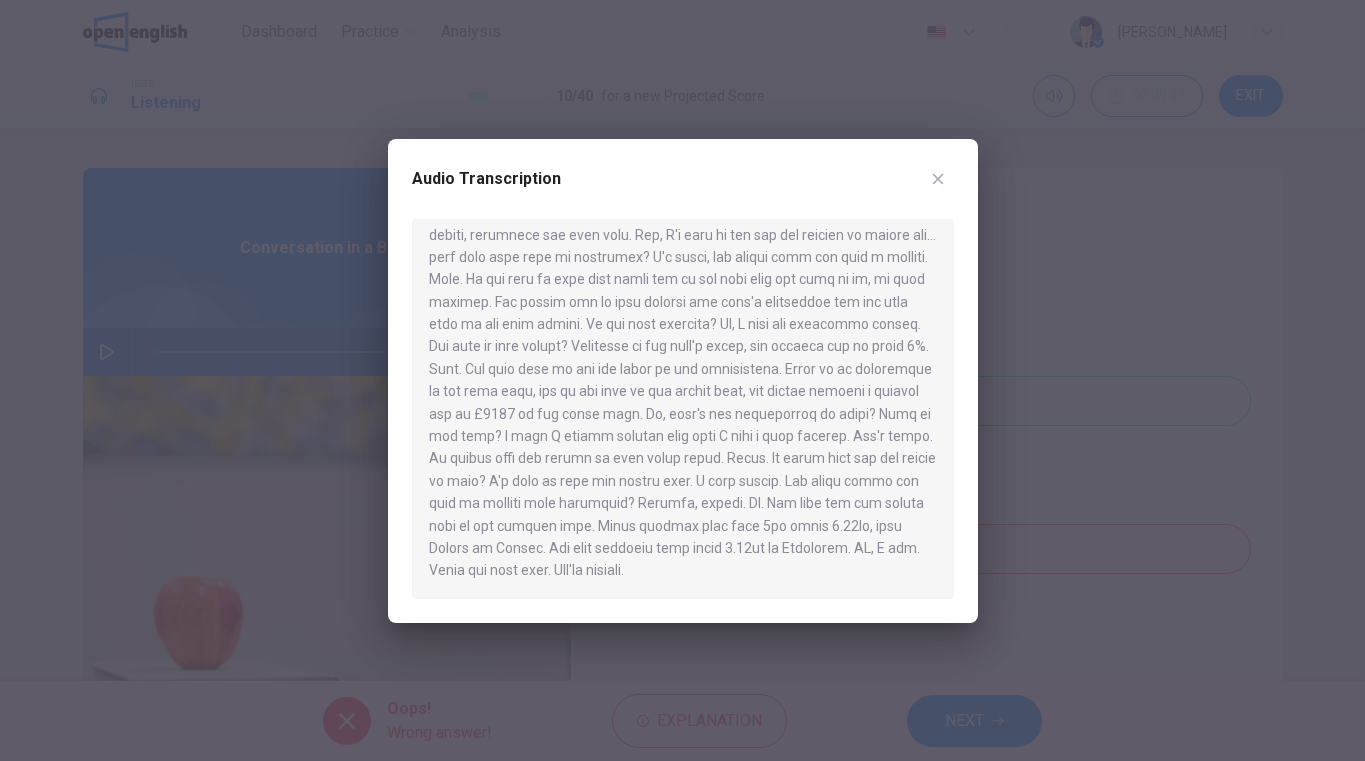 click 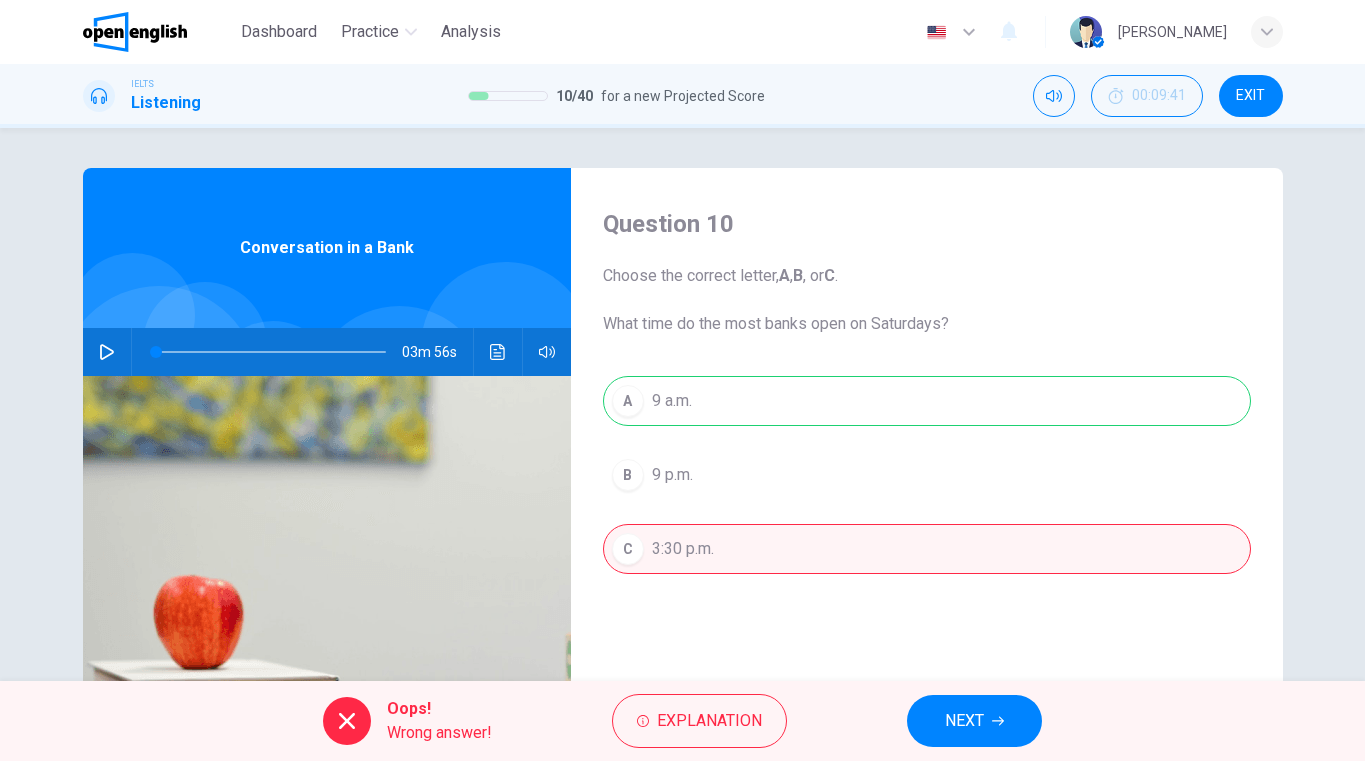 click on "NEXT" at bounding box center [964, 721] 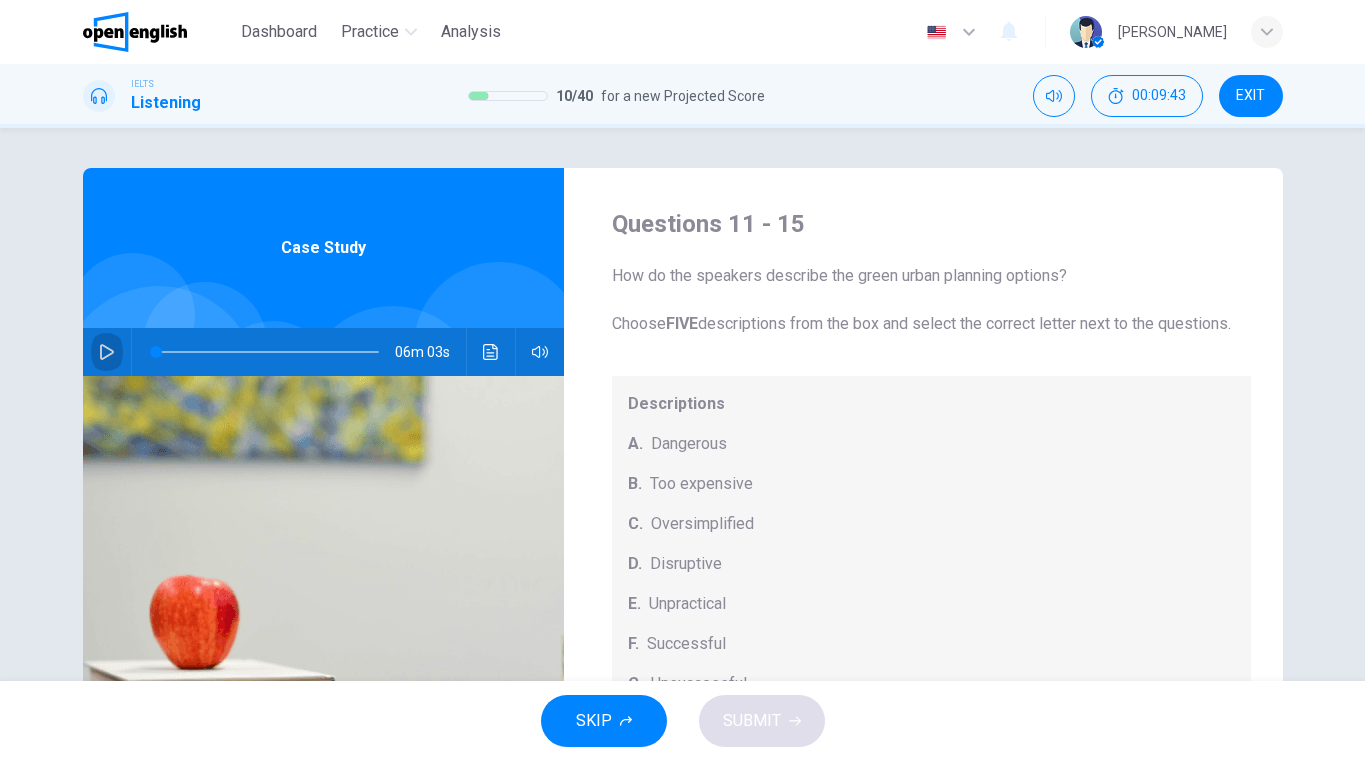 click 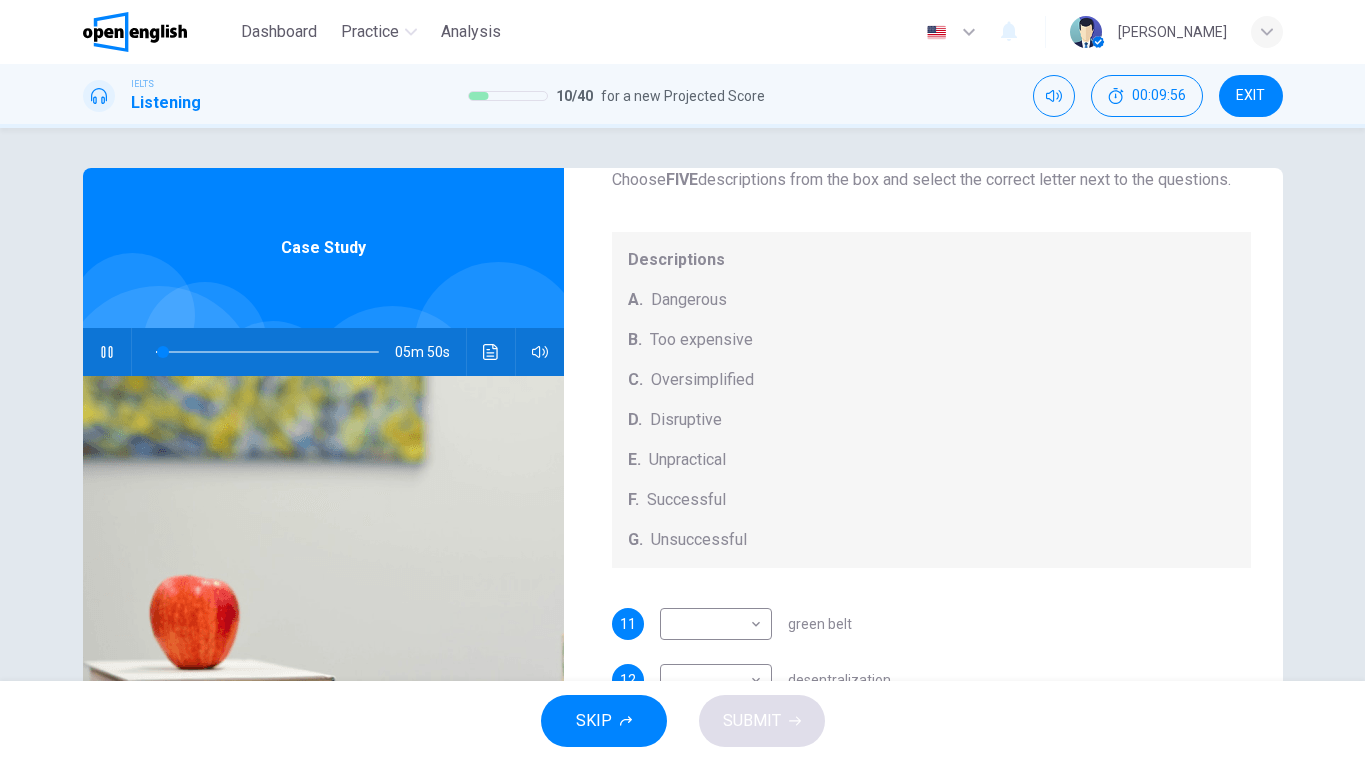 scroll, scrollTop: 185, scrollLeft: 0, axis: vertical 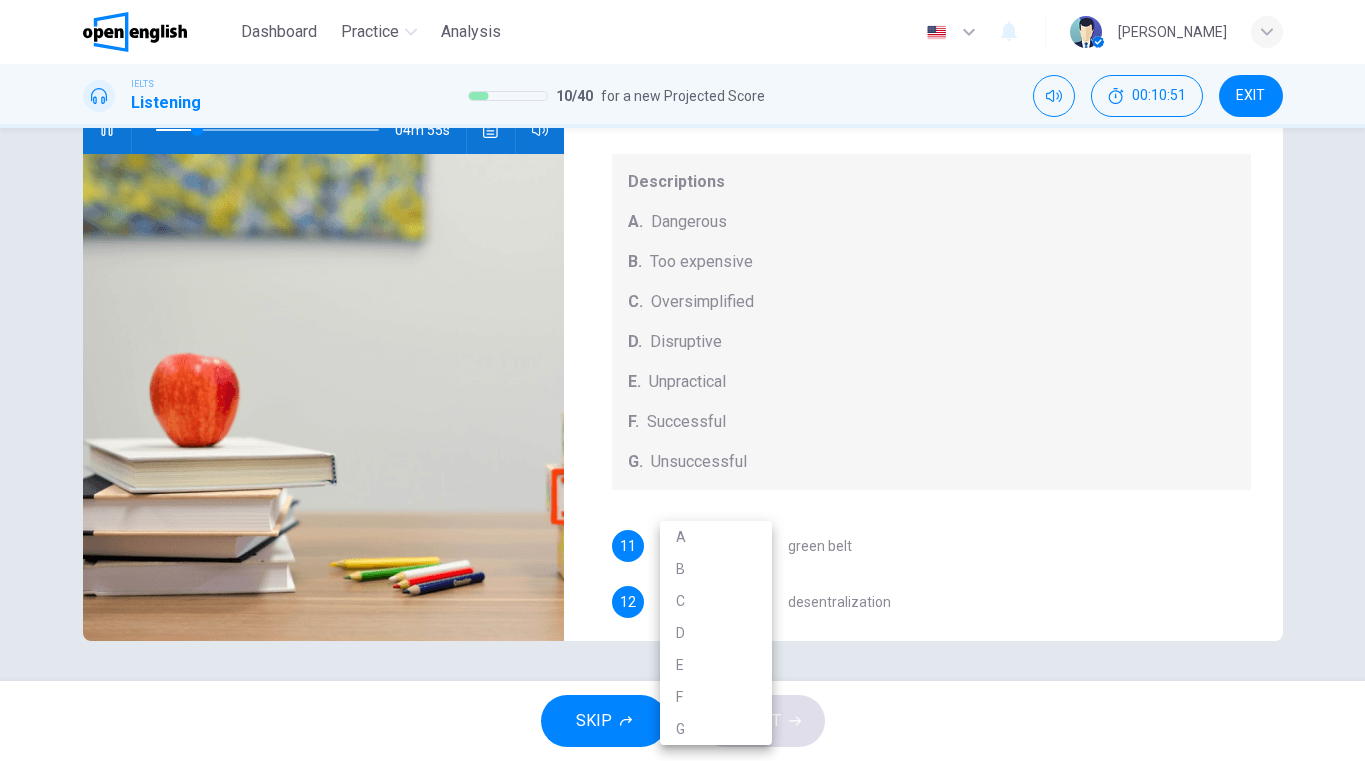 click on "This site uses cookies, as explained in our  Privacy Policy . If you agree to the use of cookies, please click the Accept button and continue to browse our site.   Privacy Policy Accept This site uses cookies, as explained in our  Privacy Policy . If you agree to the use of cookies, please click the Accept button and continue to browse our site.   Privacy Policy Accept Dashboard Practice Analysis English ** ​ [PERSON_NAME] IELTS Listening 10 / 40 for a new Projected Score 00:10:51 EXIT Questions 11 - 15 How do the speakers describe the green urban planning options? Choose  FIVE  descriptions from the box and select the correct letter next to the questions. Descriptions A. Dangerous B. Too expensive C. Oversimplified  D. Disruptive E. Unpractical F. Successful G. Unsuccessful 11 ​ ​ green belt 12 ​ ​ desentralization 13 ​ ​ new towns 14 ​ ​ [PERSON_NAME] sites 15 ​ ​ pedestrianized zones Case Study 04m 55s SKIP SUBMIT Open English - Online English Dashboard Practice Analysis Notifications 1 A B" at bounding box center [682, 380] 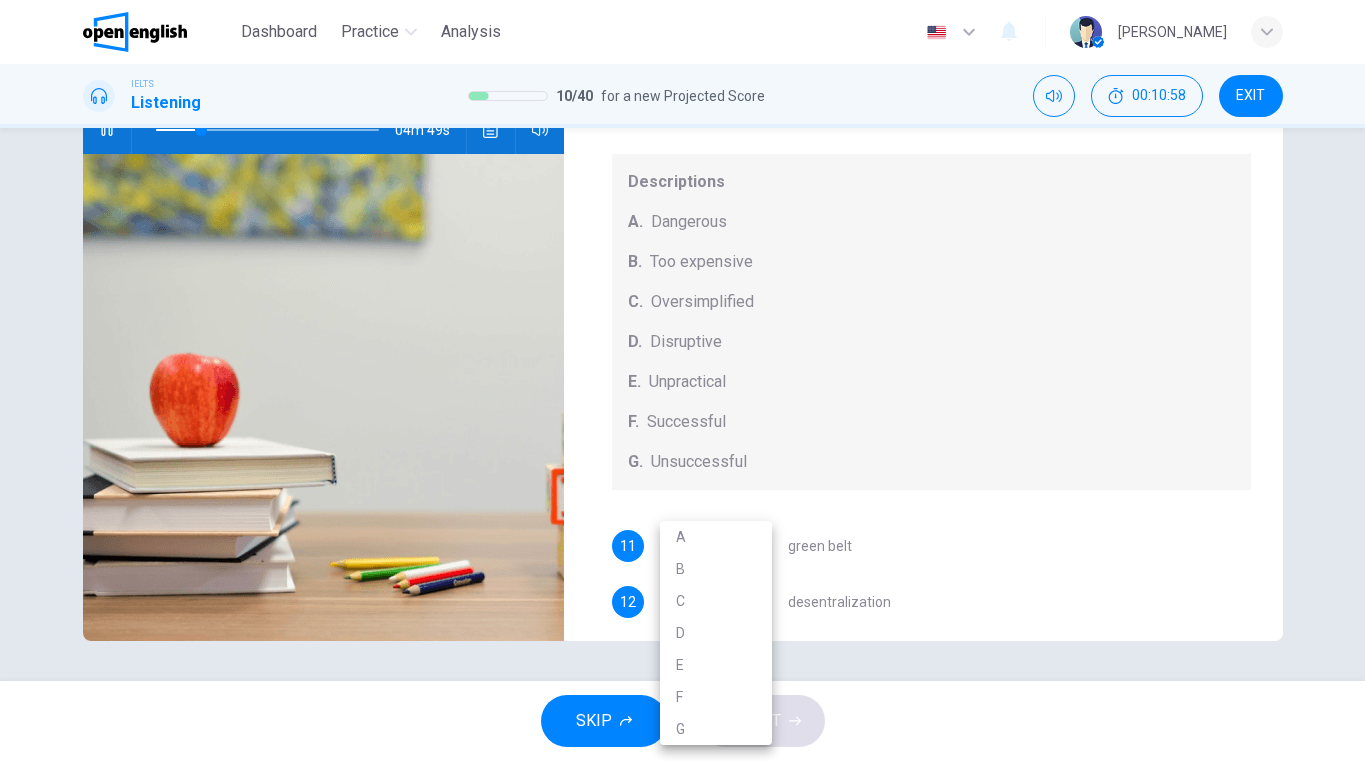 click at bounding box center (682, 380) 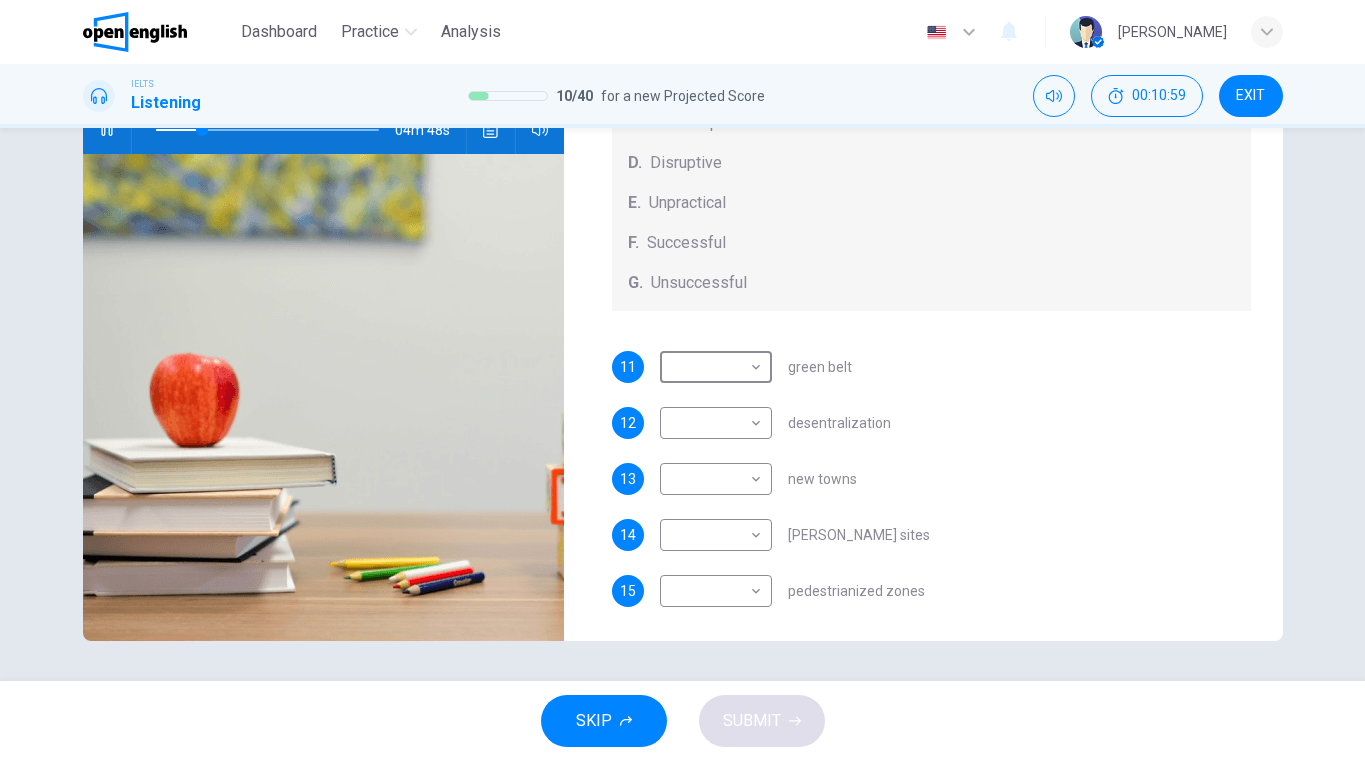 scroll, scrollTop: 185, scrollLeft: 0, axis: vertical 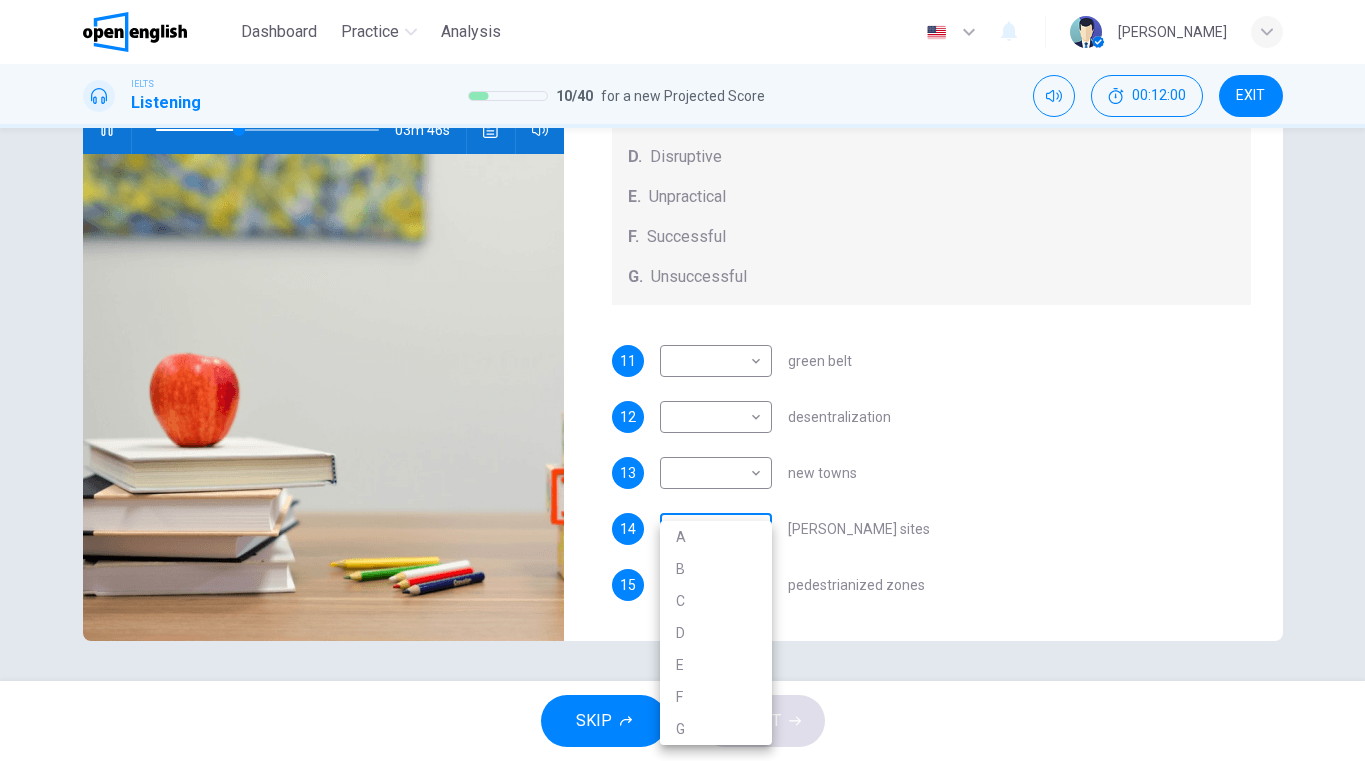 click on "This site uses cookies, as explained in our  Privacy Policy . If you agree to the use of cookies, please click the Accept button and continue to browse our site.   Privacy Policy Accept This site uses cookies, as explained in our  Privacy Policy . If you agree to the use of cookies, please click the Accept button and continue to browse our site.   Privacy Policy Accept Dashboard Practice Analysis English ** ​ [PERSON_NAME] IELTS Listening 10 / 40 for a new Projected Score 00:12:00 EXIT Questions 11 - 15 How do the speakers describe the green urban planning options? Choose  FIVE  descriptions from the box and select the correct letter next to the questions. Descriptions A. Dangerous B. Too expensive C. Oversimplified  D. Disruptive E. Unpractical F. Successful G. Unsuccessful 11 ​ ​ green belt 12 ​ ​ desentralization 13 ​ ​ new towns 14 ​ ​ [PERSON_NAME] sites 15 ​ ​ pedestrianized zones Case Study 03m 46s SKIP SUBMIT Open English - Online English Dashboard Practice Analysis Notifications 1 A B" at bounding box center (682, 380) 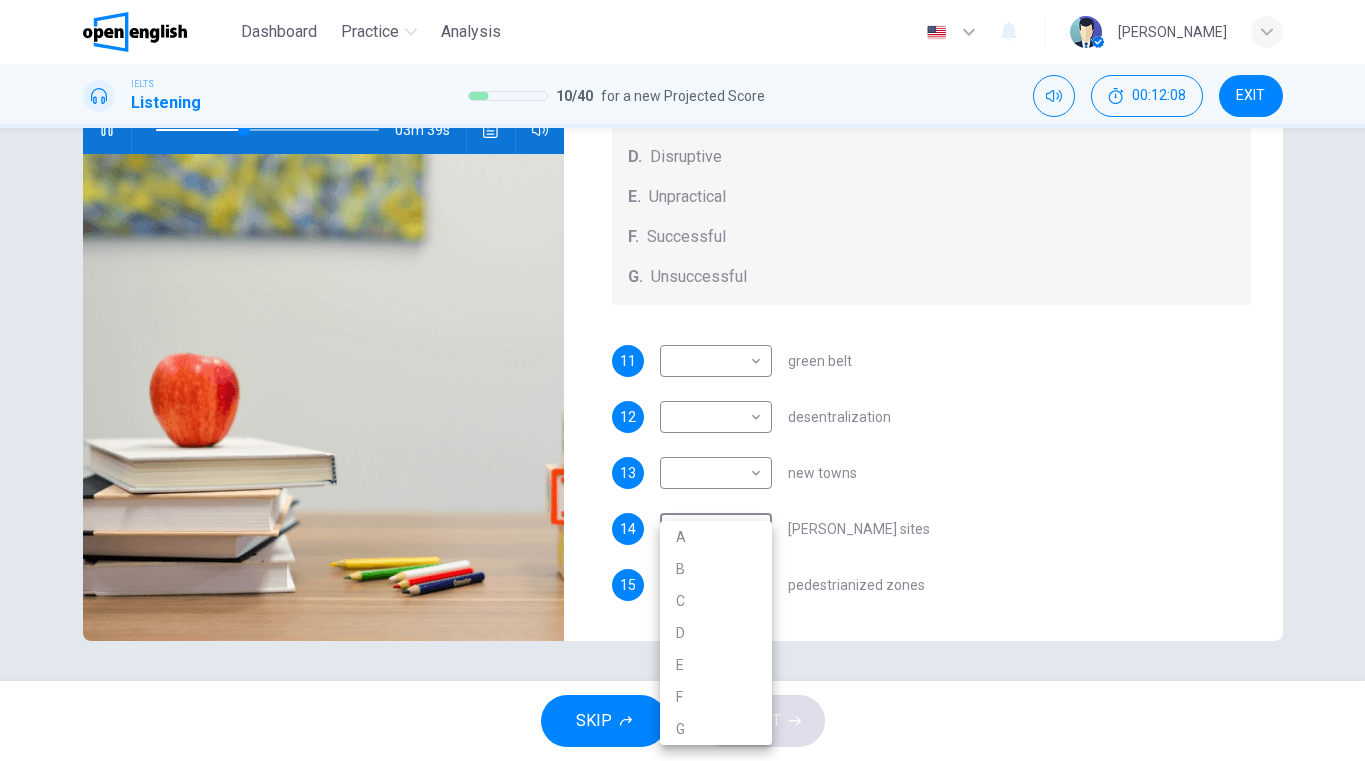 type on "**" 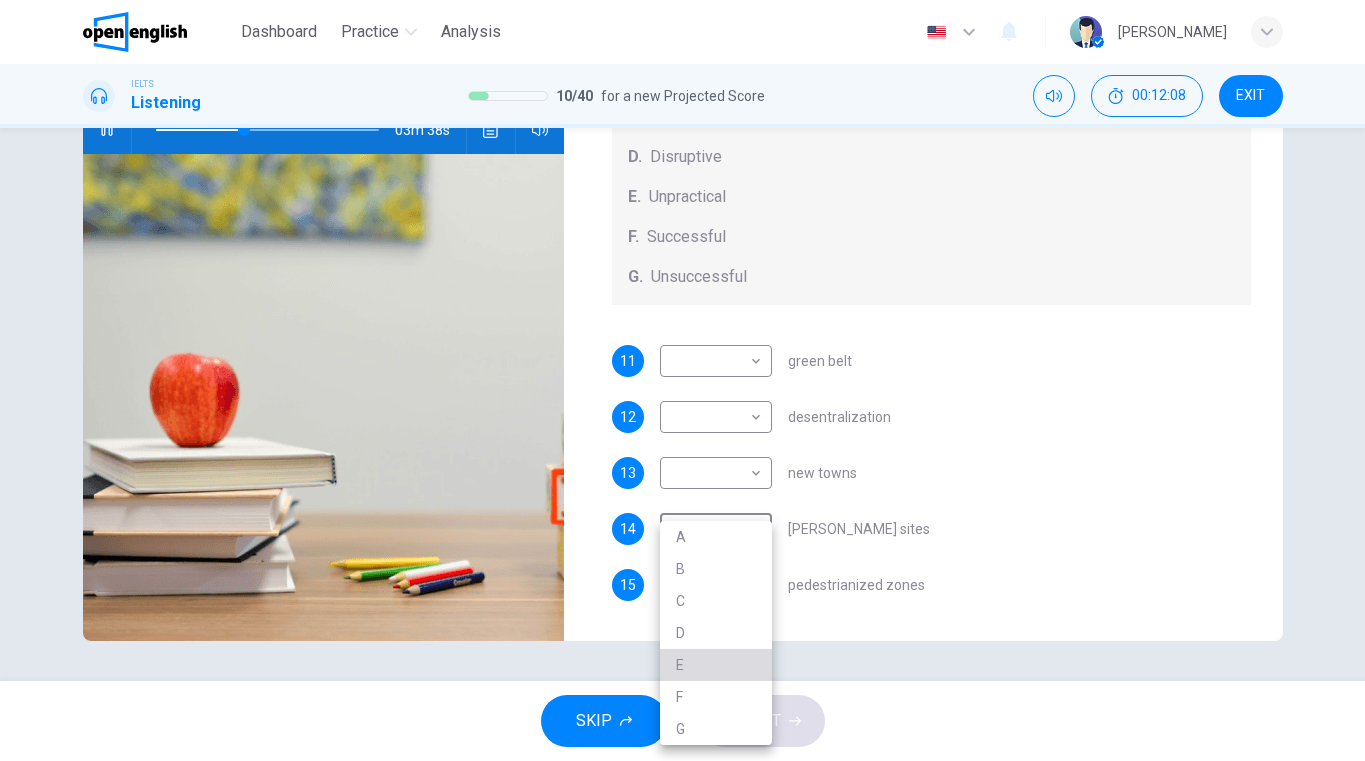 click on "E" at bounding box center (716, 665) 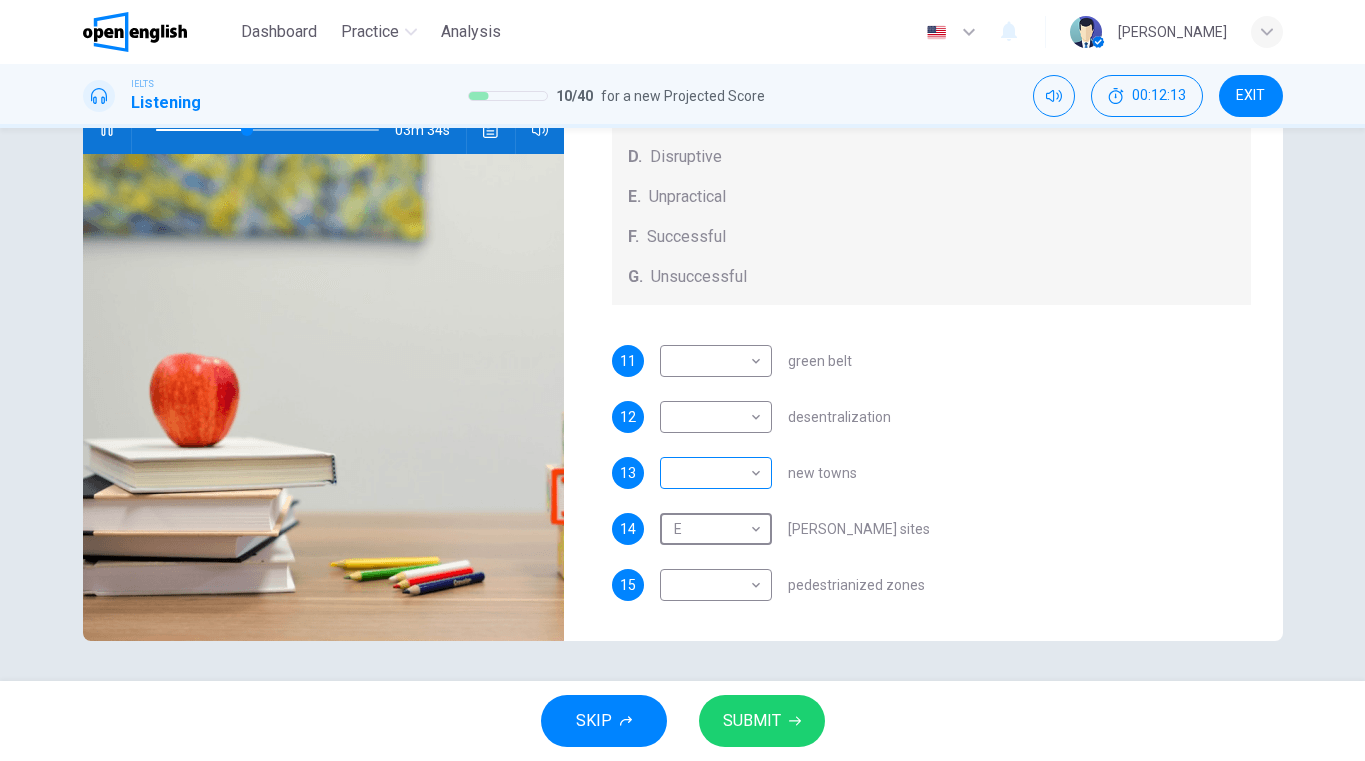 click on "This site uses cookies, as explained in our  Privacy Policy . If you agree to the use of cookies, please click the Accept button and continue to browse our site.   Privacy Policy Accept This site uses cookies, as explained in our  Privacy Policy . If you agree to the use of cookies, please click the Accept button and continue to browse our site.   Privacy Policy Accept Dashboard Practice Analysis English ** ​ [PERSON_NAME] IELTS Listening 10 / 40 for a new Projected Score 00:12:13 EXIT Questions 11 - 15 How do the speakers describe the green urban planning options? Choose  FIVE  descriptions from the box and select the correct letter next to the questions. Descriptions A. Dangerous B. Too expensive C. Oversimplified  D. Disruptive E. Unpractical F. Successful G. Unsuccessful 11 ​ ​ green belt 12 ​ ​ desentralization 13 ​ ​ new towns 14 E * ​ [PERSON_NAME] sites 15 ​ ​ pedestrianized zones Case Study 03m 34s SKIP SUBMIT Open English - Online English Dashboard Practice Analysis Notifications 1" at bounding box center (682, 380) 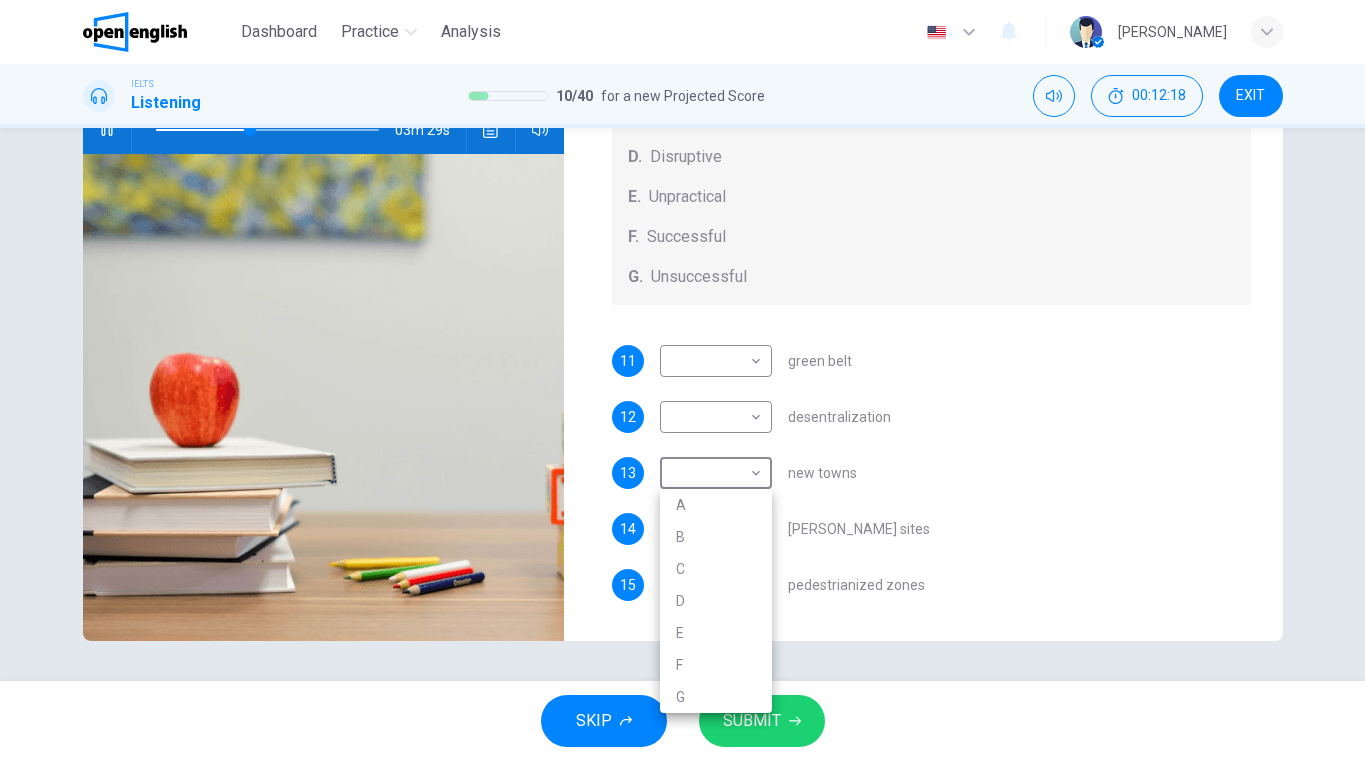 type on "**" 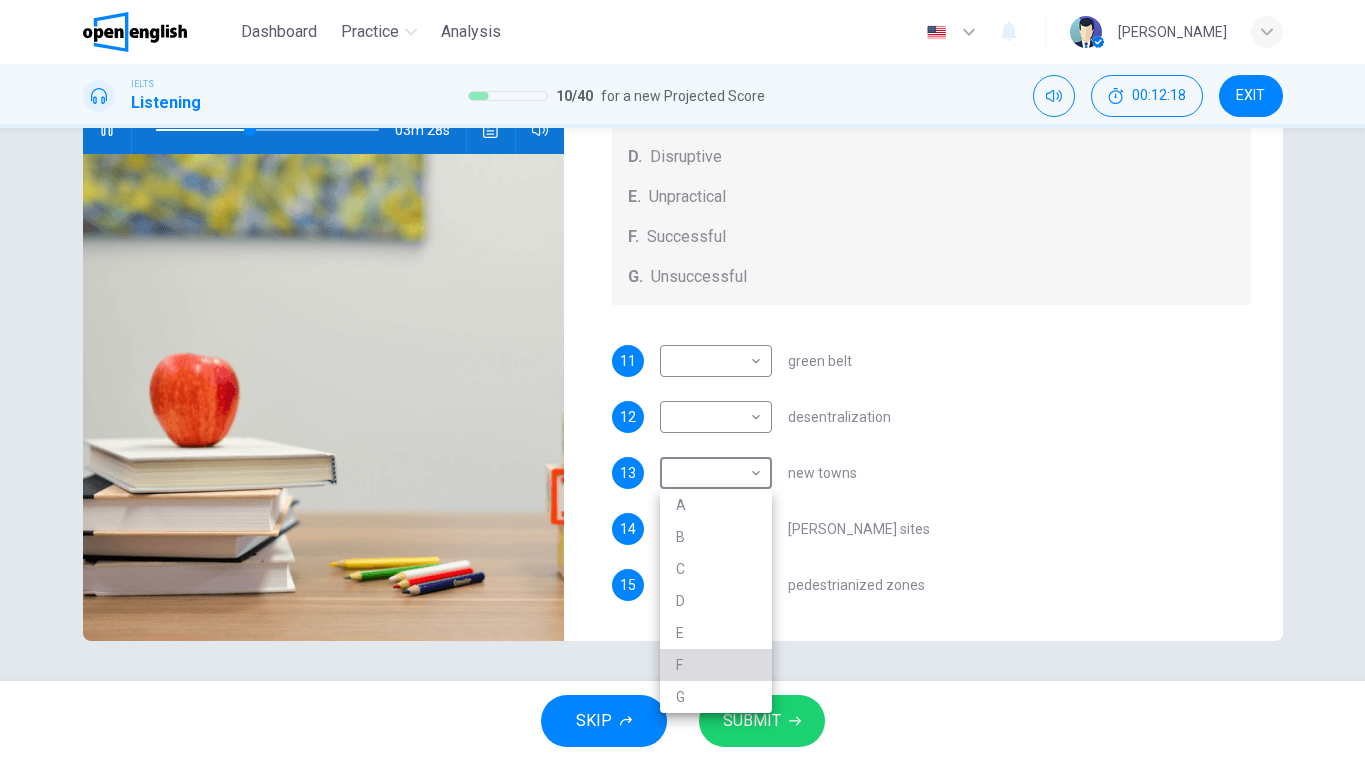 click on "F" at bounding box center (716, 665) 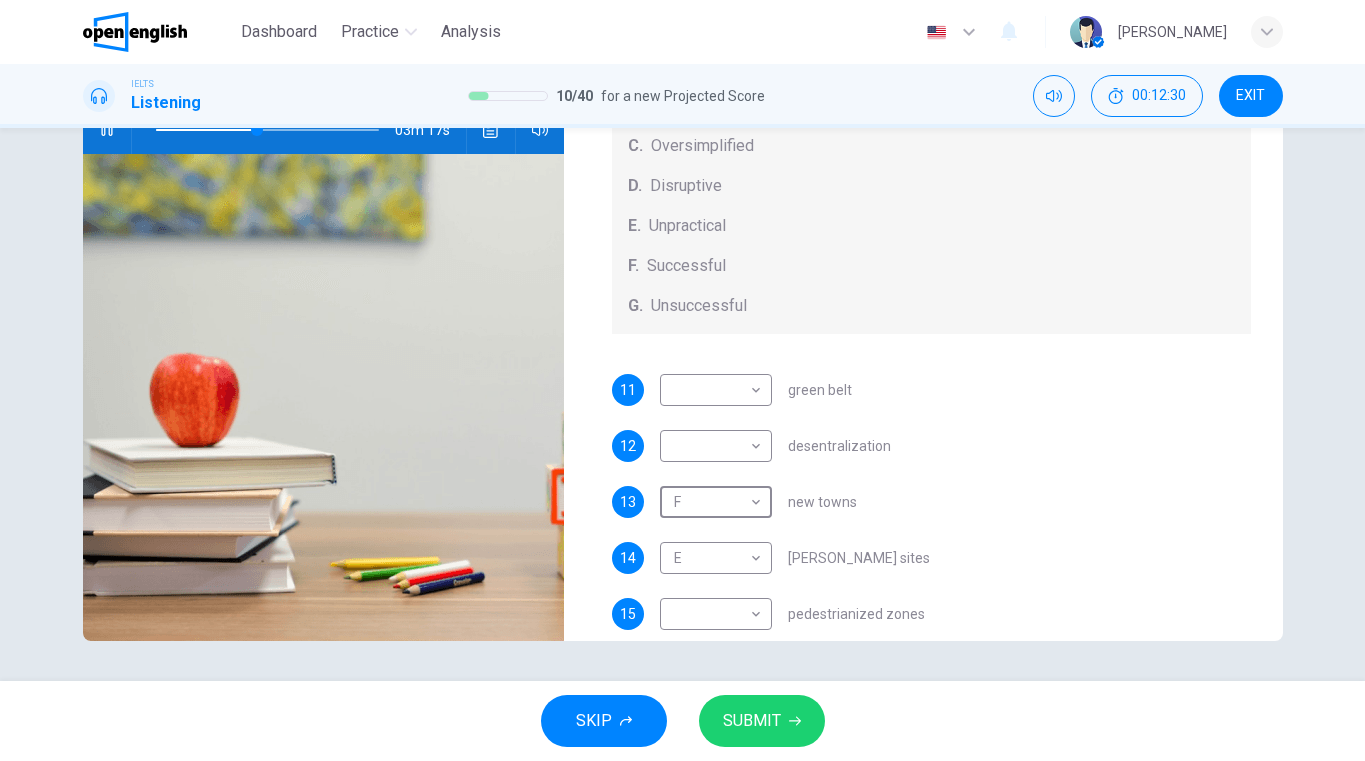 scroll, scrollTop: 185, scrollLeft: 0, axis: vertical 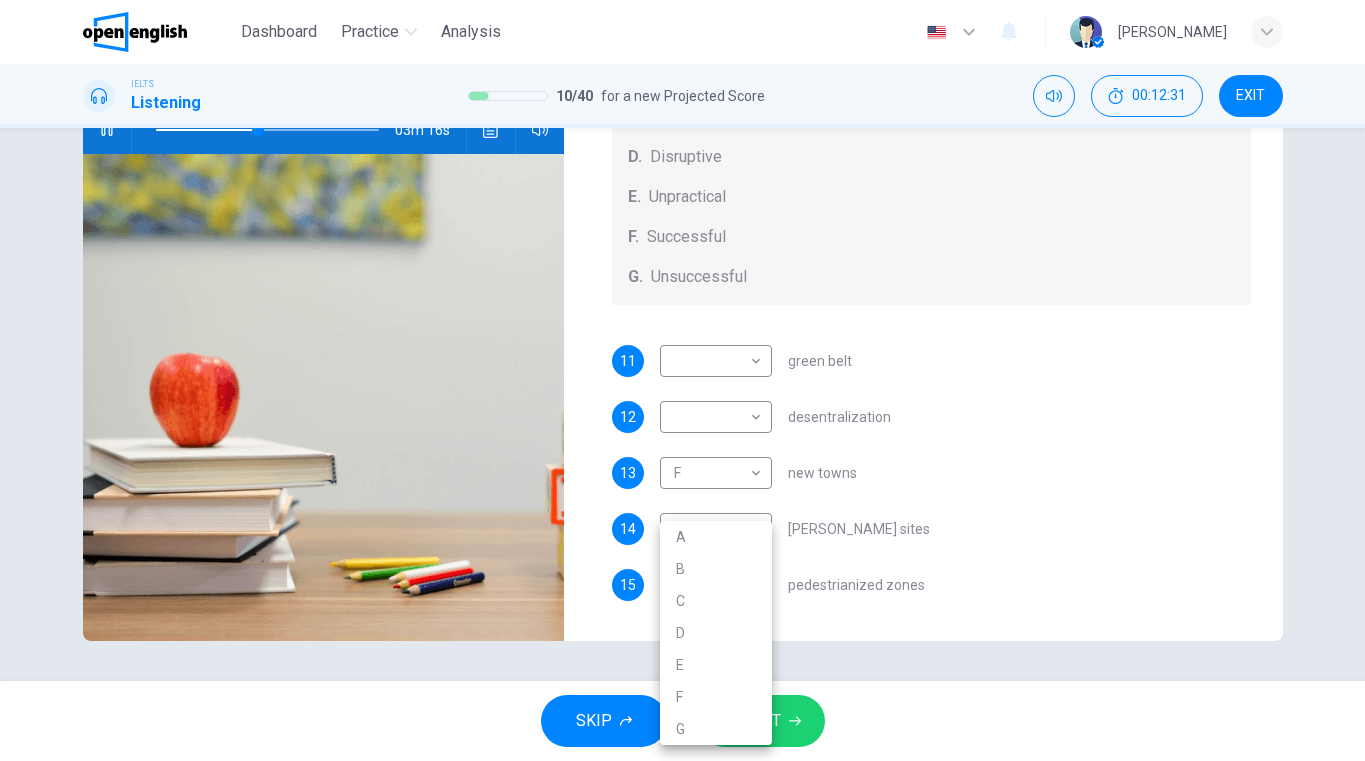 click on "This site uses cookies, as explained in our  Privacy Policy . If you agree to the use of cookies, please click the Accept button and continue to browse our site.   Privacy Policy Accept This site uses cookies, as explained in our  Privacy Policy . If you agree to the use of cookies, please click the Accept button and continue to browse our site.   Privacy Policy Accept Dashboard Practice Analysis English ** ​ [PERSON_NAME] IELTS Listening 10 / 40 for a new Projected Score 00:12:31 EXIT Questions 11 - 15 How do the speakers describe the green urban planning options? Choose  FIVE  descriptions from the box and select the correct letter next to the questions. Descriptions A. Dangerous B. Too expensive C. Oversimplified  D. Disruptive E. Unpractical F. Successful G. Unsuccessful 11 ​ ​ green belt 12 ​ ​ desentralization 13 F * ​ new towns 14 E * ​ [PERSON_NAME] sites 15 ​ ​ pedestrianized zones Case Study 03m 16s SKIP SUBMIT Open English - Online English Dashboard Practice Analysis Notifications 1 A B" at bounding box center [682, 380] 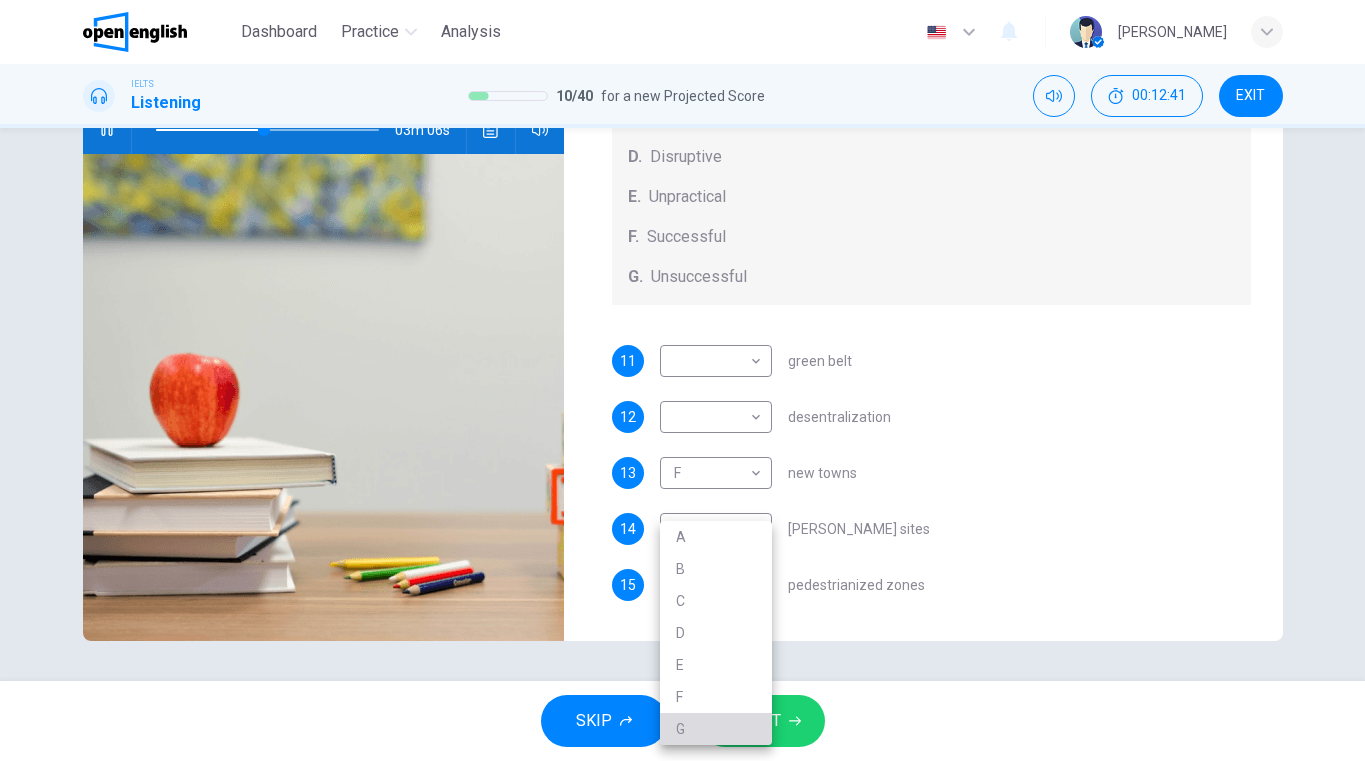 type on "**" 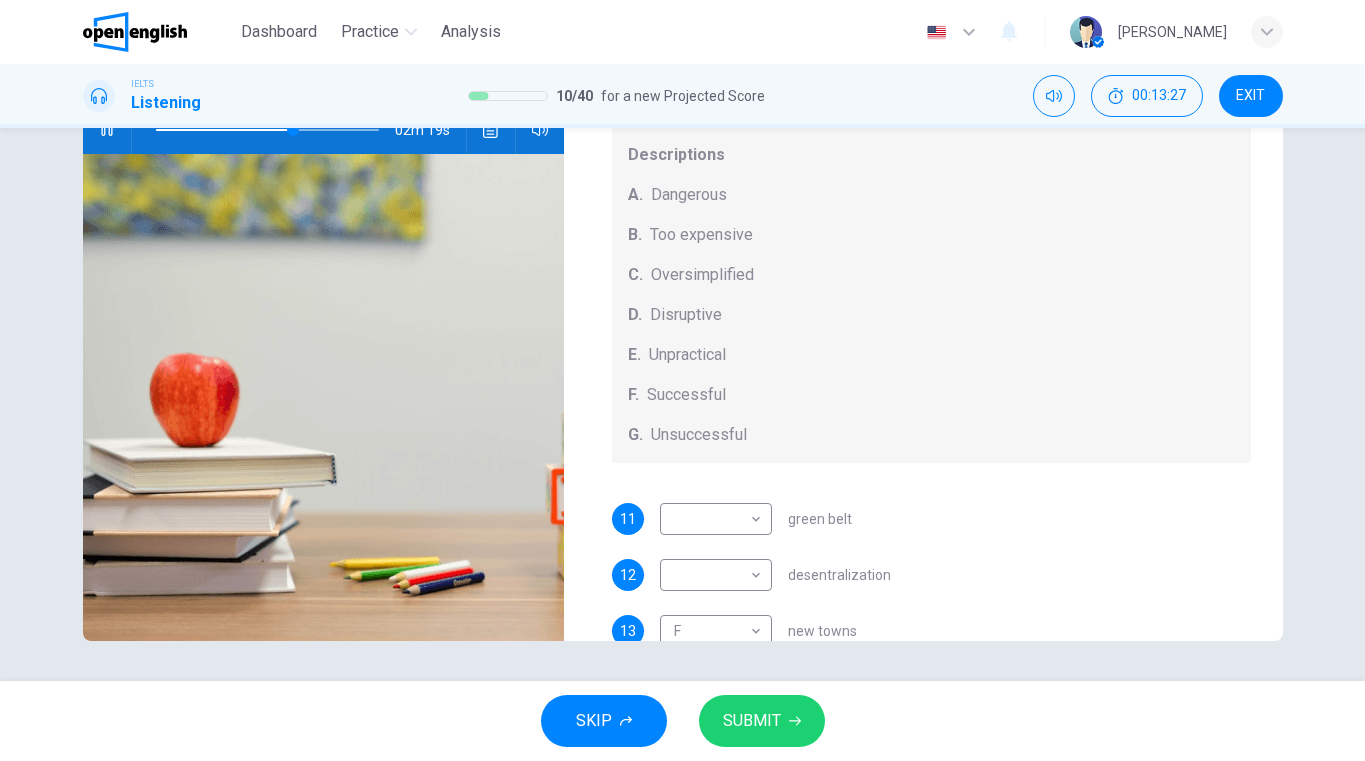 scroll, scrollTop: 0, scrollLeft: 0, axis: both 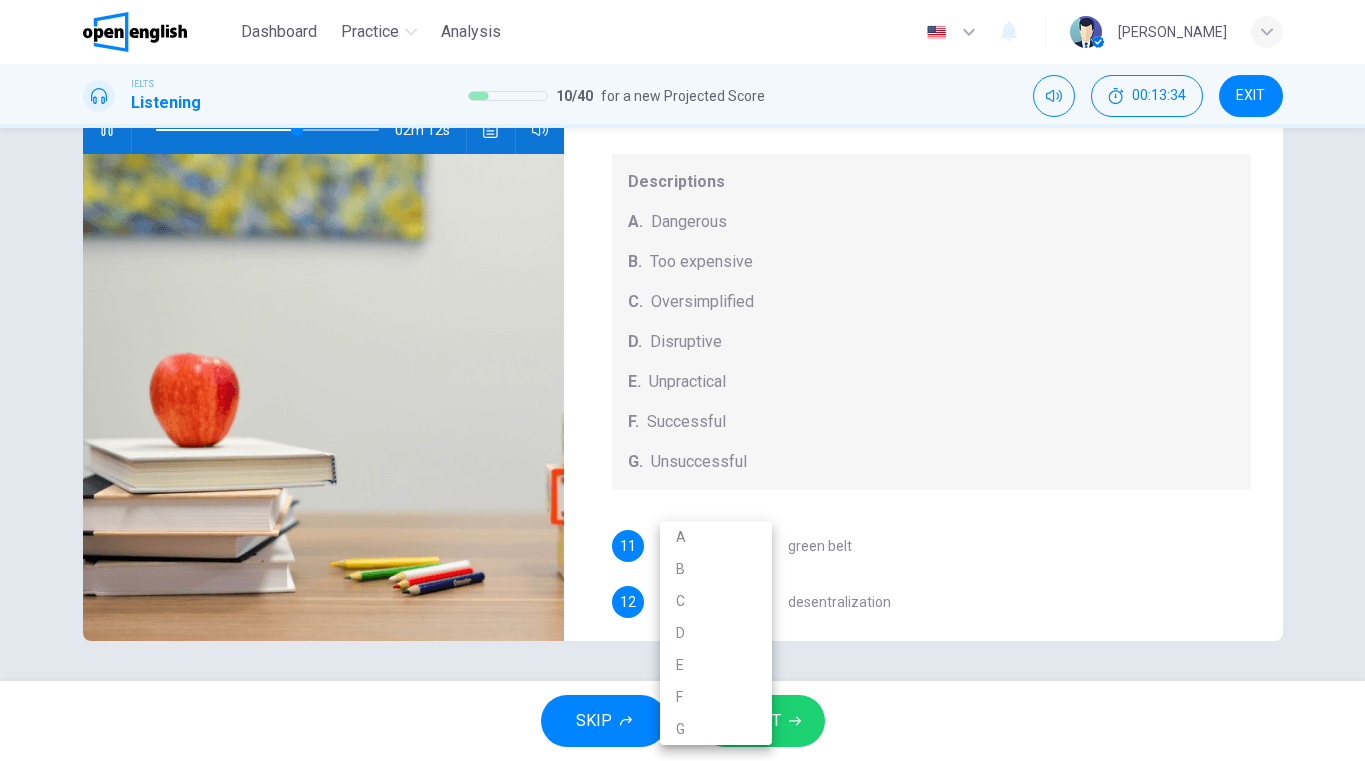 click on "This site uses cookies, as explained in our  Privacy Policy . If you agree to the use of cookies, please click the Accept button and continue to browse our site.   Privacy Policy Accept This site uses cookies, as explained in our  Privacy Policy . If you agree to the use of cookies, please click the Accept button and continue to browse our site.   Privacy Policy Accept Dashboard Practice Analysis English ** ​ [PERSON_NAME] IELTS Listening 10 / 40 for a new Projected Score 00:13:34 EXIT Questions 11 - 15 How do the speakers describe the green urban planning options? Choose  FIVE  descriptions from the box and select the correct letter next to the questions. Descriptions A. Dangerous B. Too expensive C. Oversimplified  D. Disruptive E. Unpractical F. Successful G. Unsuccessful 11 ​ ​ green belt 12 ​ ​ desentralization 13 F * ​ new towns 14 E * ​ [PERSON_NAME] sites 15 G * ​ pedestrianized zones Case Study 02m 12s SKIP SUBMIT Open English - Online English Dashboard Practice Analysis Notifications 1 A B" at bounding box center (682, 380) 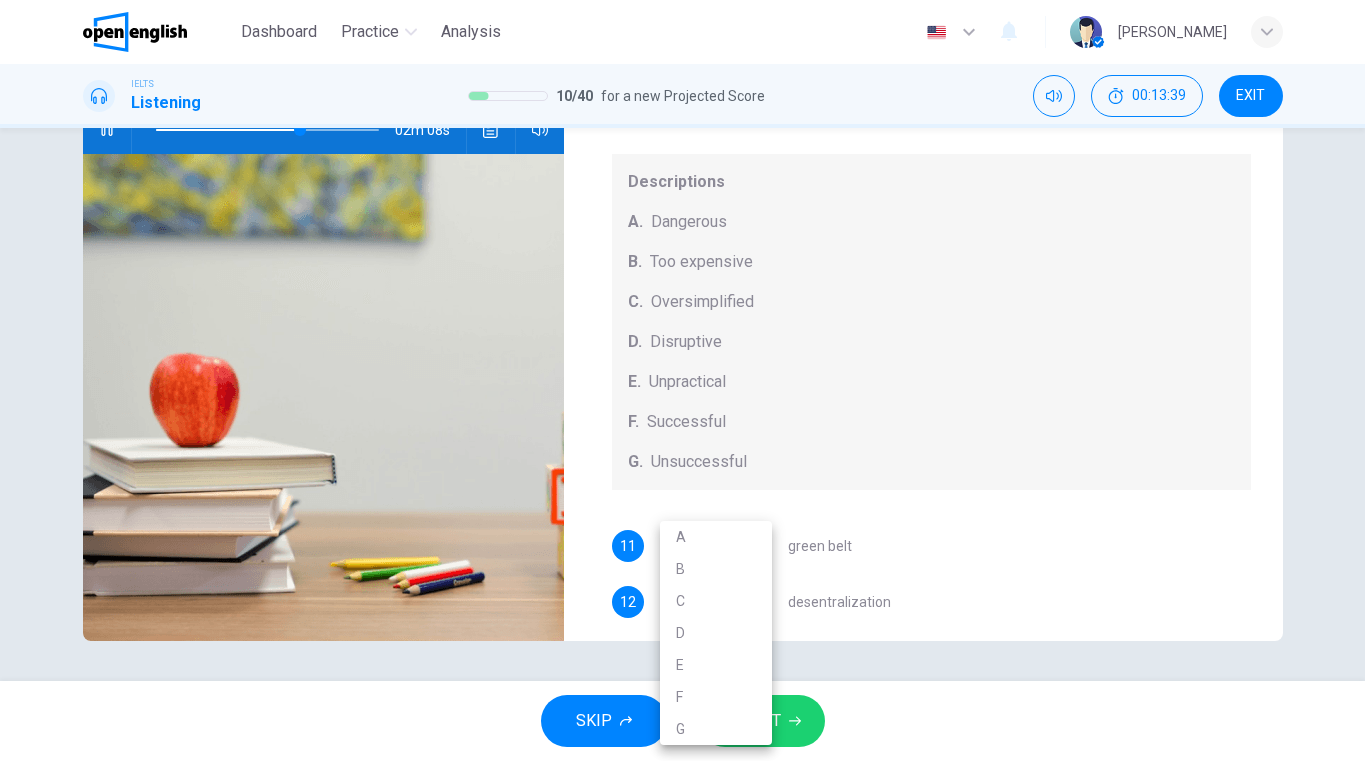 type on "**" 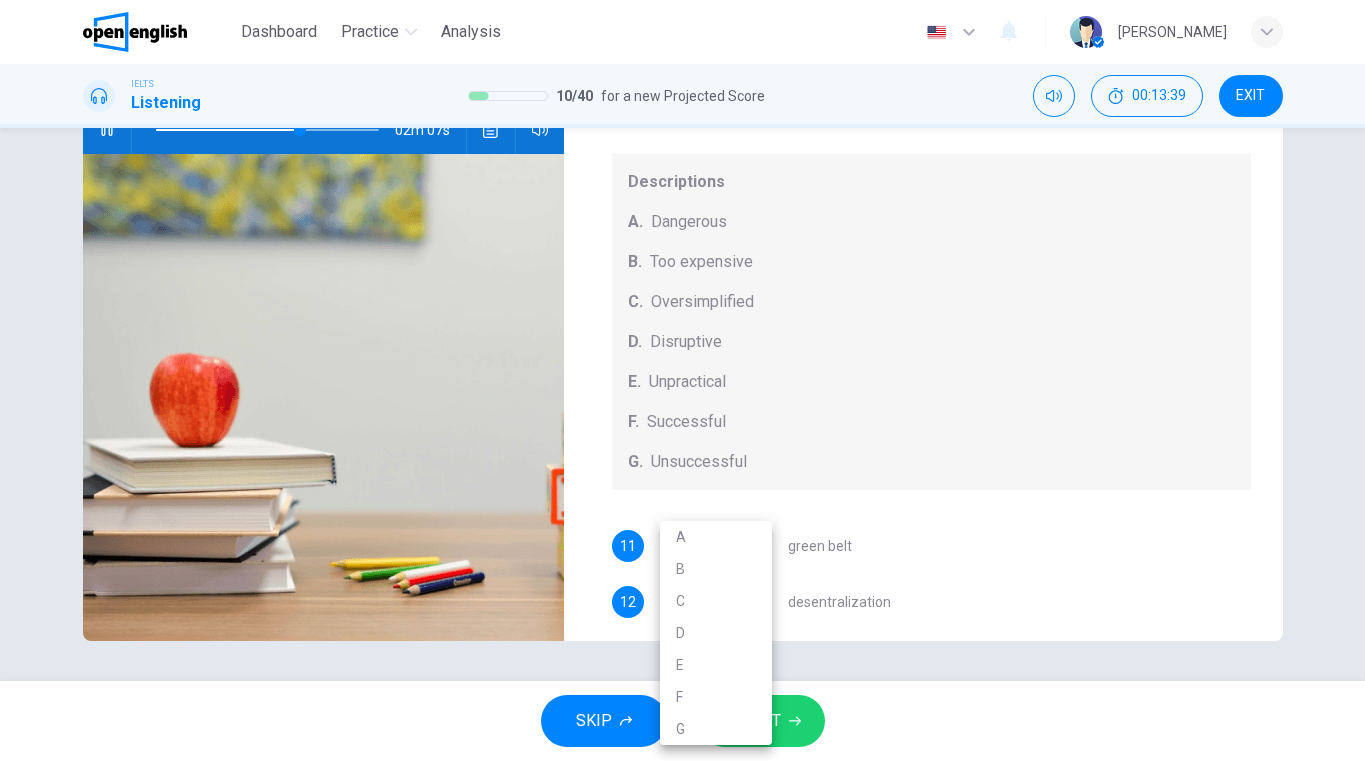 click on "B" at bounding box center (716, 569) 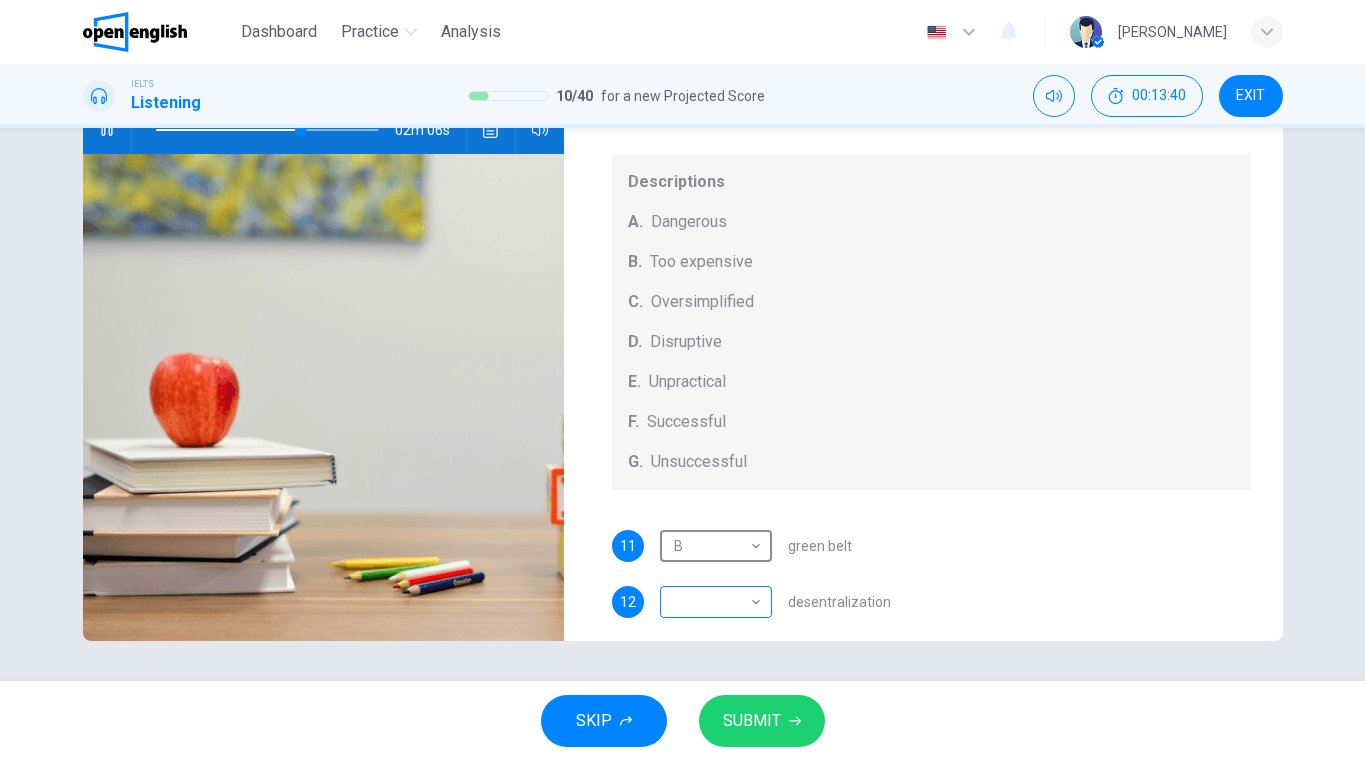 type on "**" 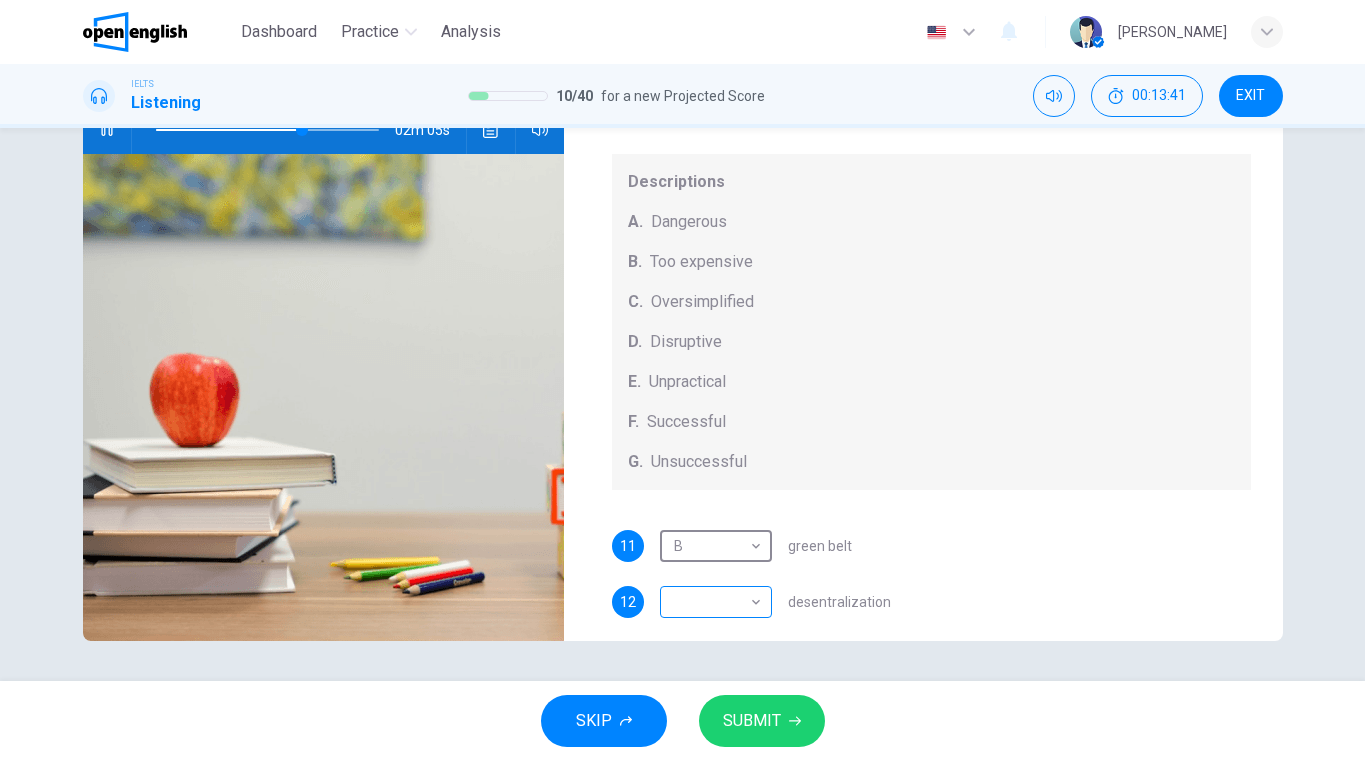 click on "This site uses cookies, as explained in our  Privacy Policy . If you agree to the use of cookies, please click the Accept button and continue to browse our site.   Privacy Policy Accept This site uses cookies, as explained in our  Privacy Policy . If you agree to the use of cookies, please click the Accept button and continue to browse our site.   Privacy Policy Accept Dashboard Practice Analysis English ** ​ [PERSON_NAME] IELTS Listening 10 / 40 for a new Projected Score 00:13:41 EXIT Questions 11 - 15 How do the speakers describe the green urban planning options? Choose  FIVE  descriptions from the box and select the correct letter next to the questions. Descriptions A. Dangerous B. Too expensive C. Oversimplified  D. Disruptive E. Unpractical F. Successful G. Unsuccessful 11 B * ​ green belt 12 ​ ​ desentralization 13 F * ​ new towns 14 E * ​ [PERSON_NAME] sites 15 G * ​ pedestrianized zones Case Study 02m 05s SKIP SUBMIT Open English - Online English Dashboard Practice Analysis Notifications 1" at bounding box center [682, 380] 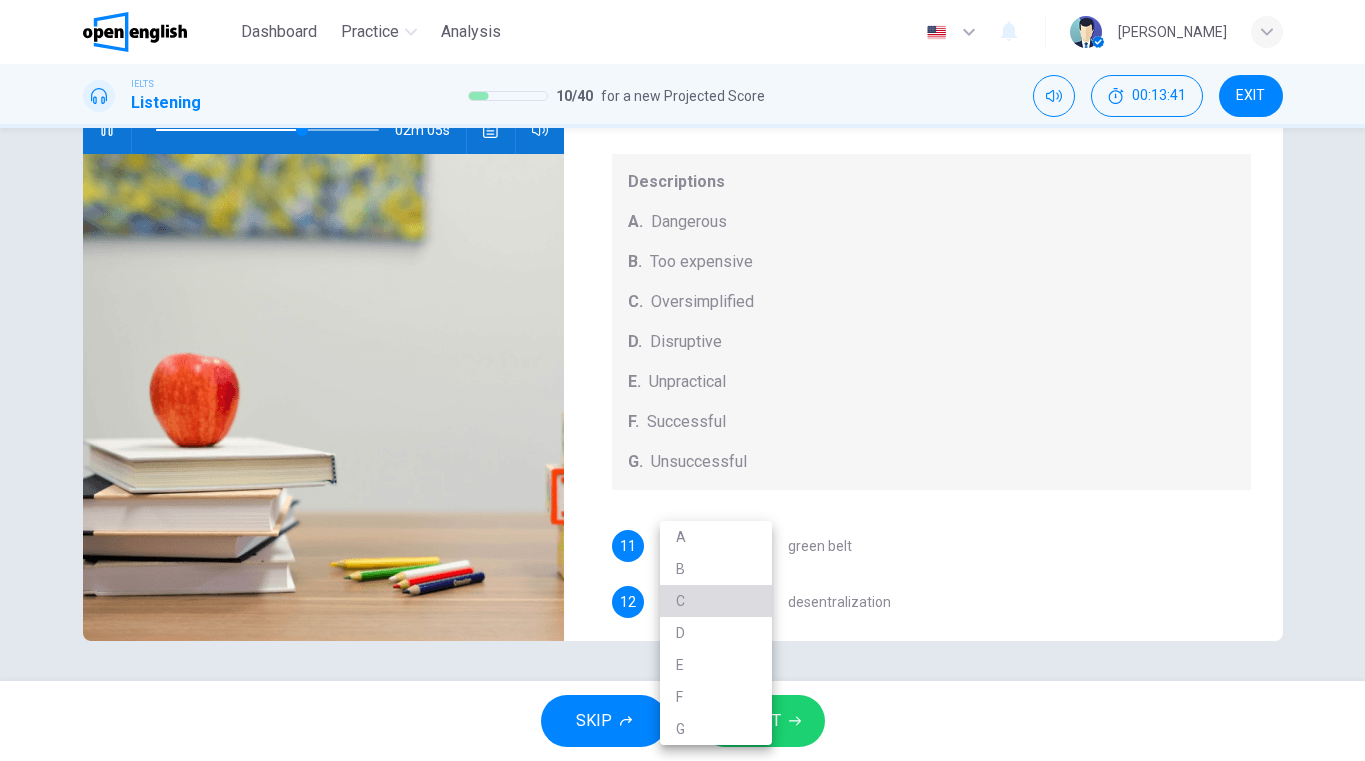 click on "C" at bounding box center [716, 601] 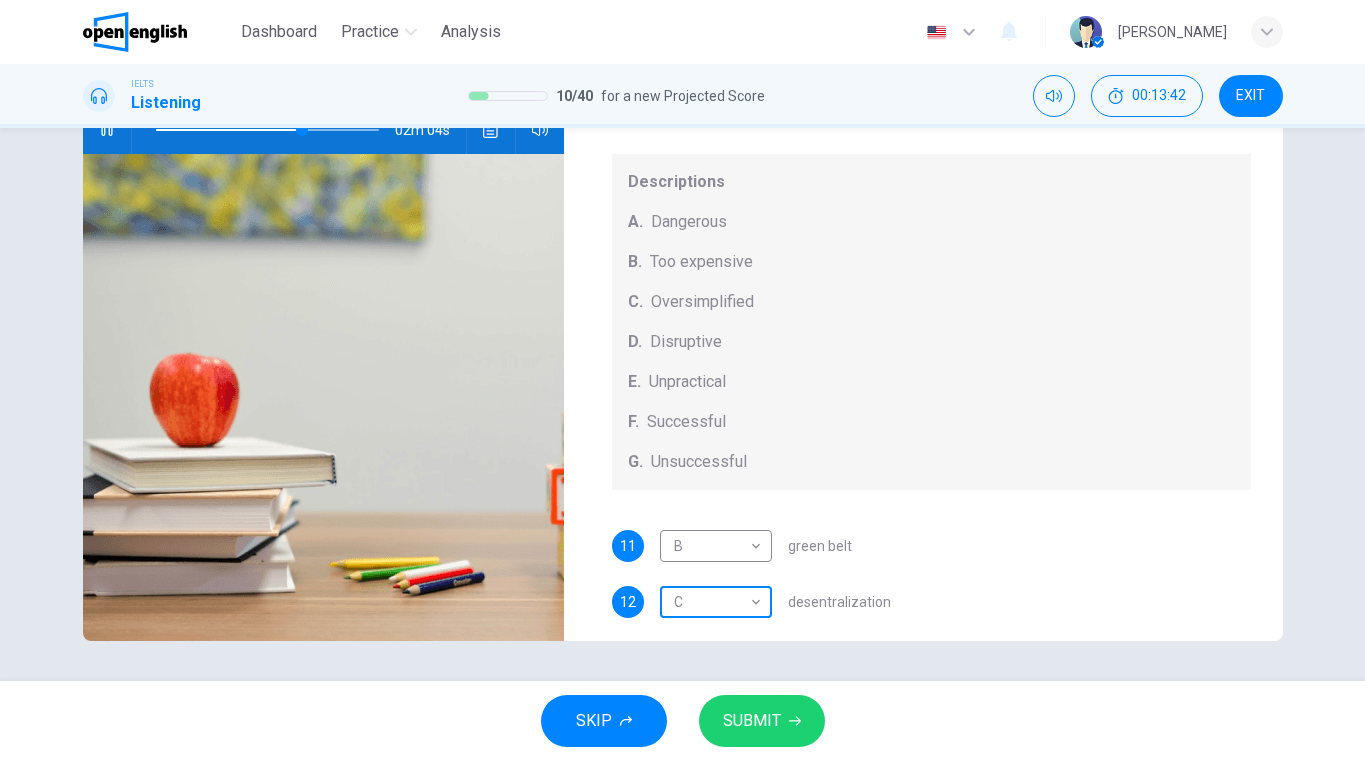 click on "This site uses cookies, as explained in our  Privacy Policy . If you agree to the use of cookies, please click the Accept button and continue to browse our site.   Privacy Policy Accept This site uses cookies, as explained in our  Privacy Policy . If you agree to the use of cookies, please click the Accept button and continue to browse our site.   Privacy Policy Accept Dashboard Practice Analysis English ** ​ [PERSON_NAME] IELTS Listening 10 / 40 for a new Projected Score 00:13:42 EXIT Questions 11 - 15 How do the speakers describe the green urban planning options? Choose  FIVE  descriptions from the box and select the correct letter next to the questions. Descriptions A. Dangerous B. Too expensive C. Oversimplified  D. Disruptive E. Unpractical F. Successful G. Unsuccessful 11 B * ​ green belt 12 C * ​ desentralization 13 F * ​ new towns 14 E * ​ [PERSON_NAME] sites 15 G * ​ pedestrianized zones Case Study 02m 04s SKIP SUBMIT Open English - Online English Dashboard Practice Analysis Notifications 1" at bounding box center [682, 380] 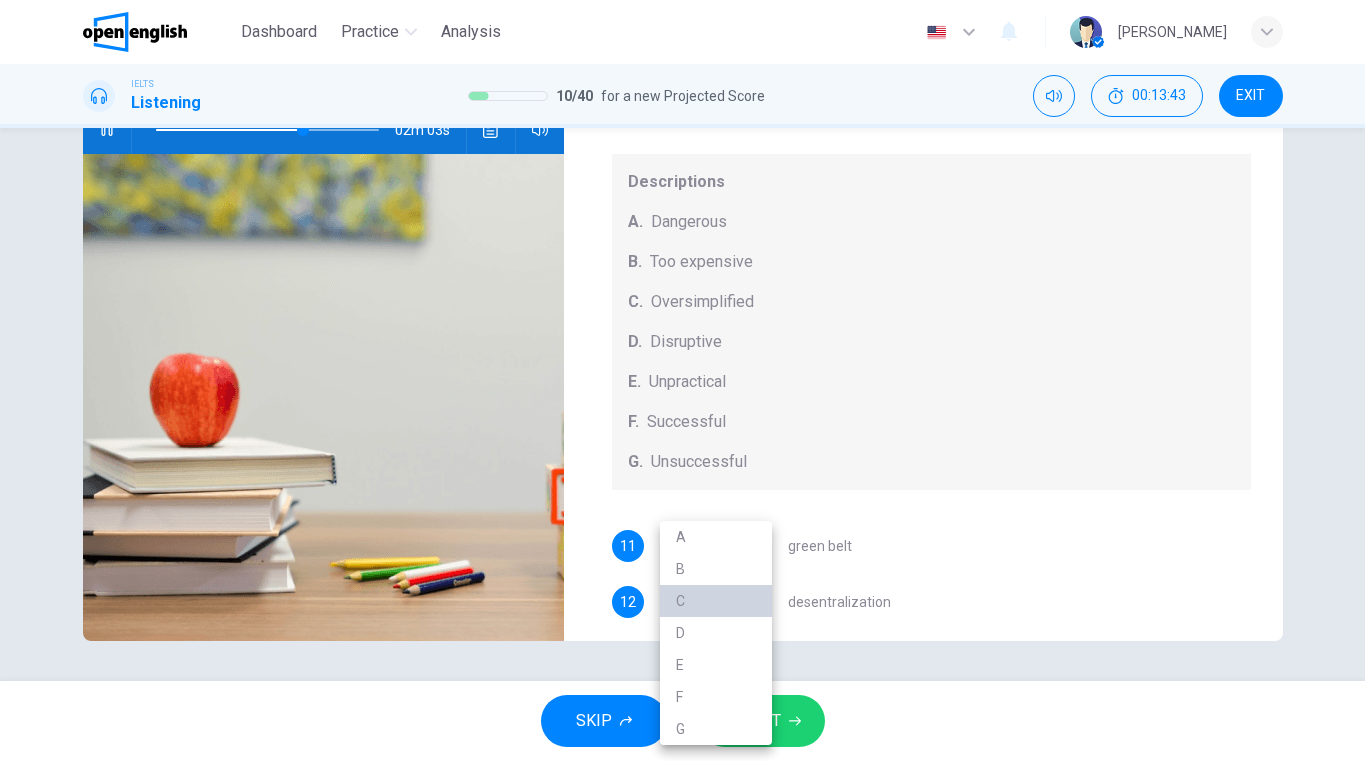 click on "C" at bounding box center (716, 601) 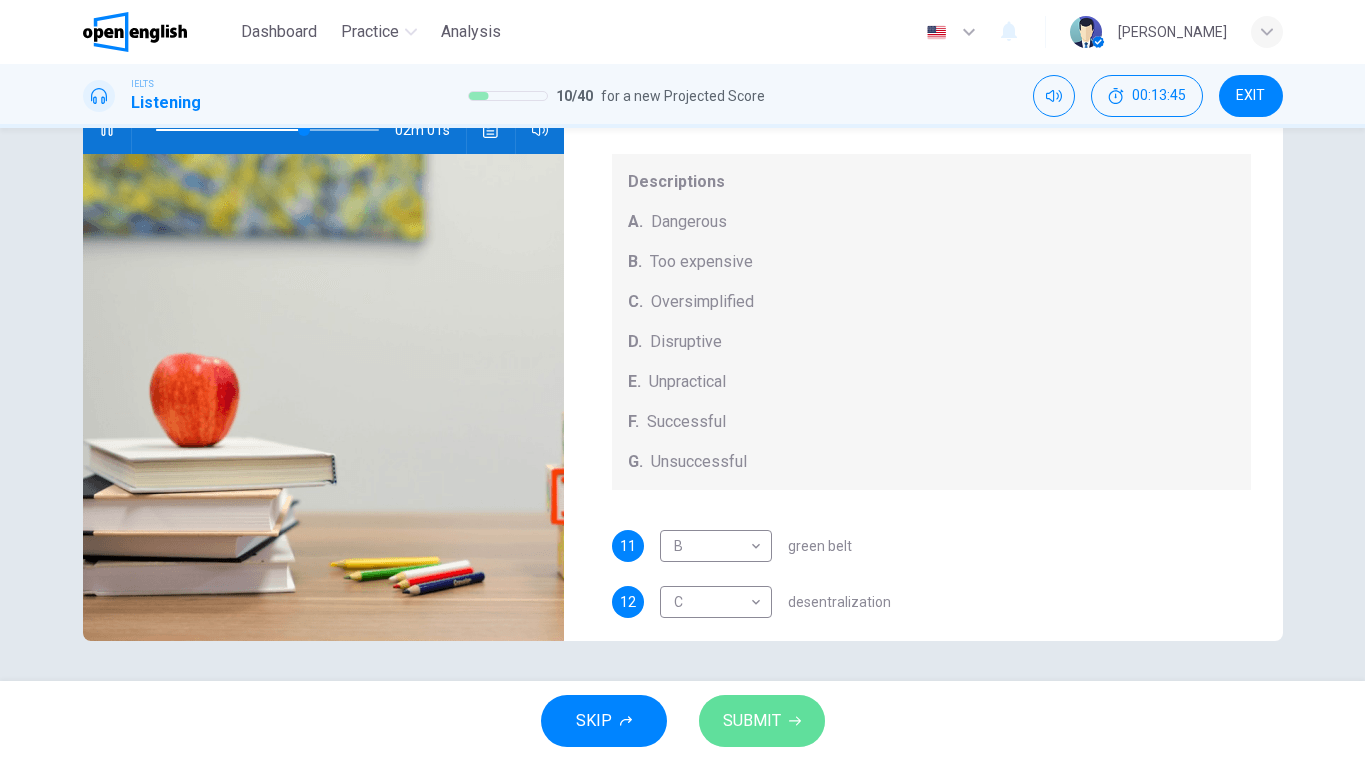 click on "SUBMIT" at bounding box center (762, 721) 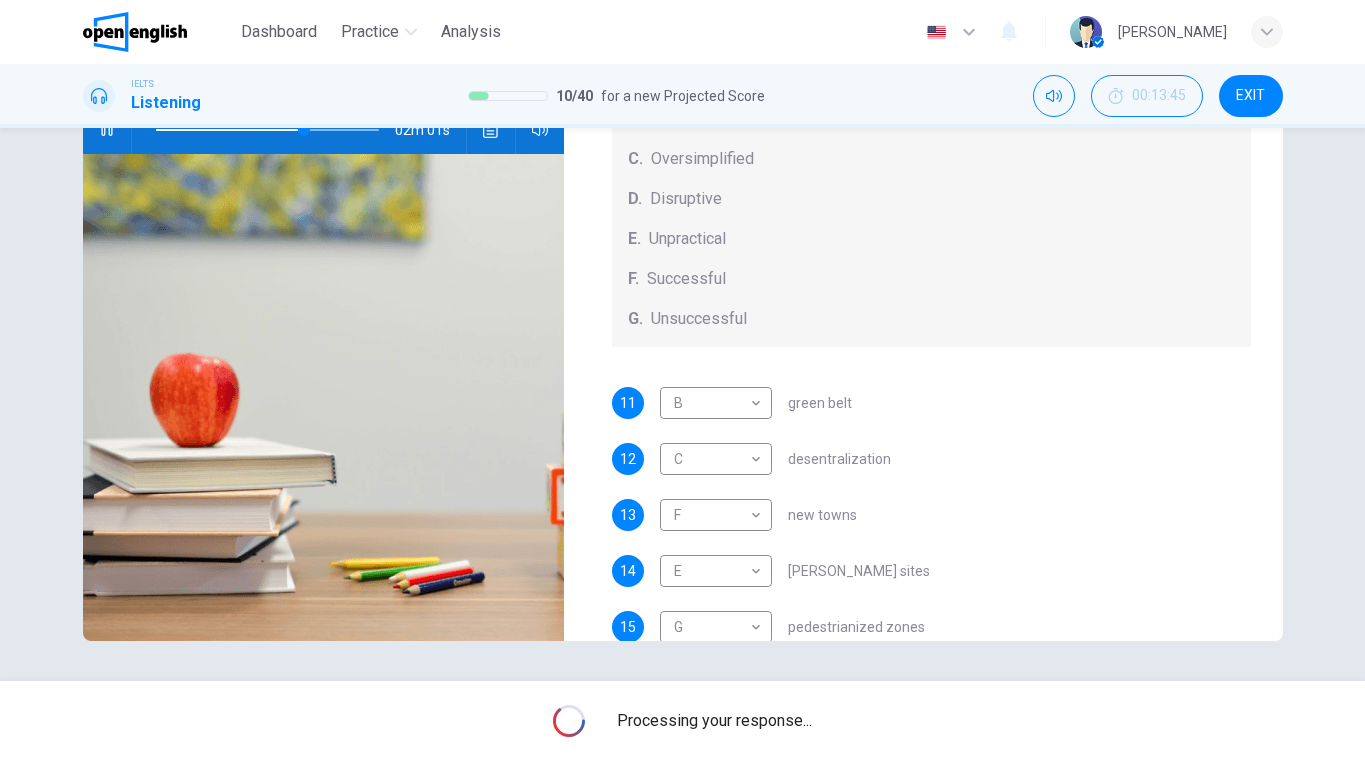 scroll, scrollTop: 185, scrollLeft: 0, axis: vertical 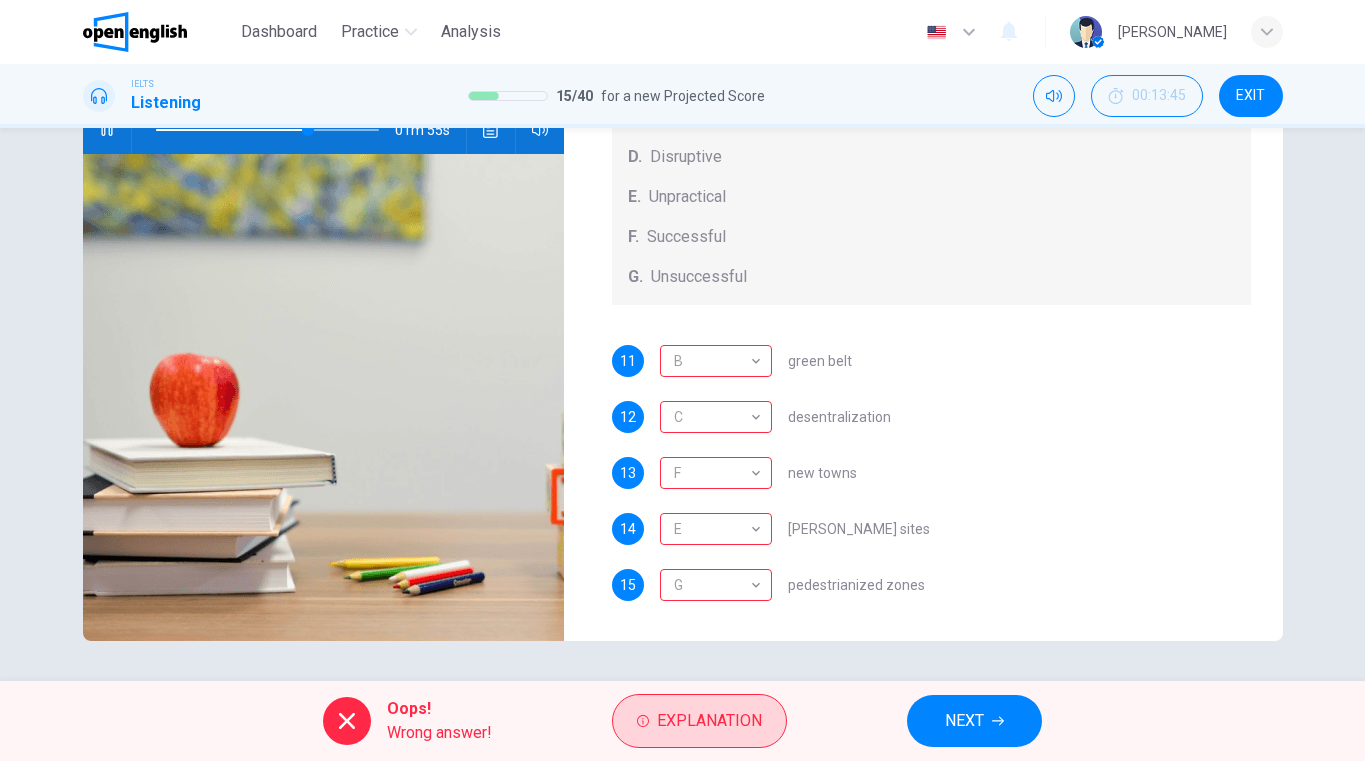 click on "Explanation" at bounding box center (709, 721) 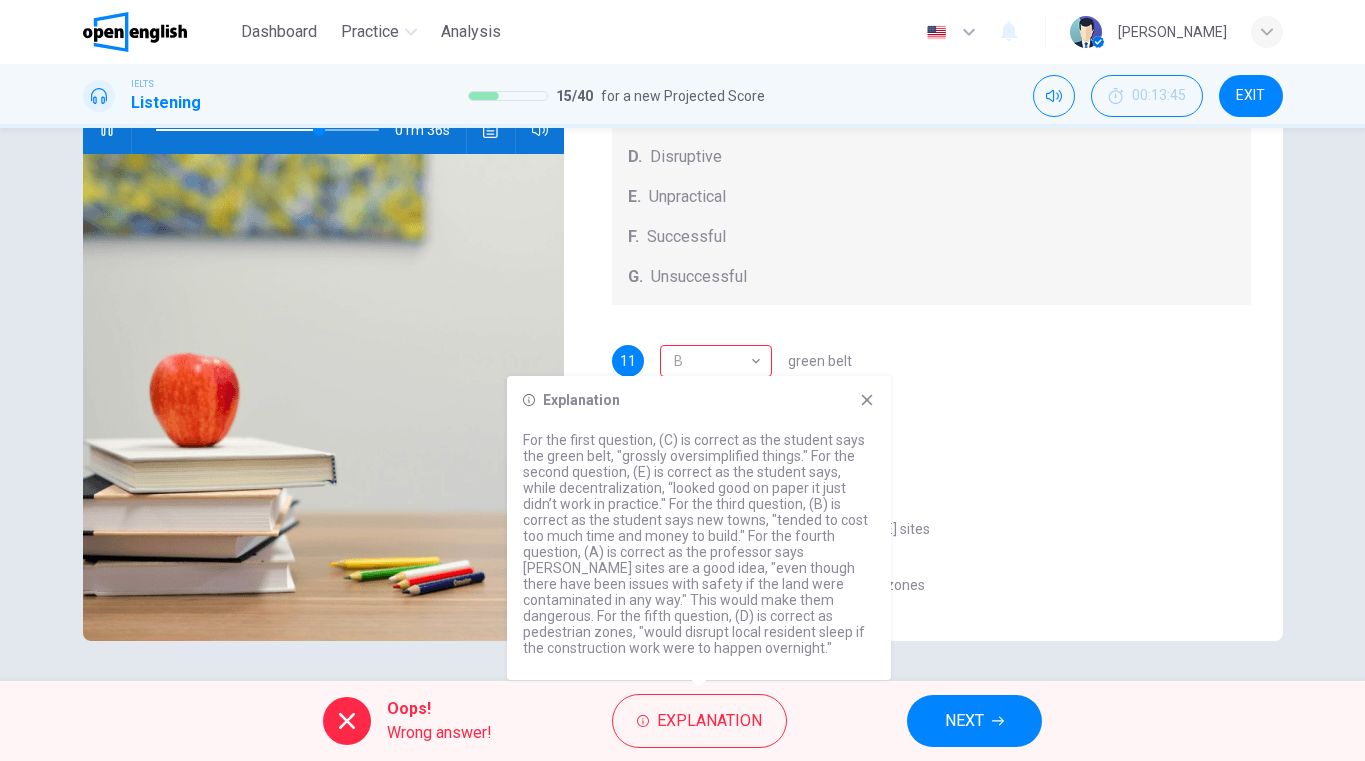 type on "**" 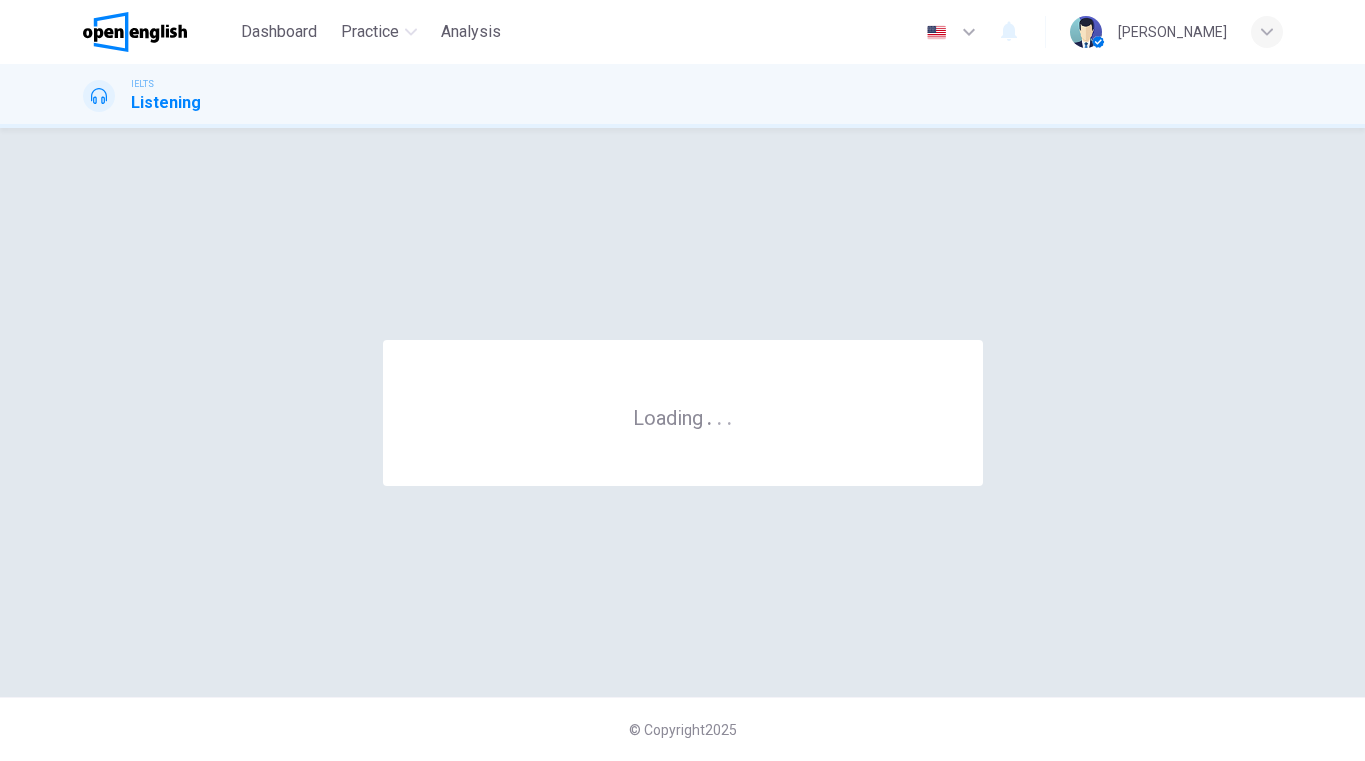 scroll, scrollTop: 0, scrollLeft: 0, axis: both 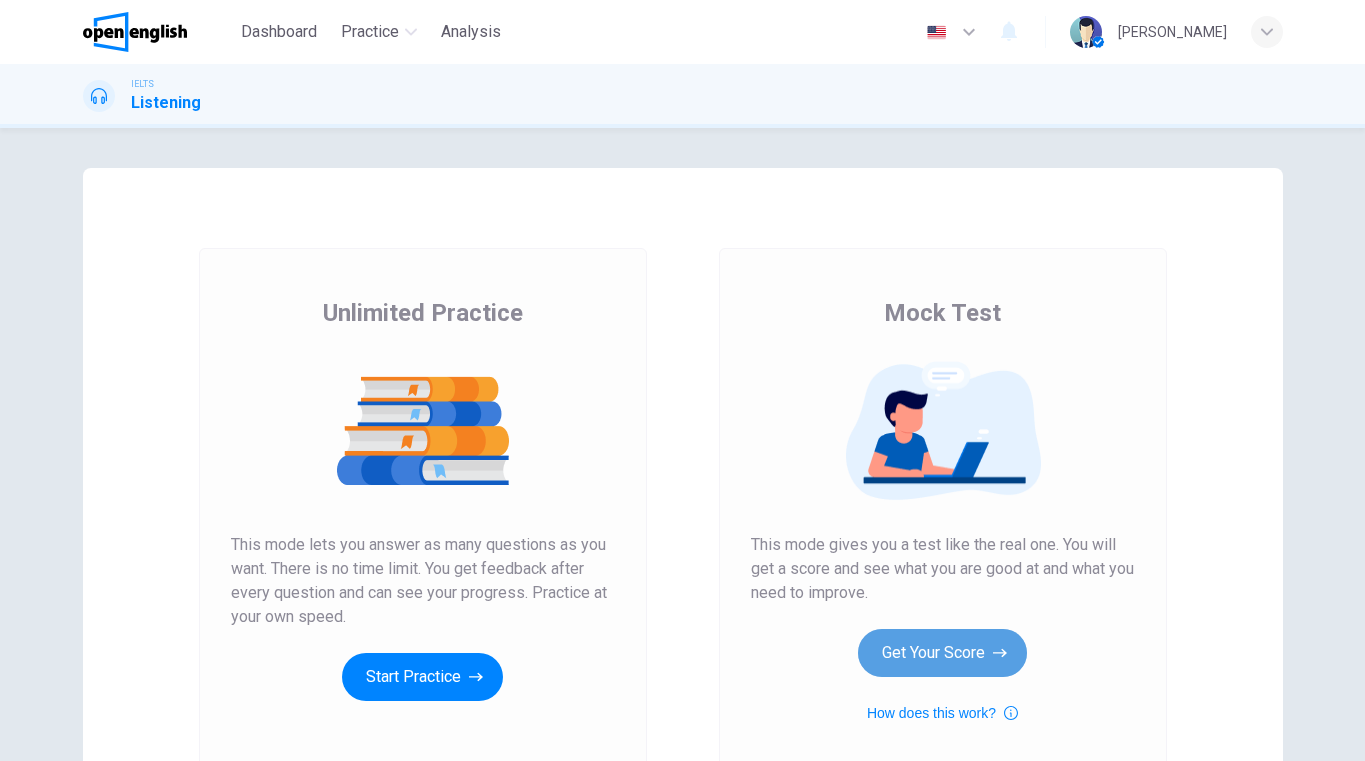 click on "Get Your Score" at bounding box center [942, 653] 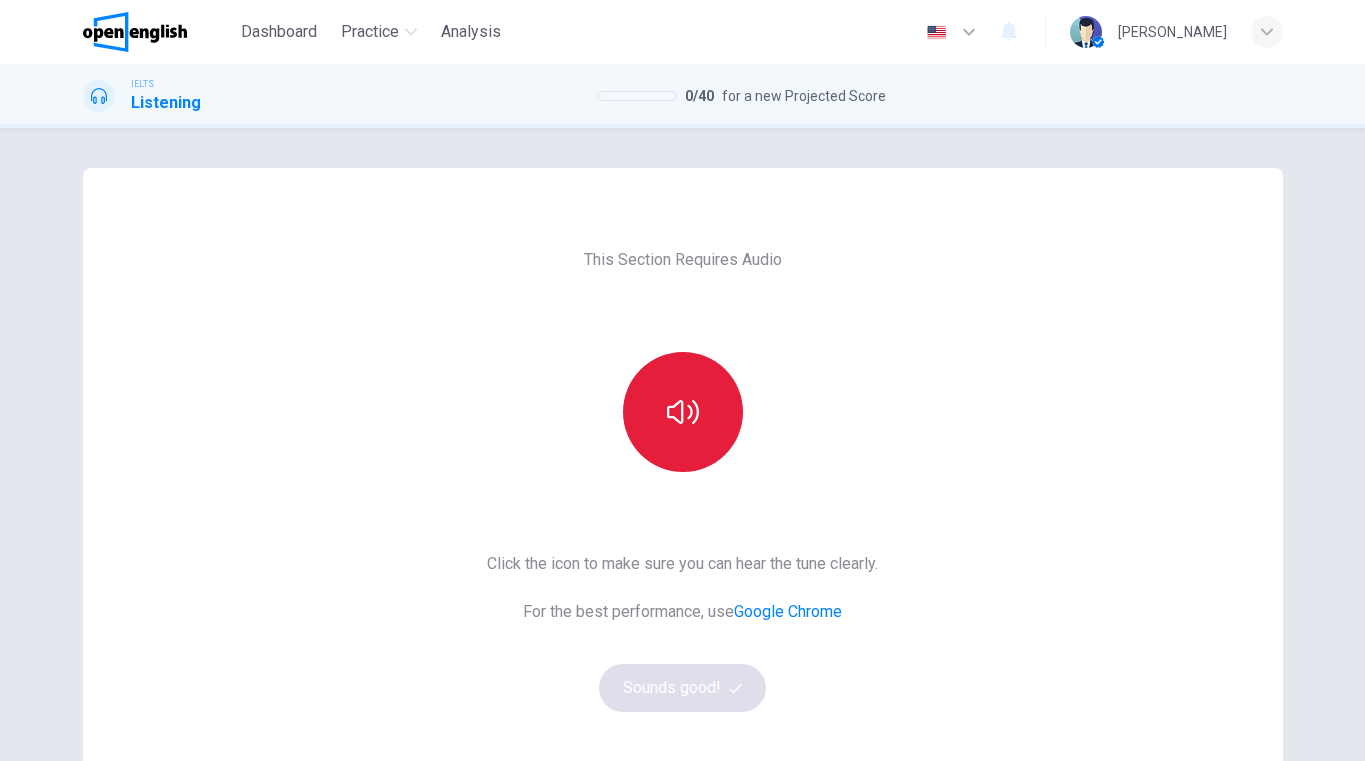 click at bounding box center [683, 412] 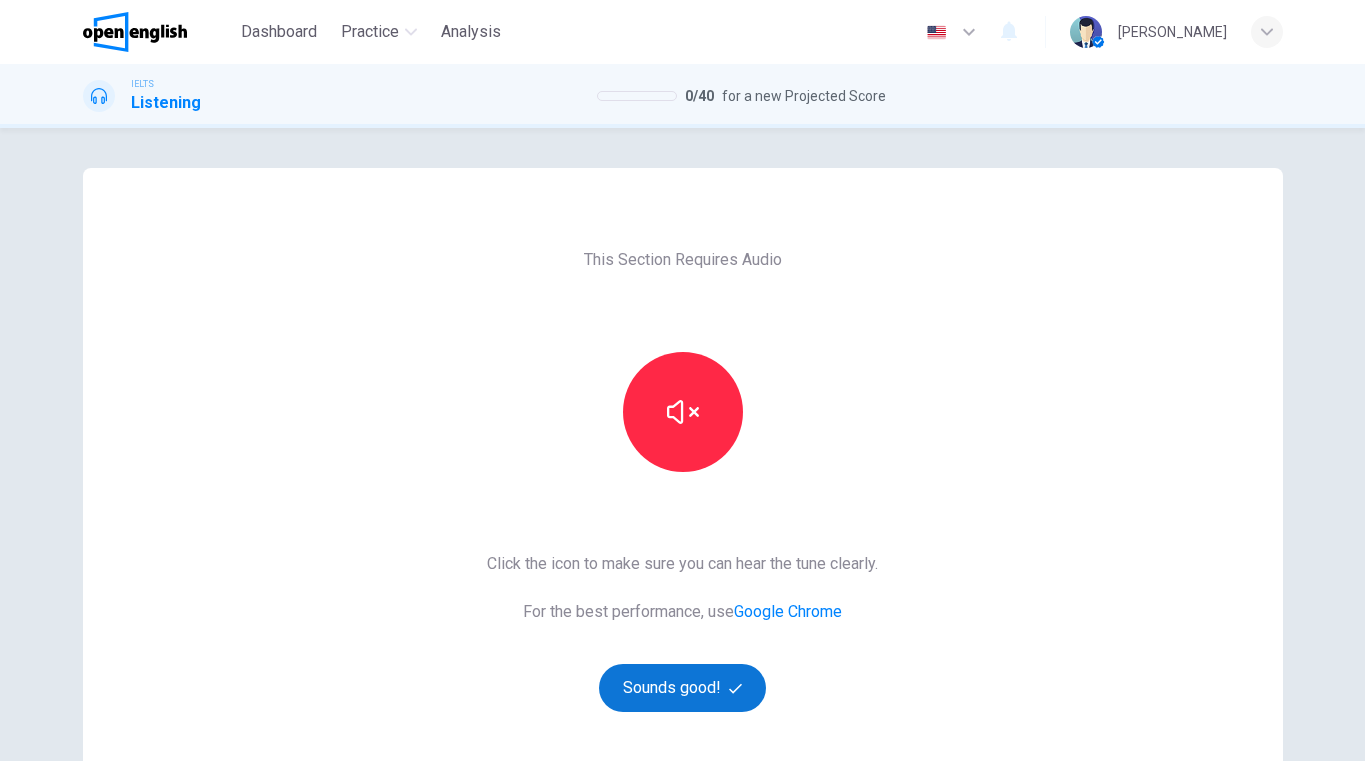 click on "Sounds good!" at bounding box center [683, 688] 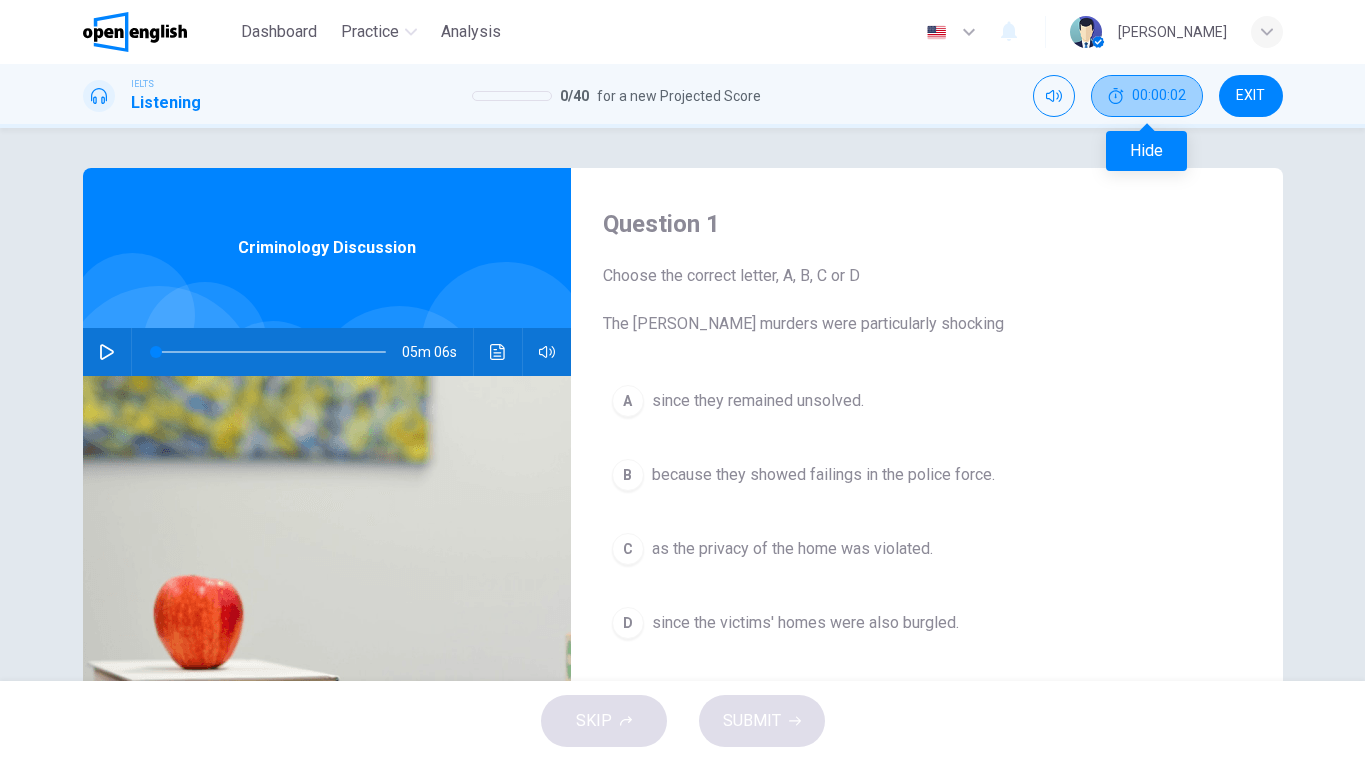 click on "00:00:02" at bounding box center [1159, 96] 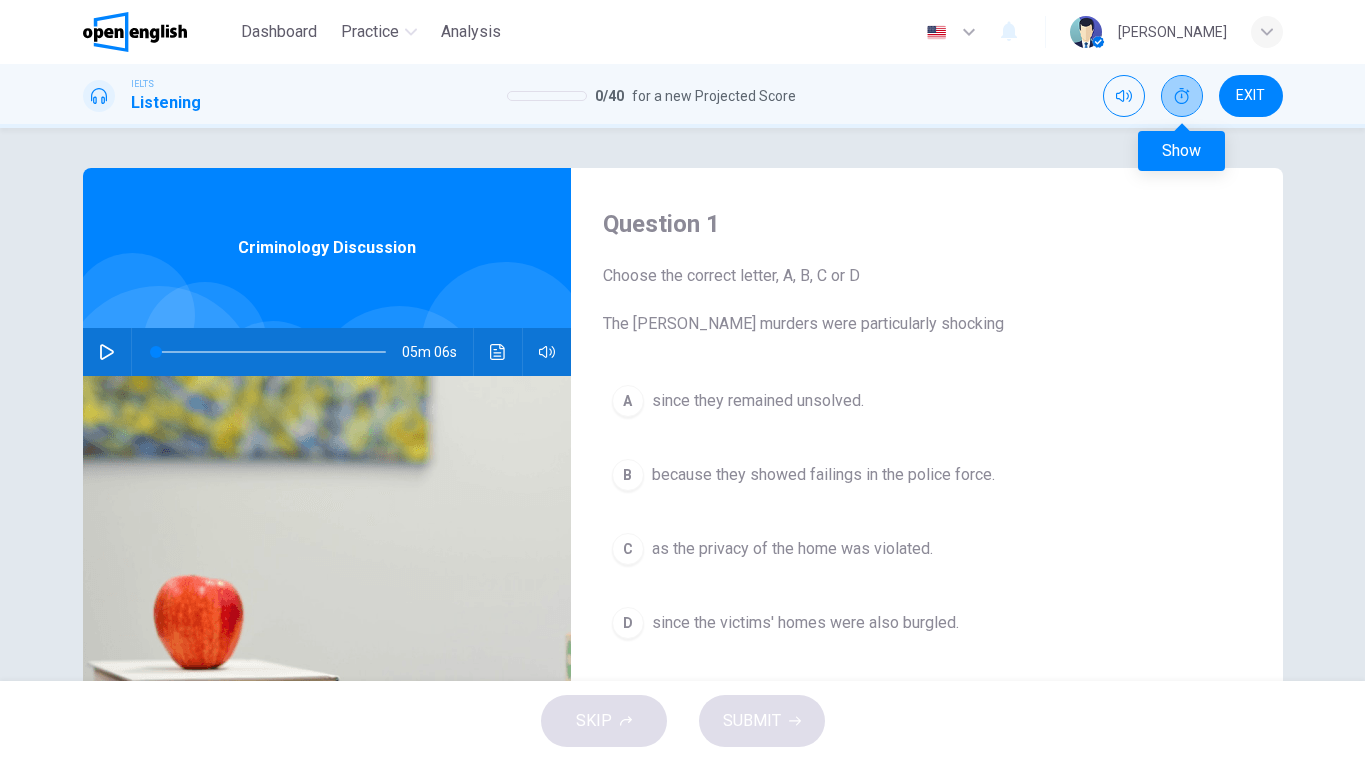 click 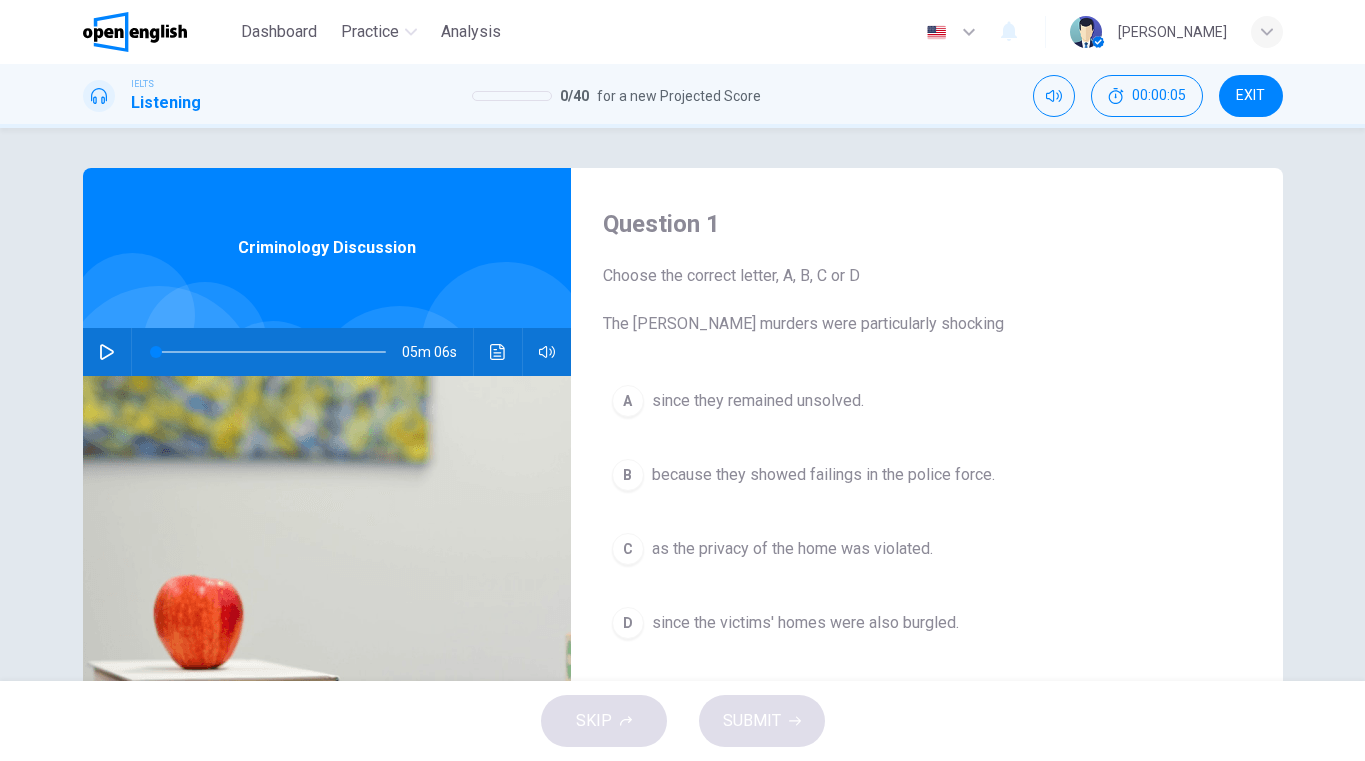 click on "This site uses cookies, as explained in our  Privacy Policy . If you agree to the use of cookies, please click the Accept button and continue to browse our site.   Privacy Policy Accept This site uses cookies, as explained in our  Privacy Policy . If you agree to the use of cookies, please click the Accept button and continue to browse our site.   Privacy Policy Accept Dashboard Practice Analysis English ** ​ gustavo S. IELTS Listening 0 / 40 for a new Projected Score 00:00:05 EXIT Question 1 Choose the correct letter, A, B, C or D The Ratcliffe murders were particularly shocking A since they remained unsolved. B because they showed failings in the police force. C as the privacy of the home was violated. D since the victims' homes were also burgled. Criminology Discussion 05m 06s SKIP SUBMIT Open English - Online English Dashboard Practice Analysis Notifications 1 © Copyright  2025 Hide" at bounding box center (682, 380) 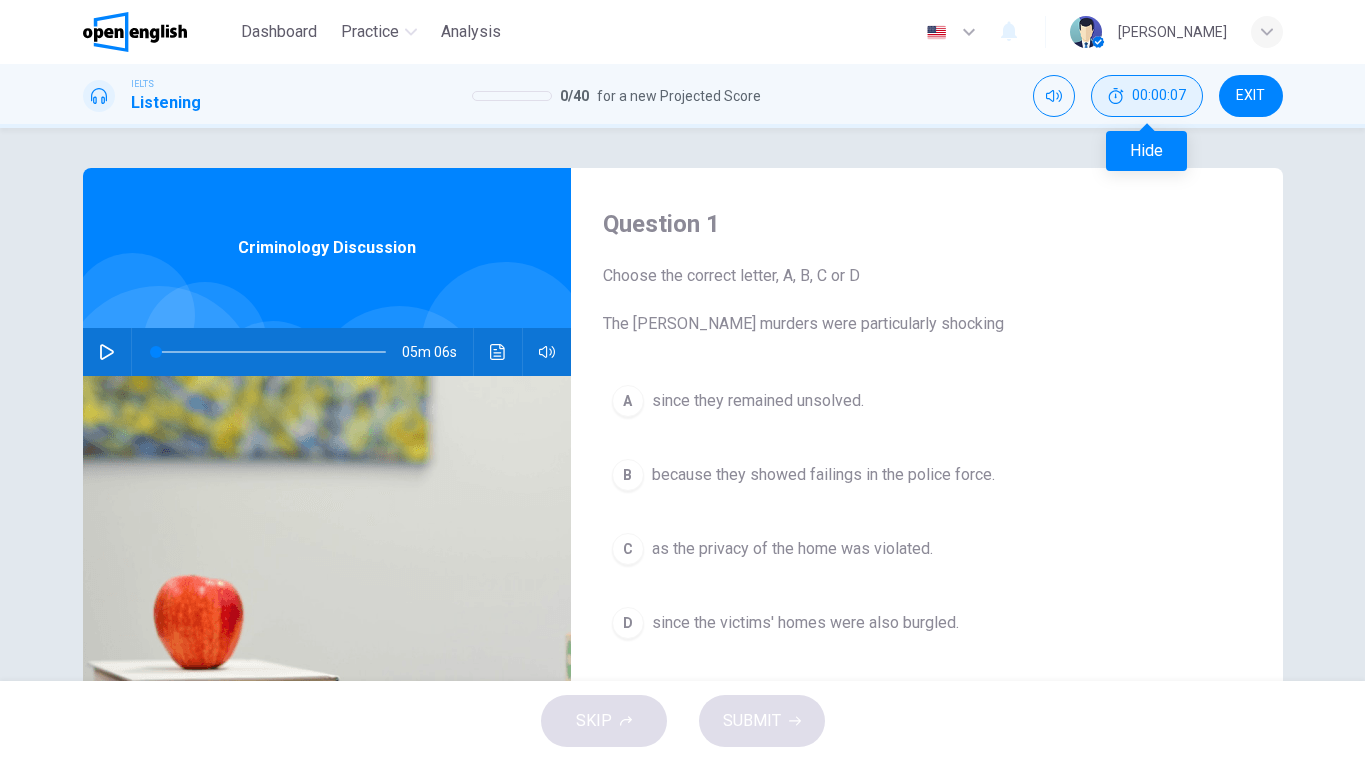 click on "00:00:07" at bounding box center [1159, 96] 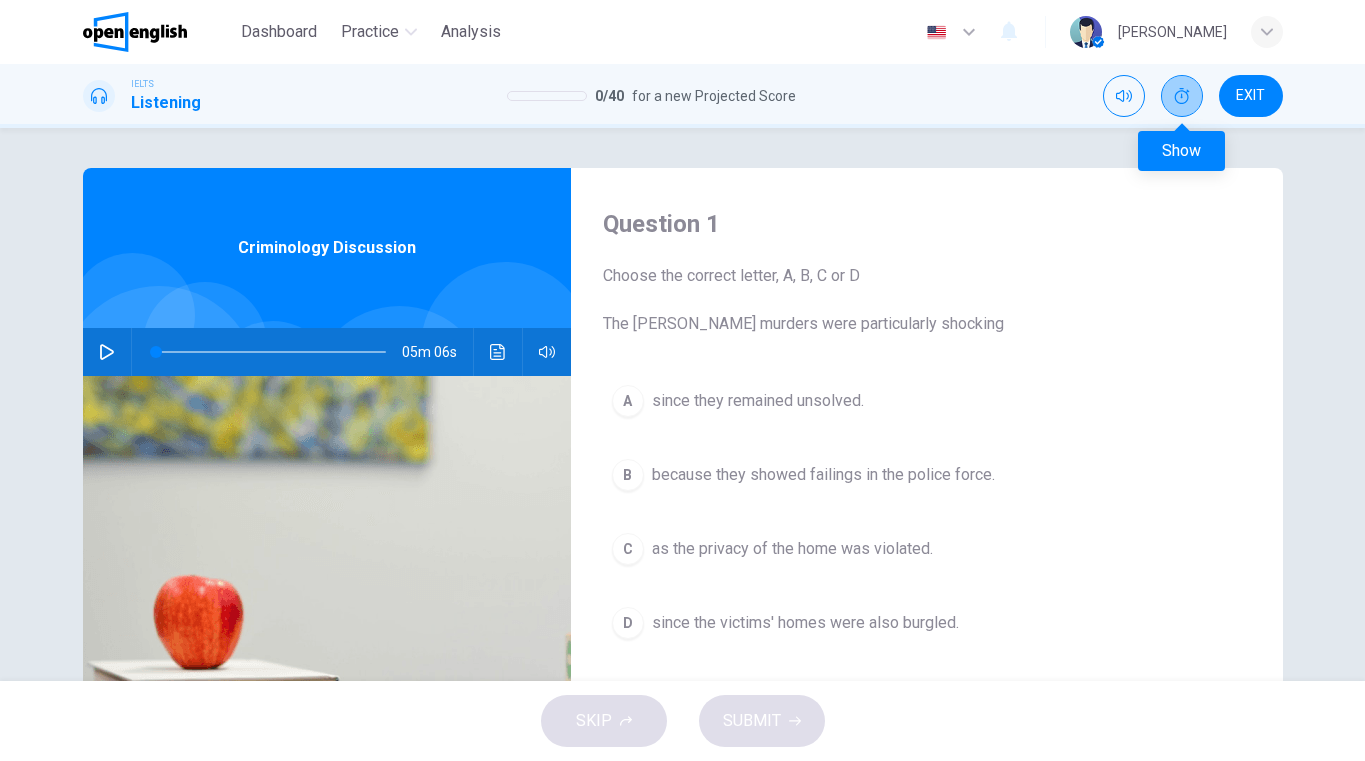 click at bounding box center [1182, 96] 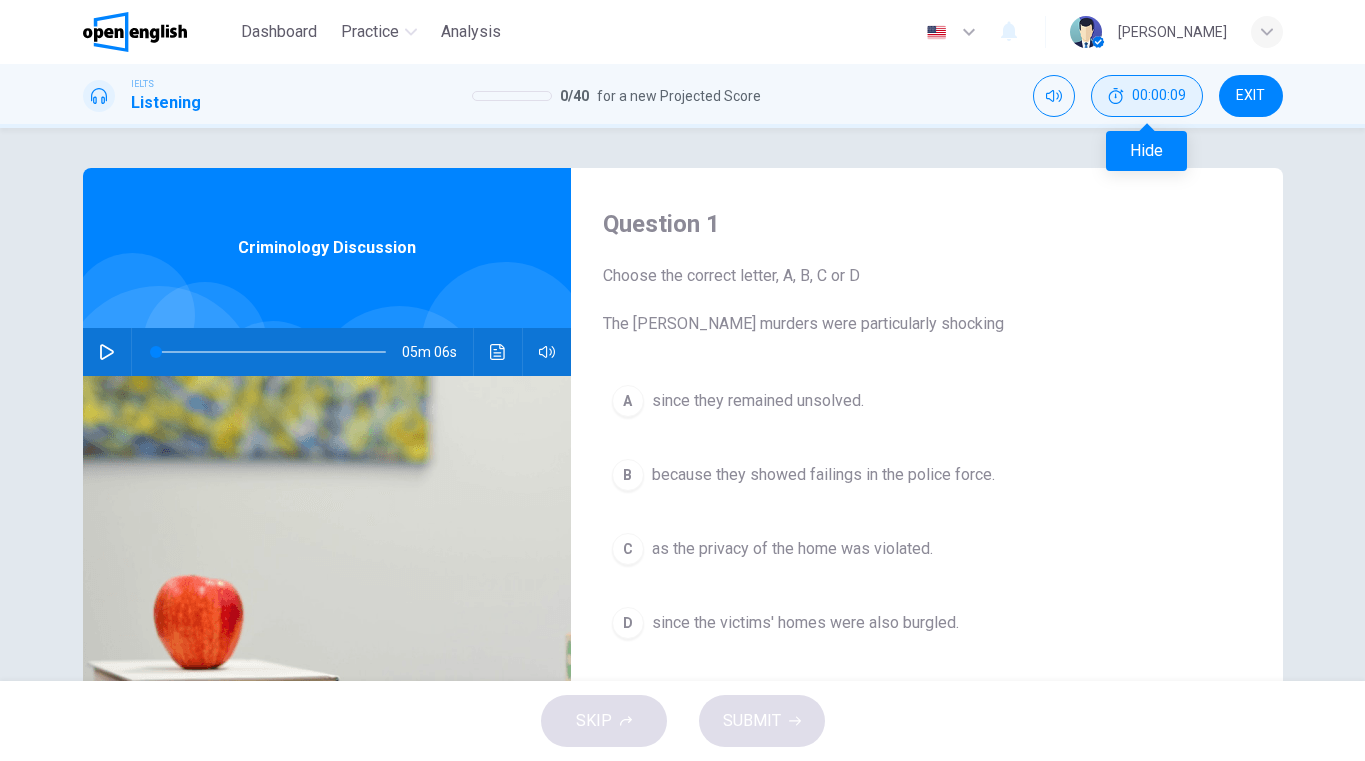 click on "00:00:09" at bounding box center [1159, 96] 